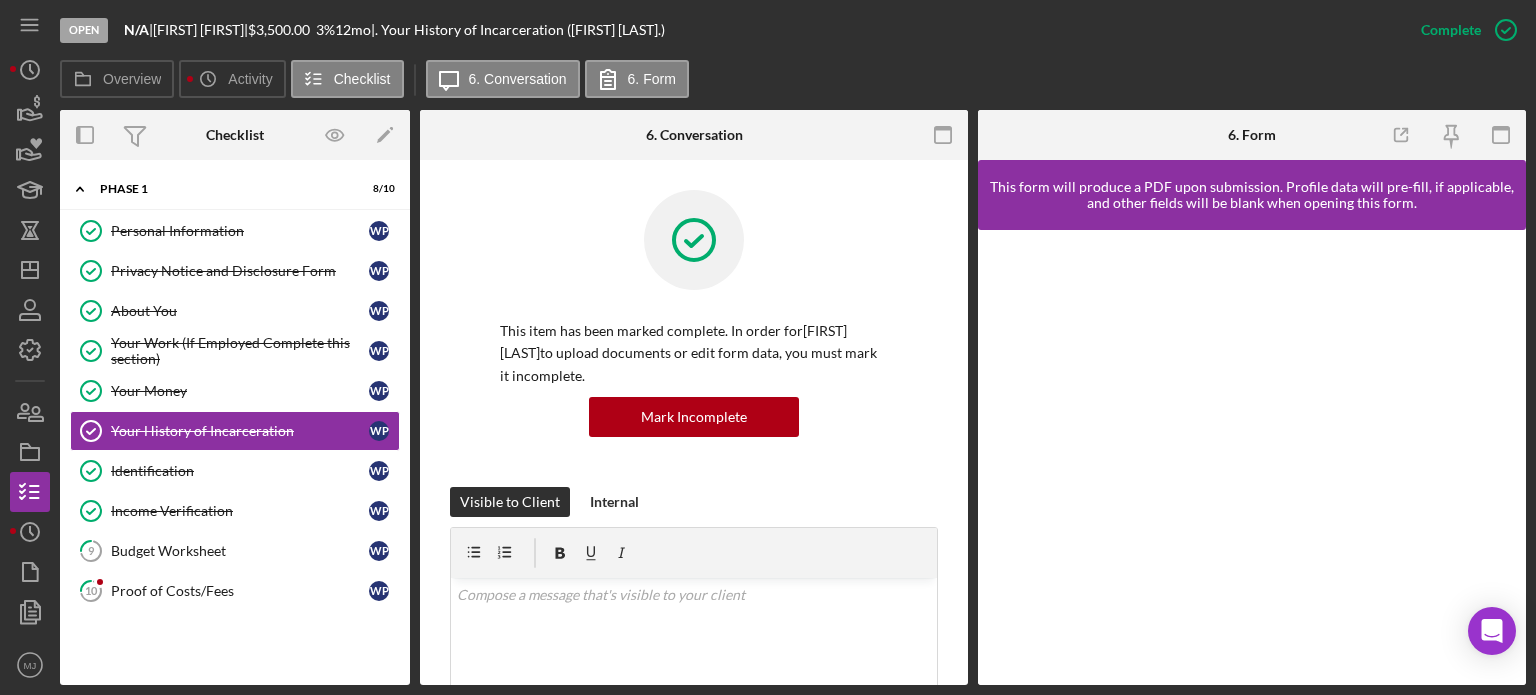 scroll, scrollTop: 0, scrollLeft: 0, axis: both 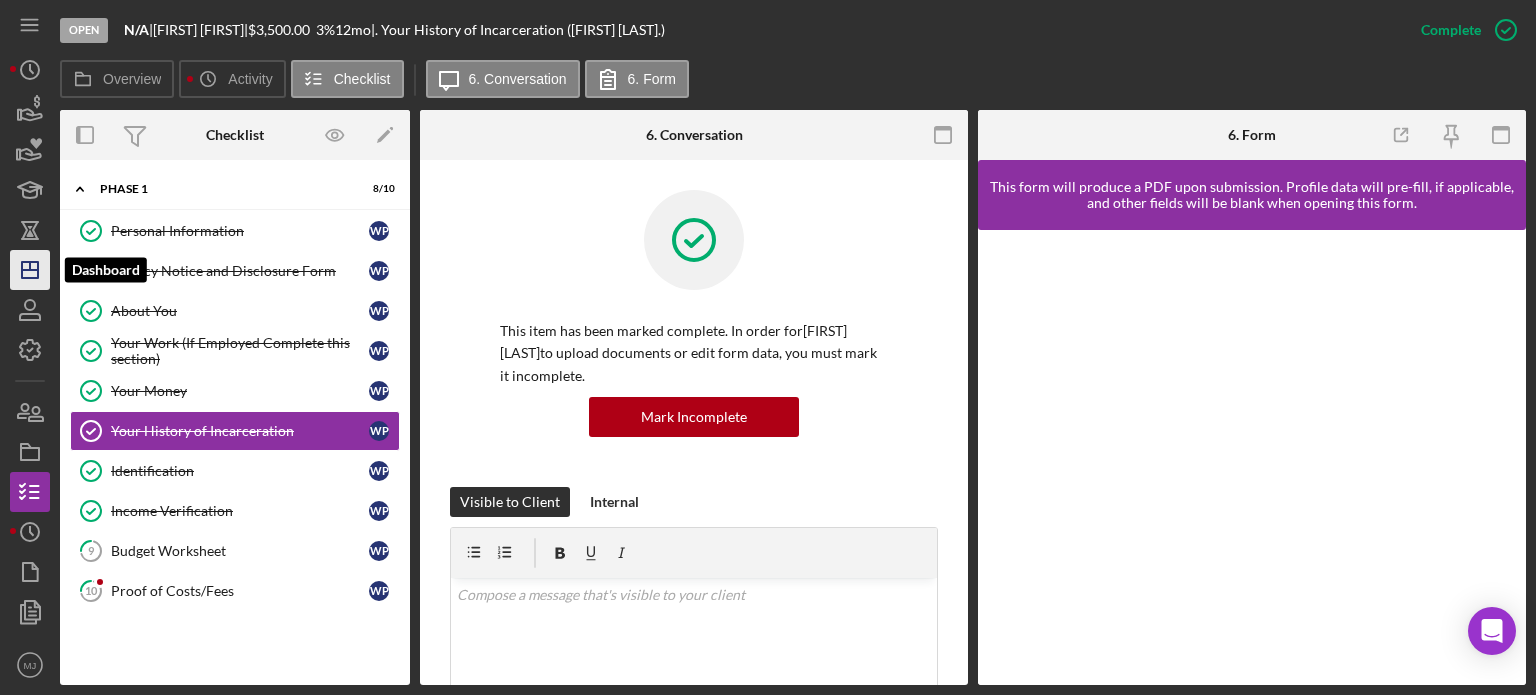 click on "Icon/Dashboard" 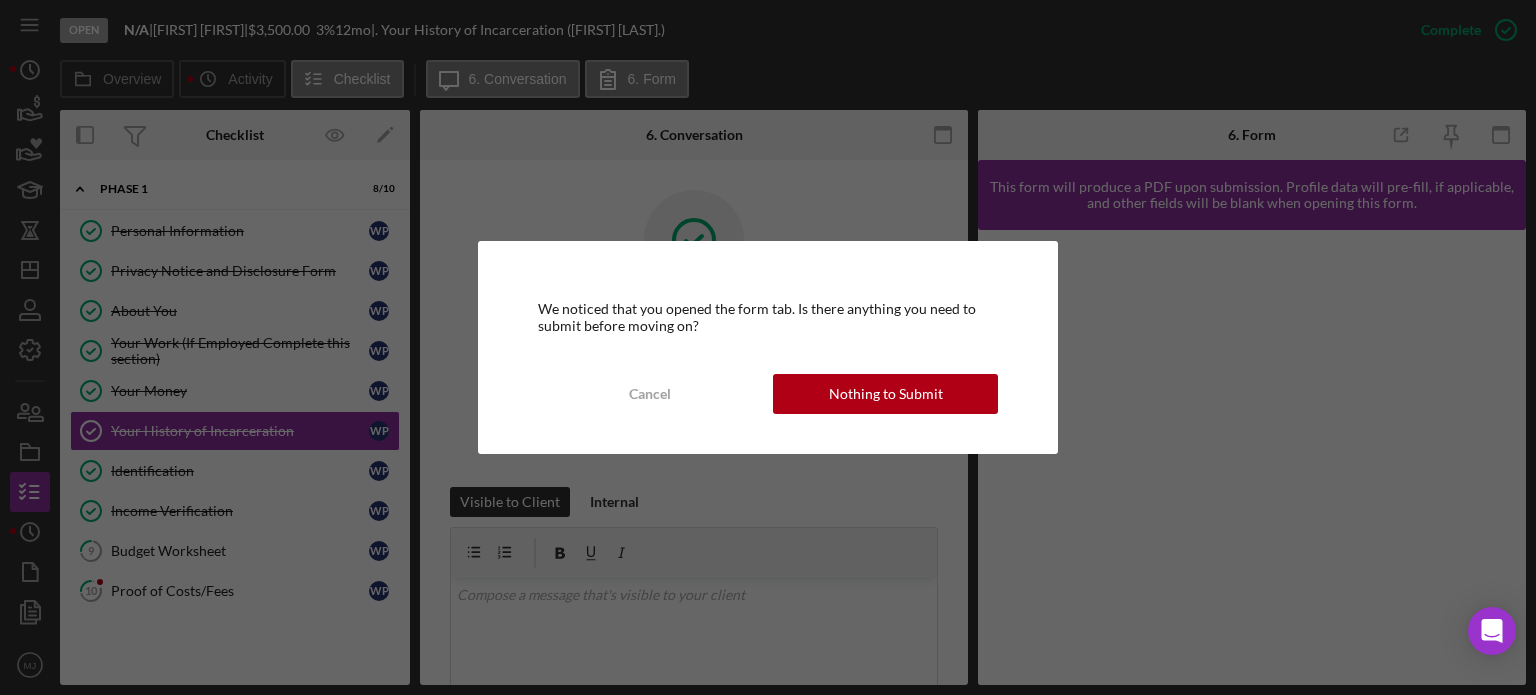 click on "Nothing to Submit" at bounding box center (886, 394) 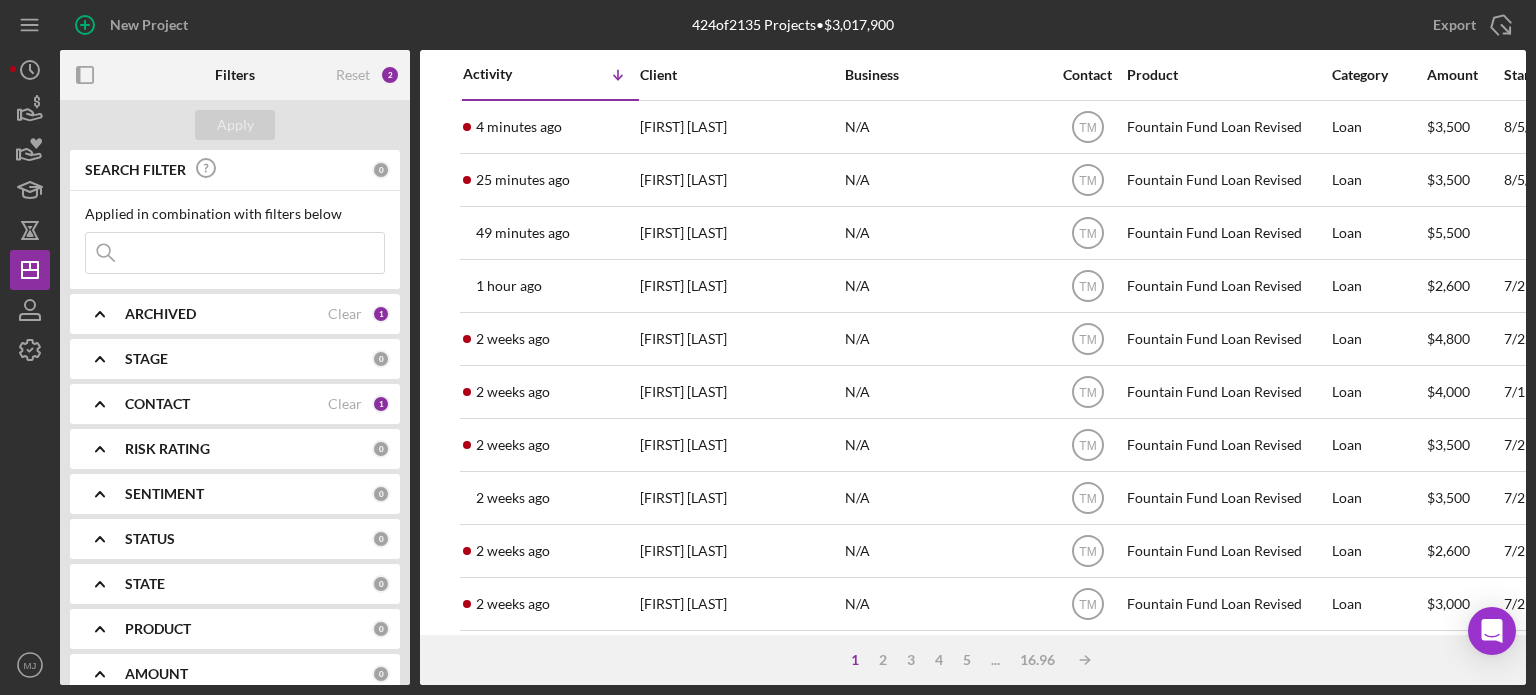 click on "CONTACT" at bounding box center [226, 404] 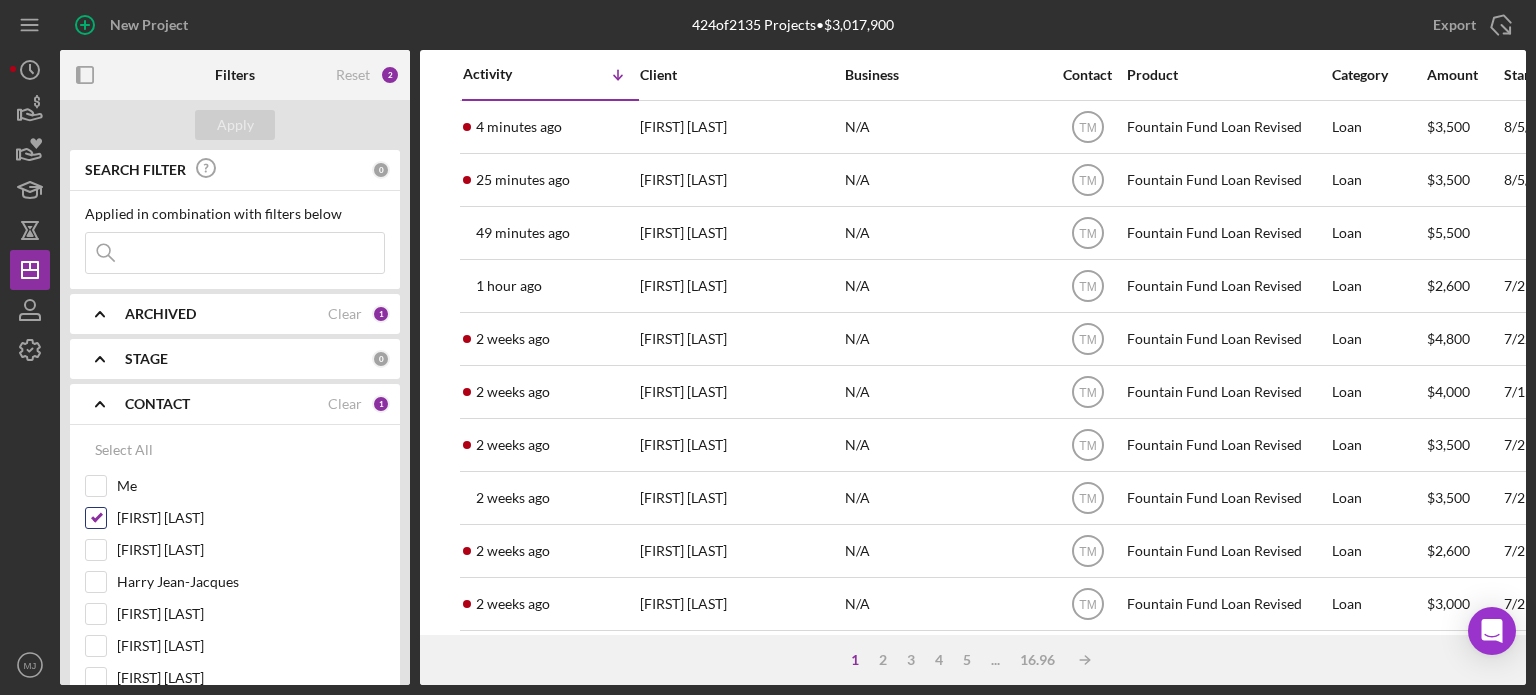 click on "[FIRST] [LAST]" at bounding box center [96, 518] 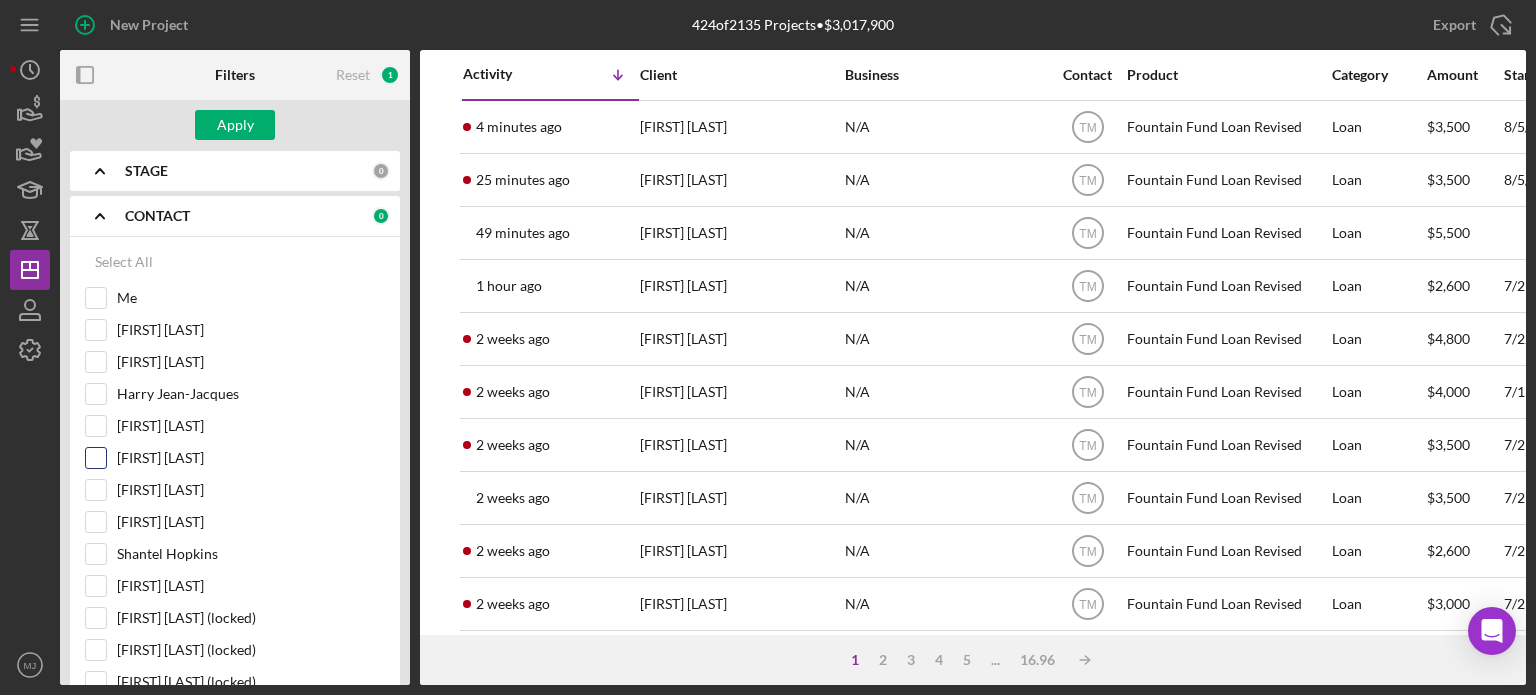 scroll, scrollTop: 200, scrollLeft: 0, axis: vertical 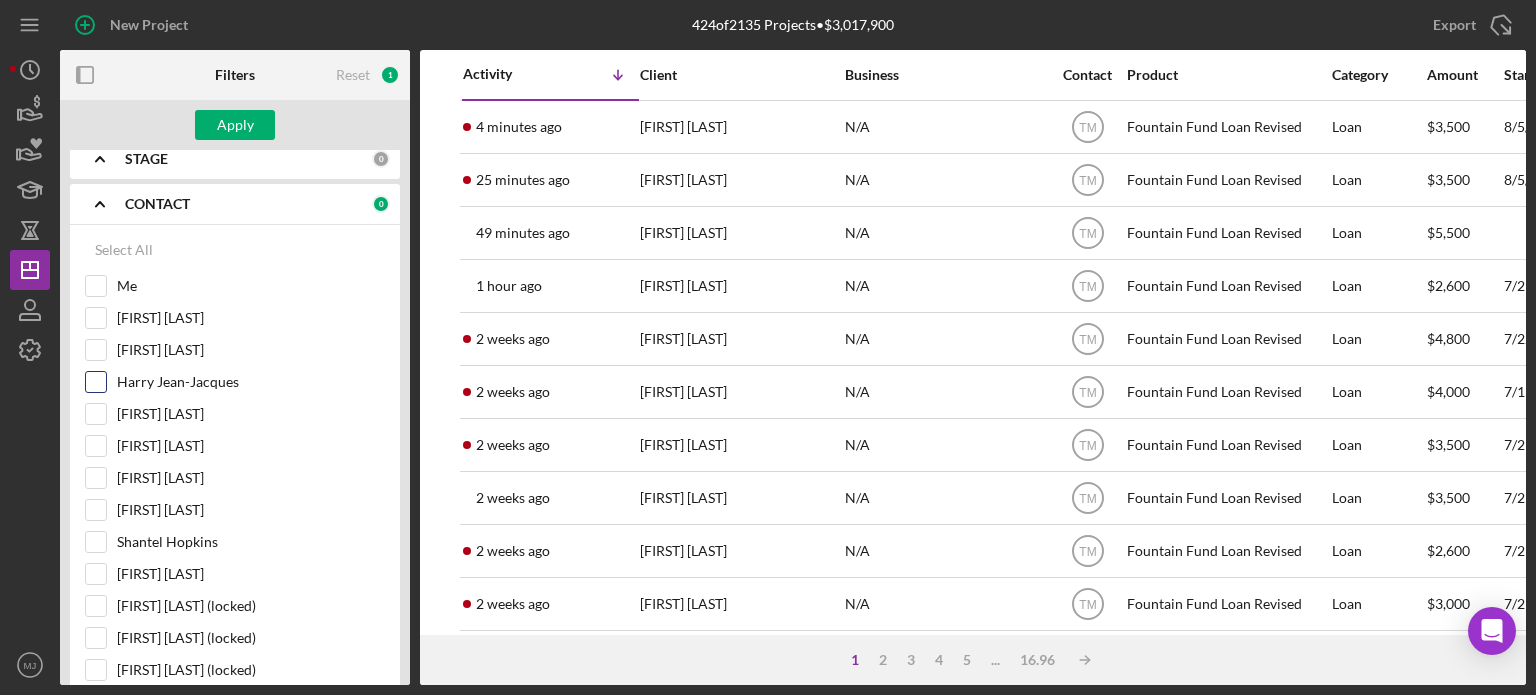 click on "Harry Jean-Jacques" at bounding box center (96, 382) 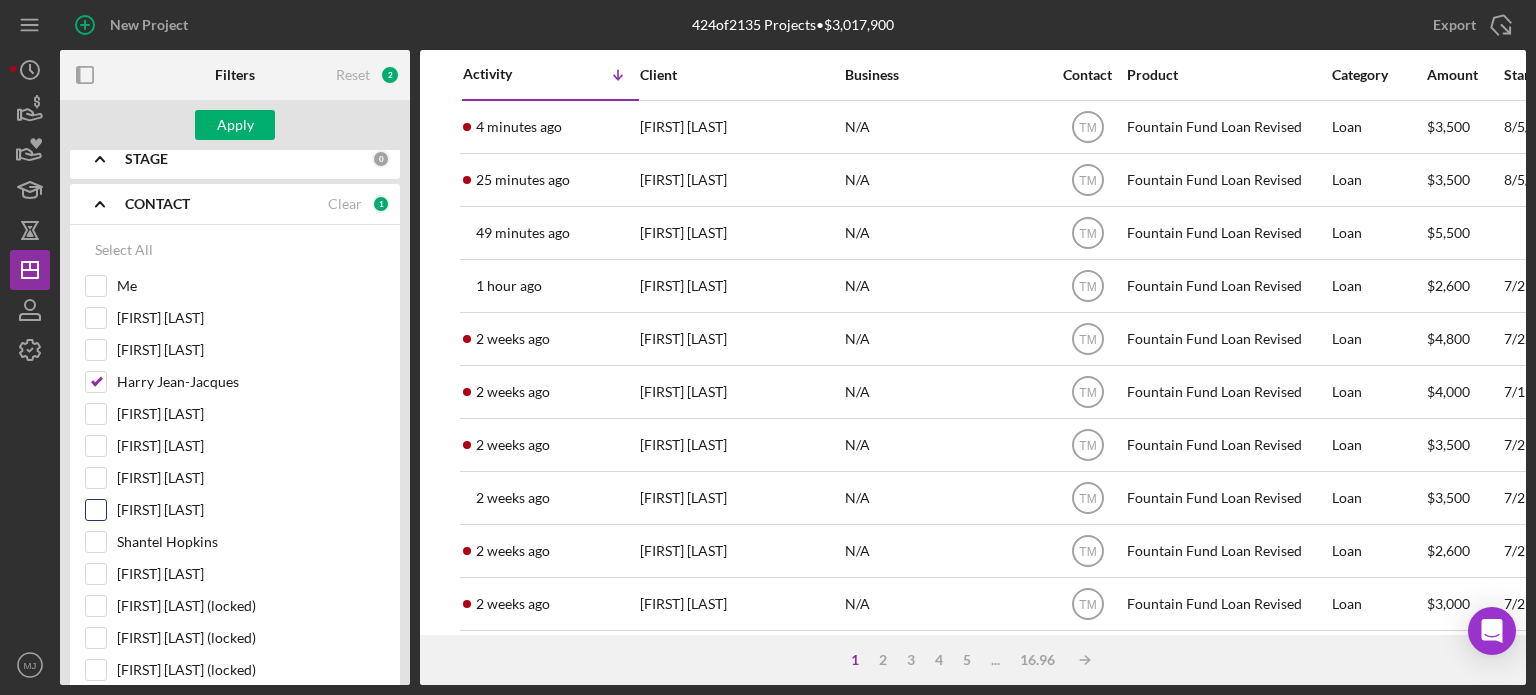 click on "[FIRST] [LAST]" at bounding box center [96, 510] 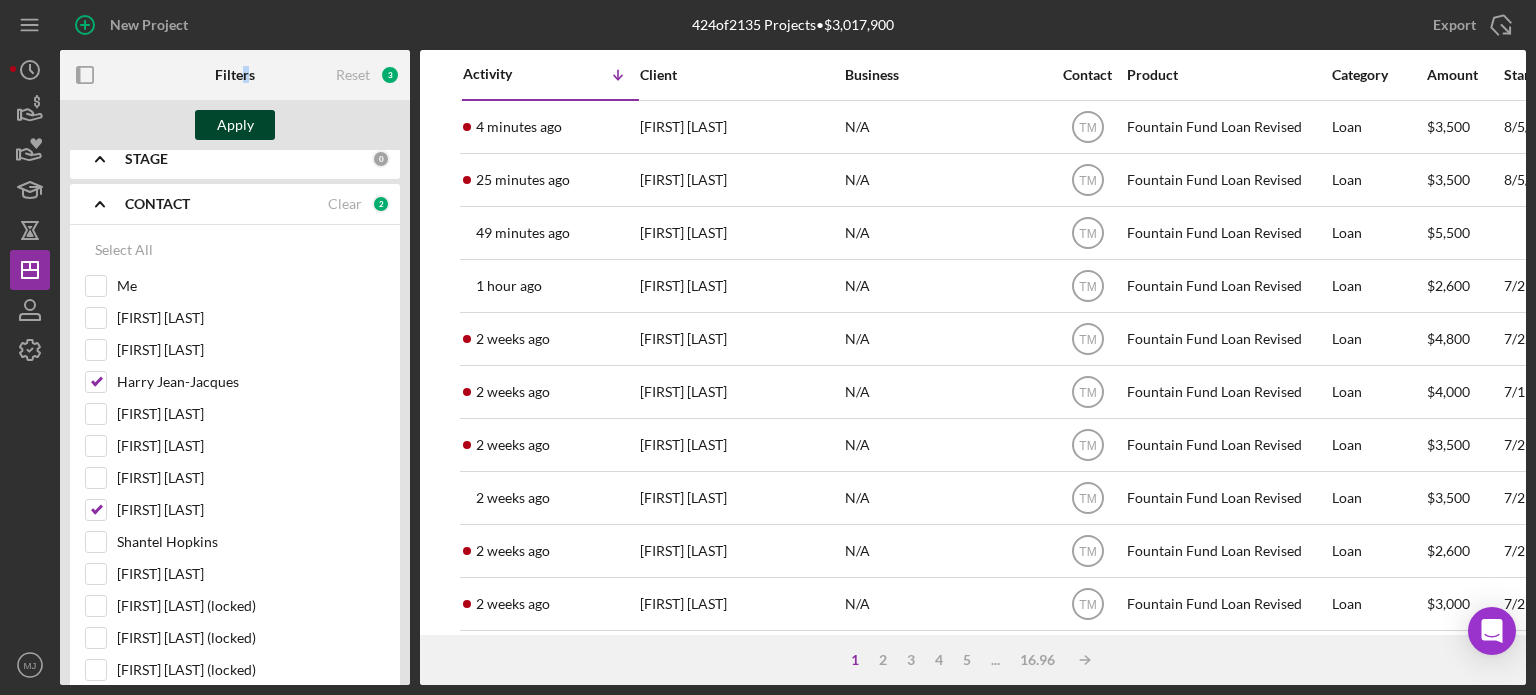 drag, startPoint x: 244, startPoint y: 101, endPoint x: 235, endPoint y: 110, distance: 12.727922 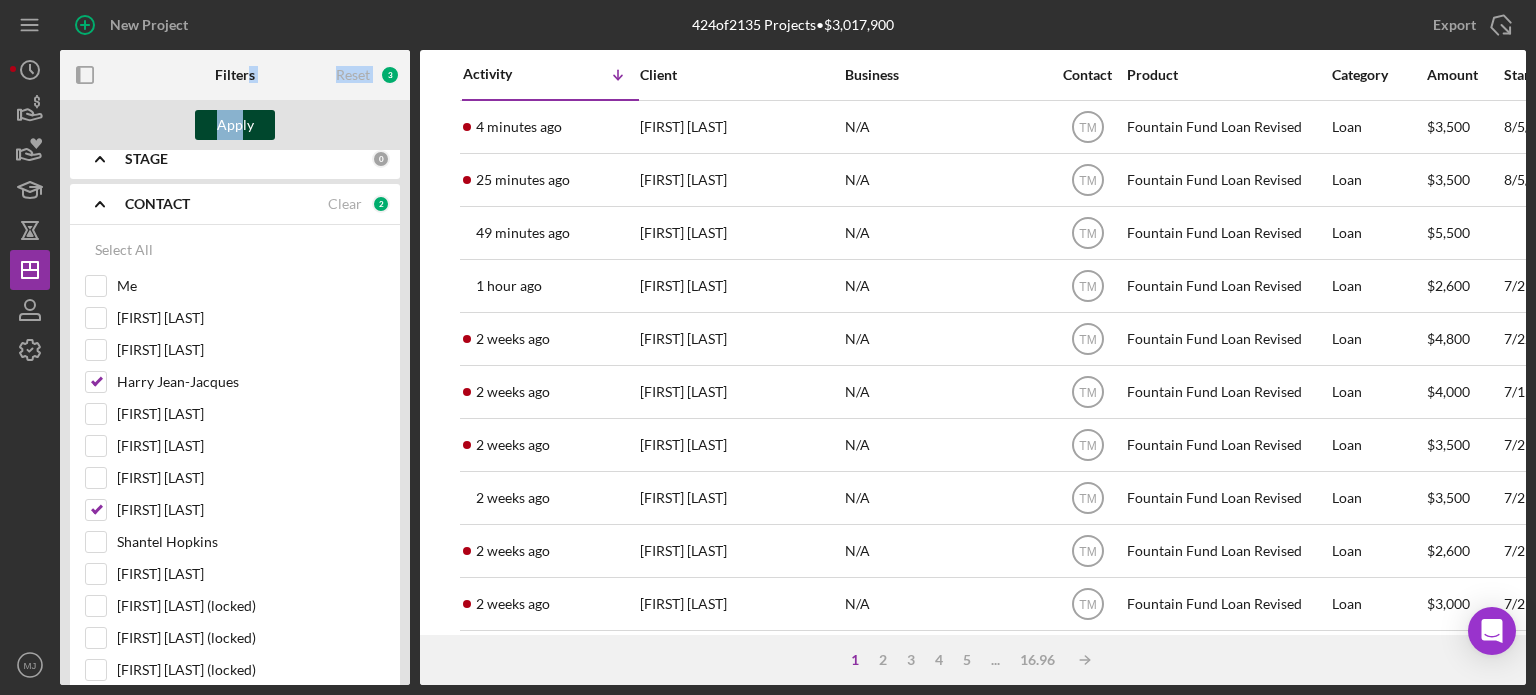 click on "Apply" at bounding box center (235, 125) 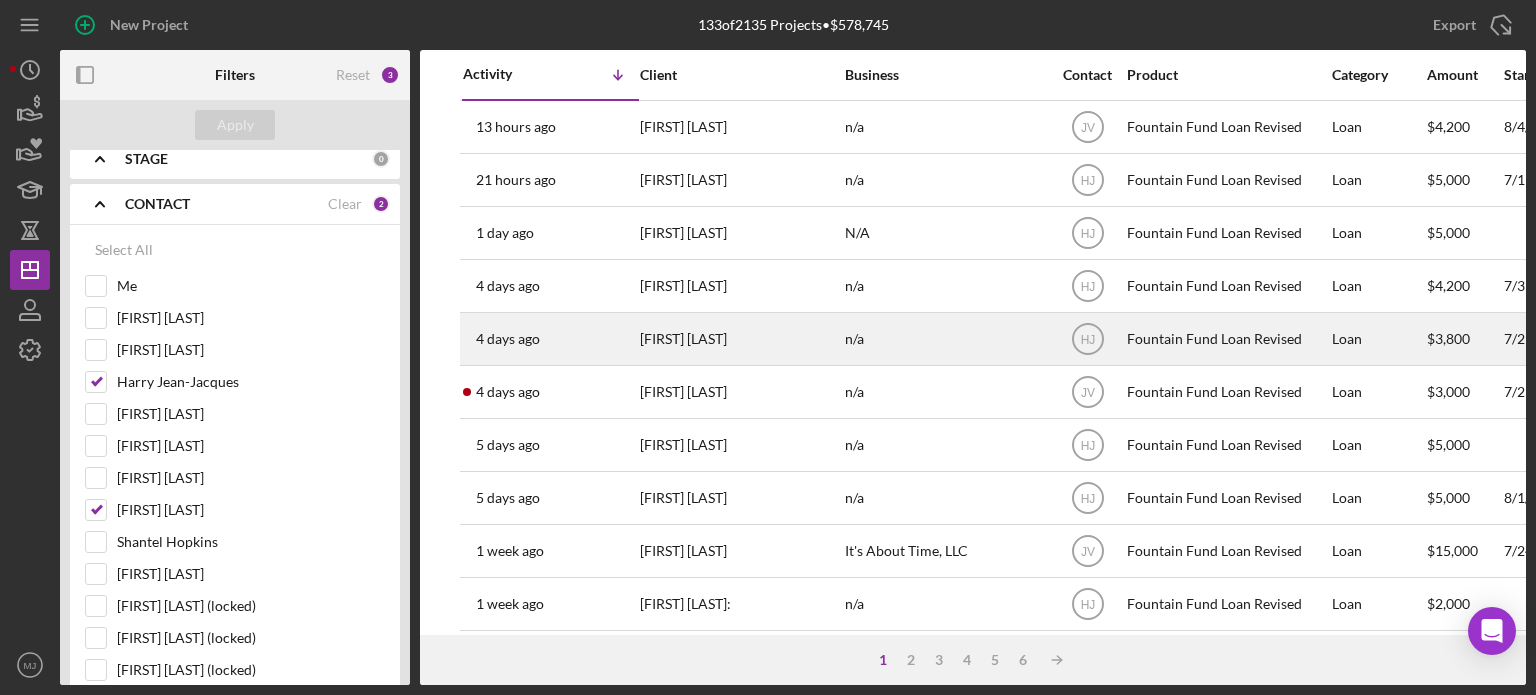 click on "[FIRST] [LAST]" at bounding box center [740, 339] 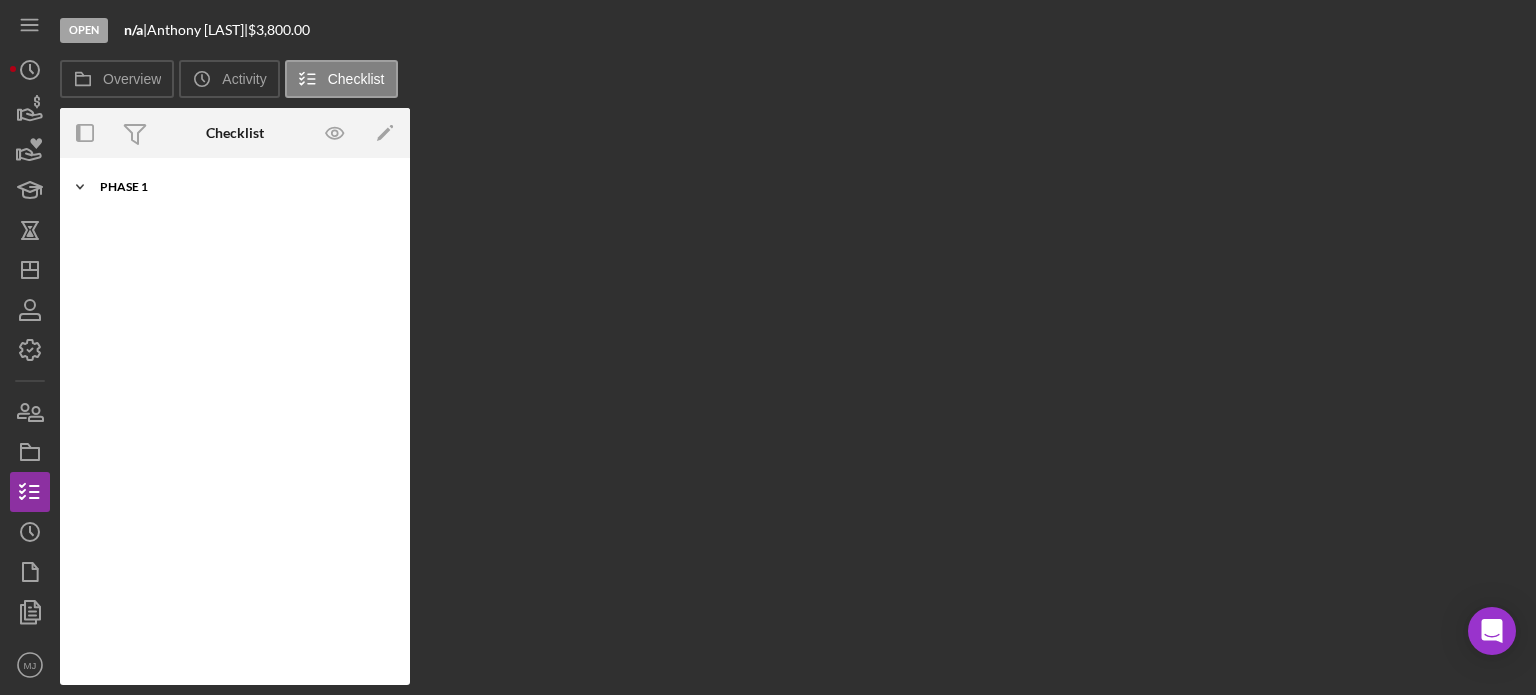click on "Phase 1" at bounding box center (242, 187) 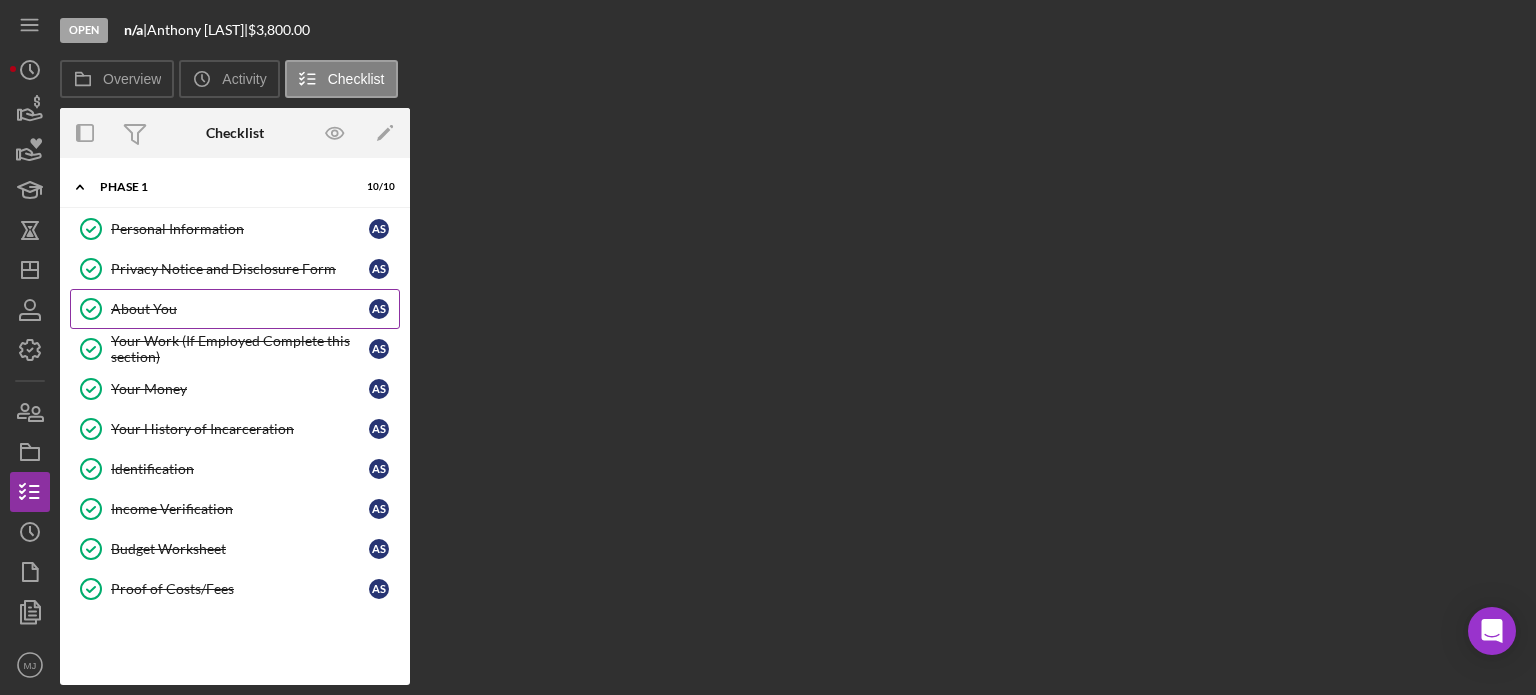click on "About You" at bounding box center (240, 309) 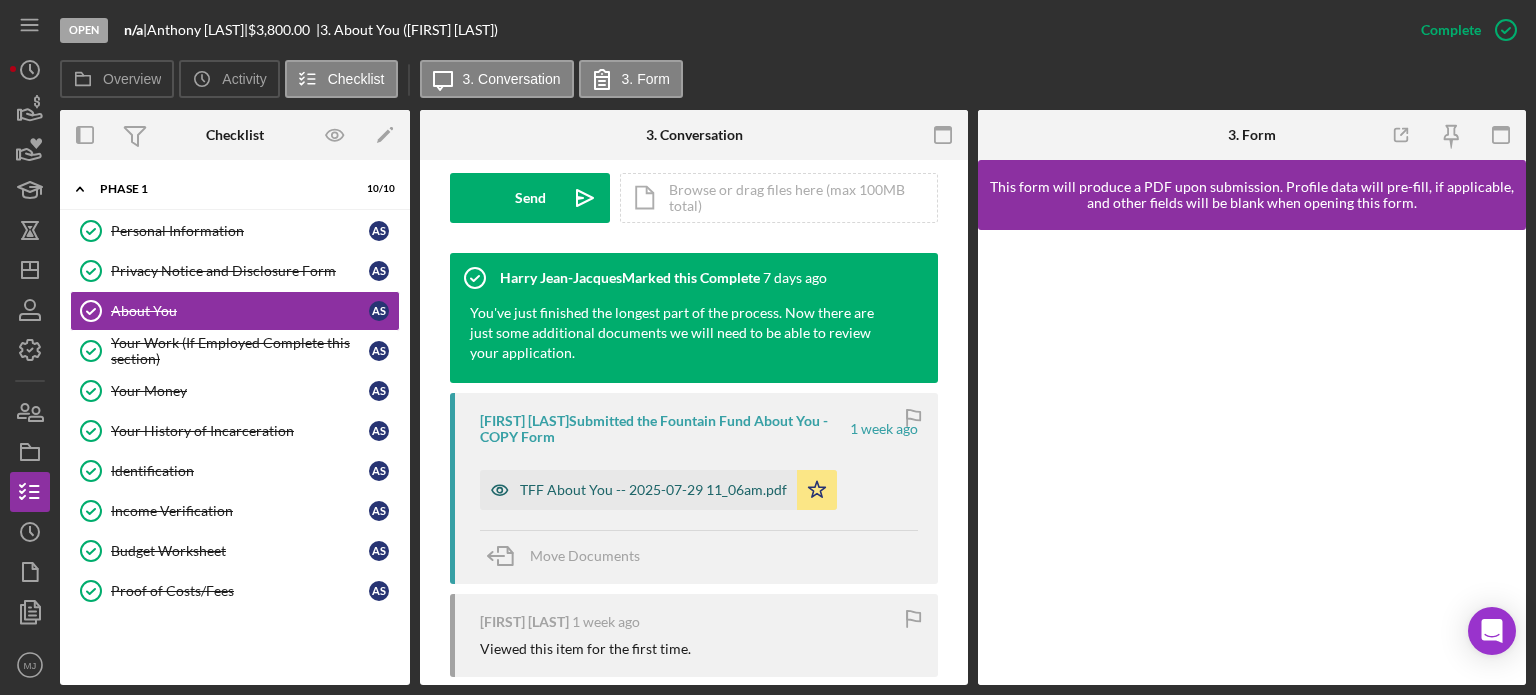 scroll, scrollTop: 600, scrollLeft: 0, axis: vertical 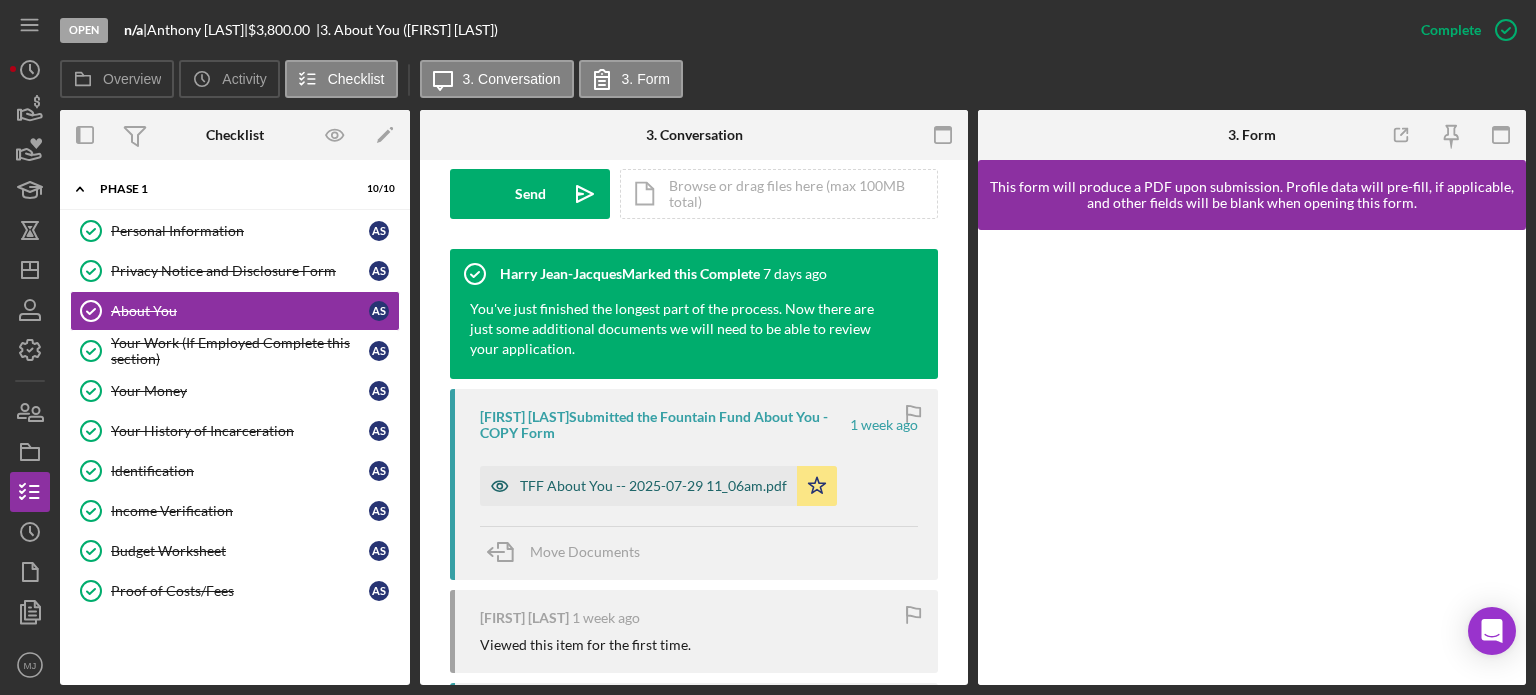 click on "TFF About You -- 2025-07-29 11_06am.pdf" at bounding box center [653, 486] 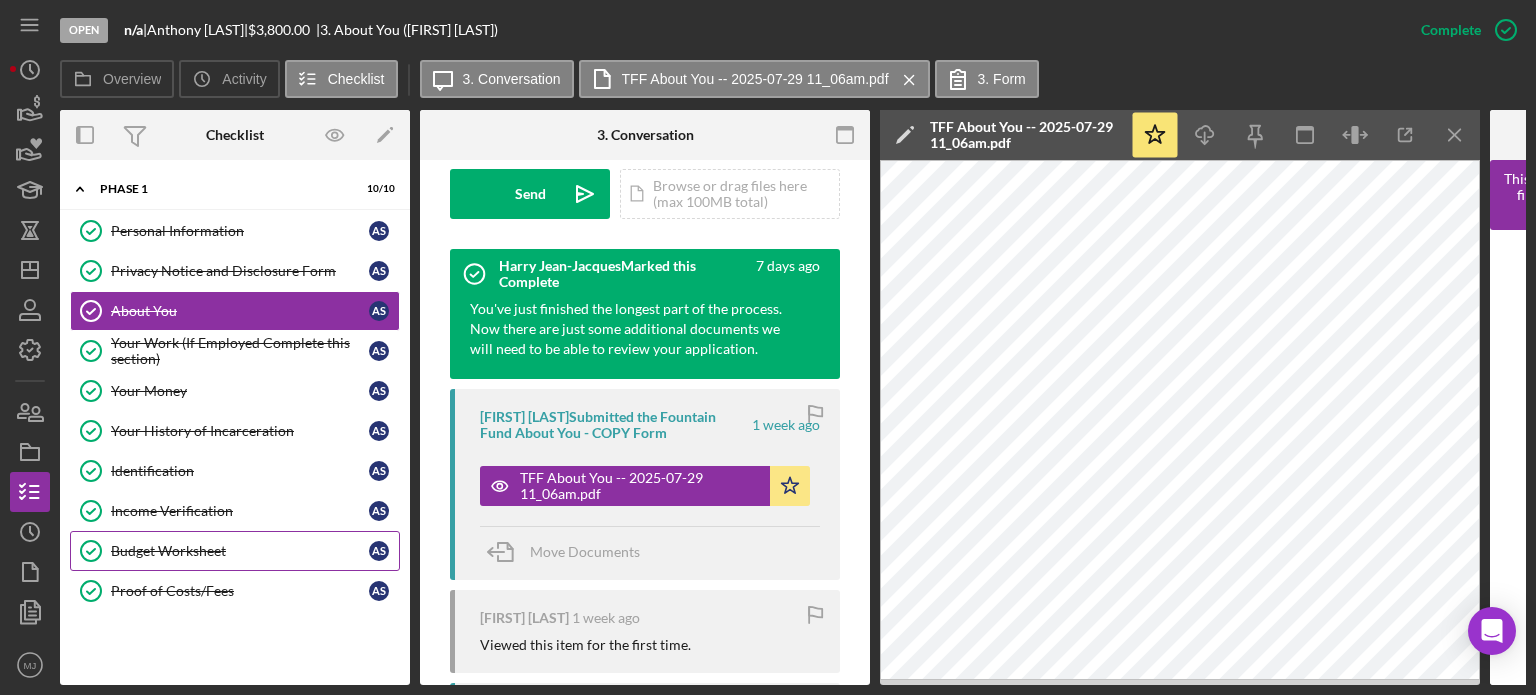 click on "Budget Worksheet" at bounding box center (240, 551) 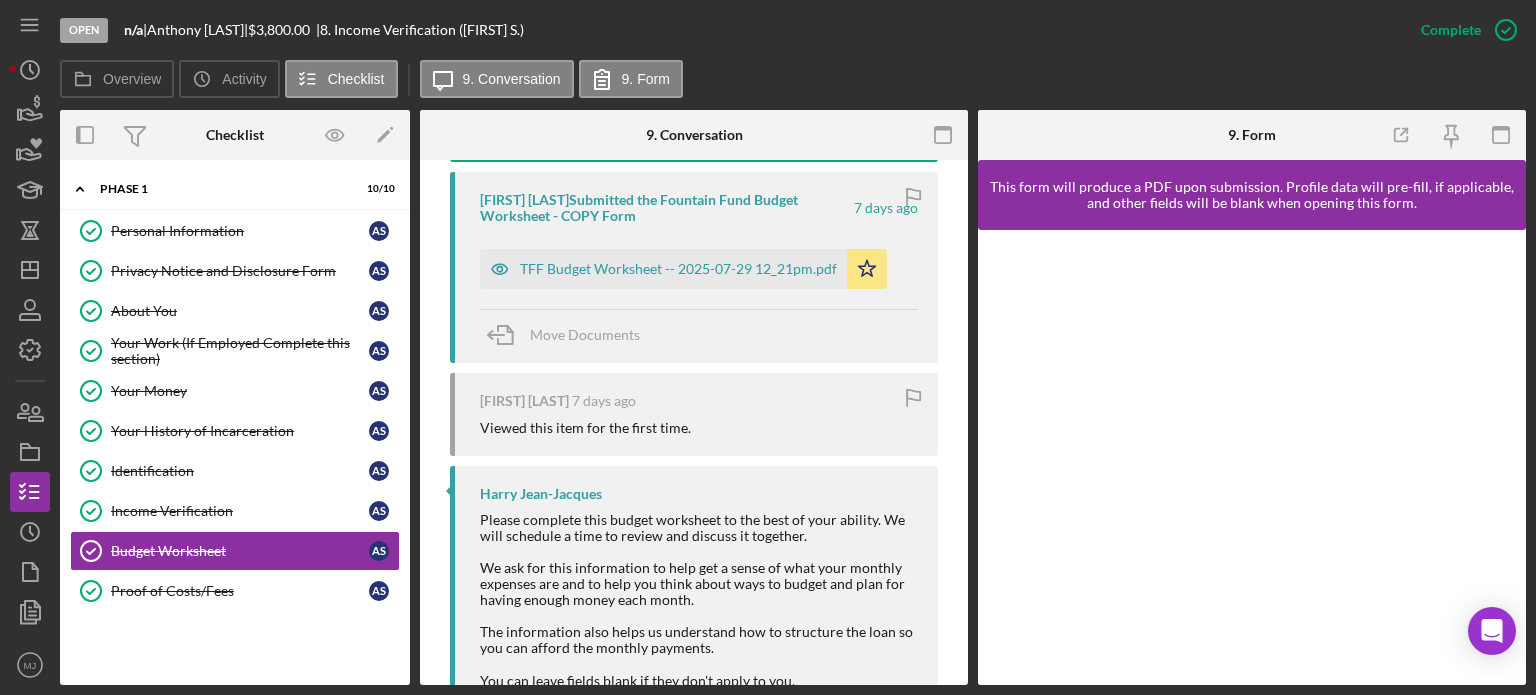 scroll, scrollTop: 800, scrollLeft: 0, axis: vertical 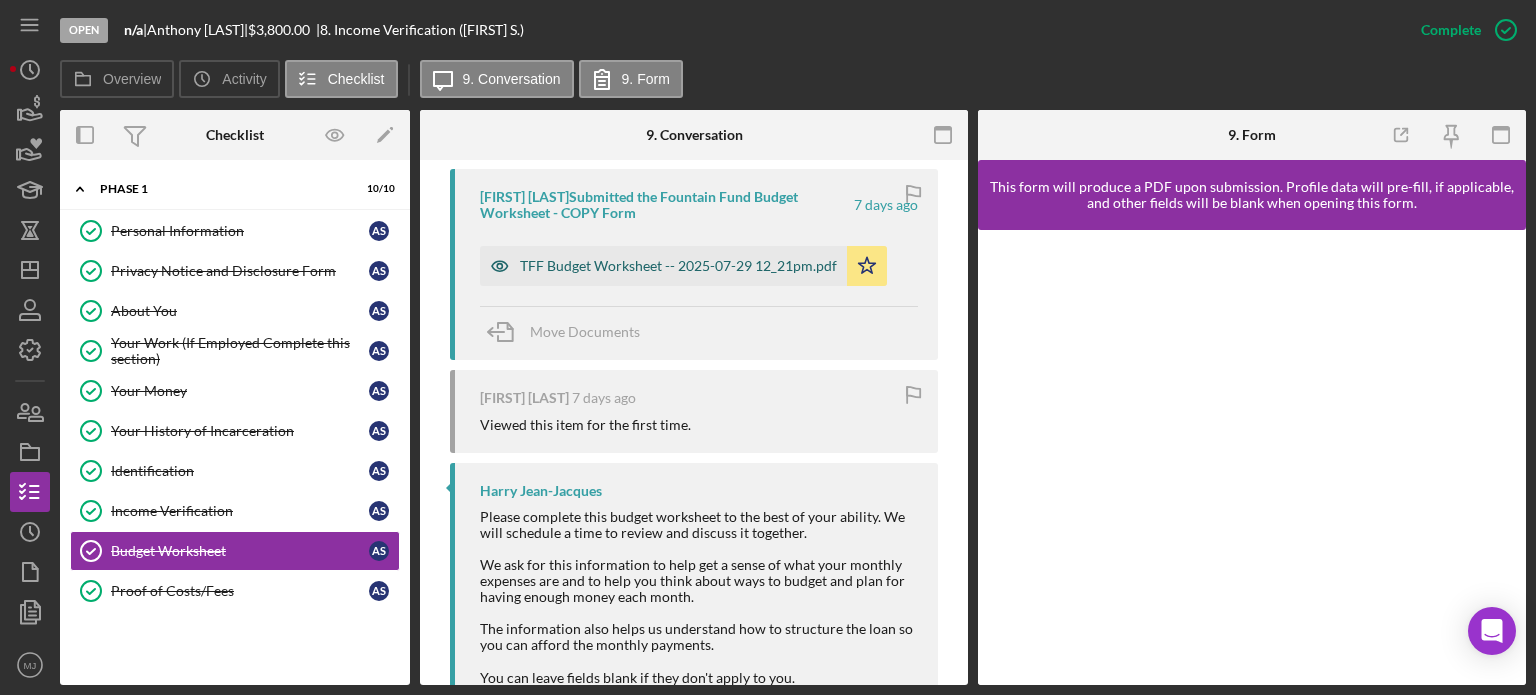 click on "TFF Budget Worksheet -- 2025-07-29 12_21pm.pdf" at bounding box center (678, 266) 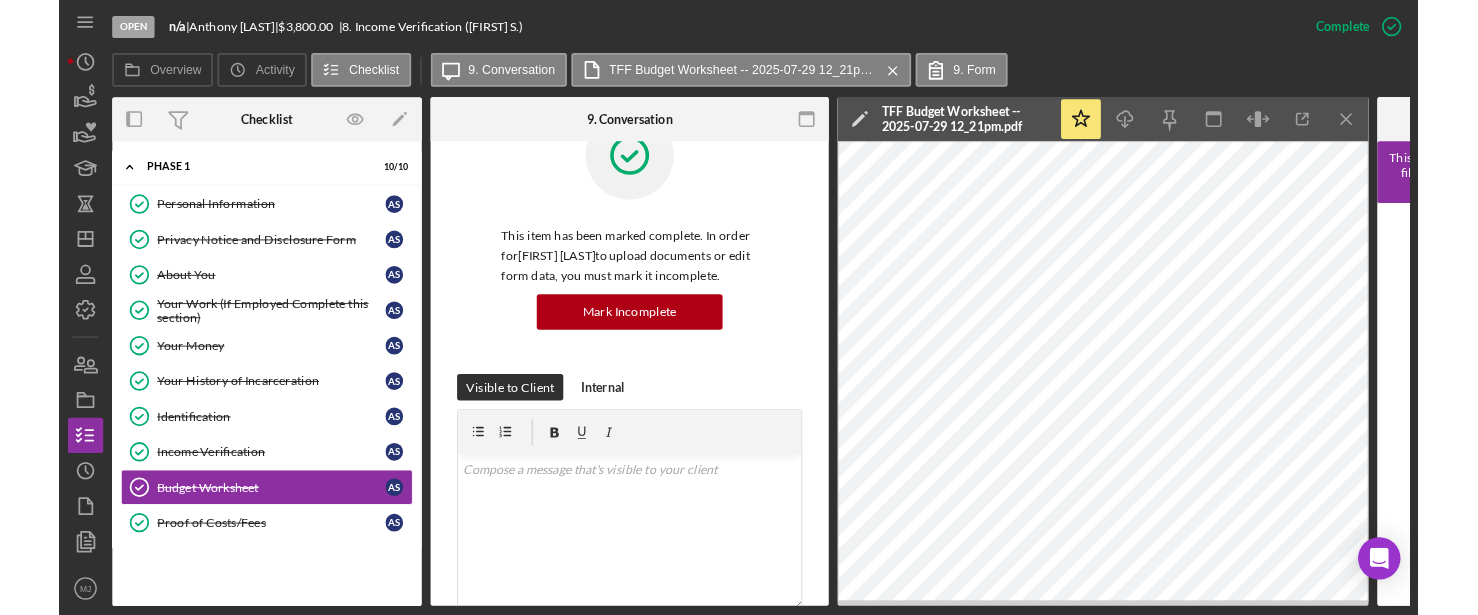 scroll, scrollTop: 0, scrollLeft: 0, axis: both 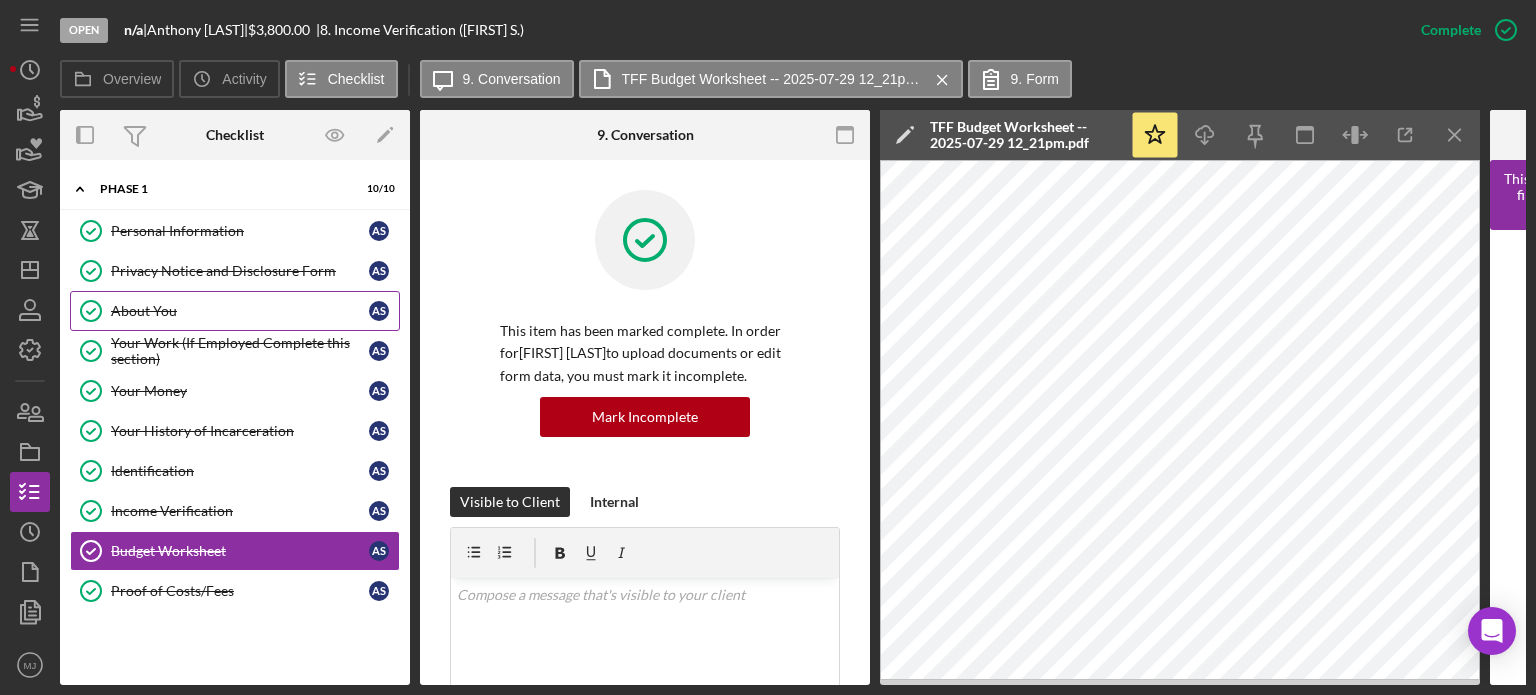 click on "About You" at bounding box center [240, 311] 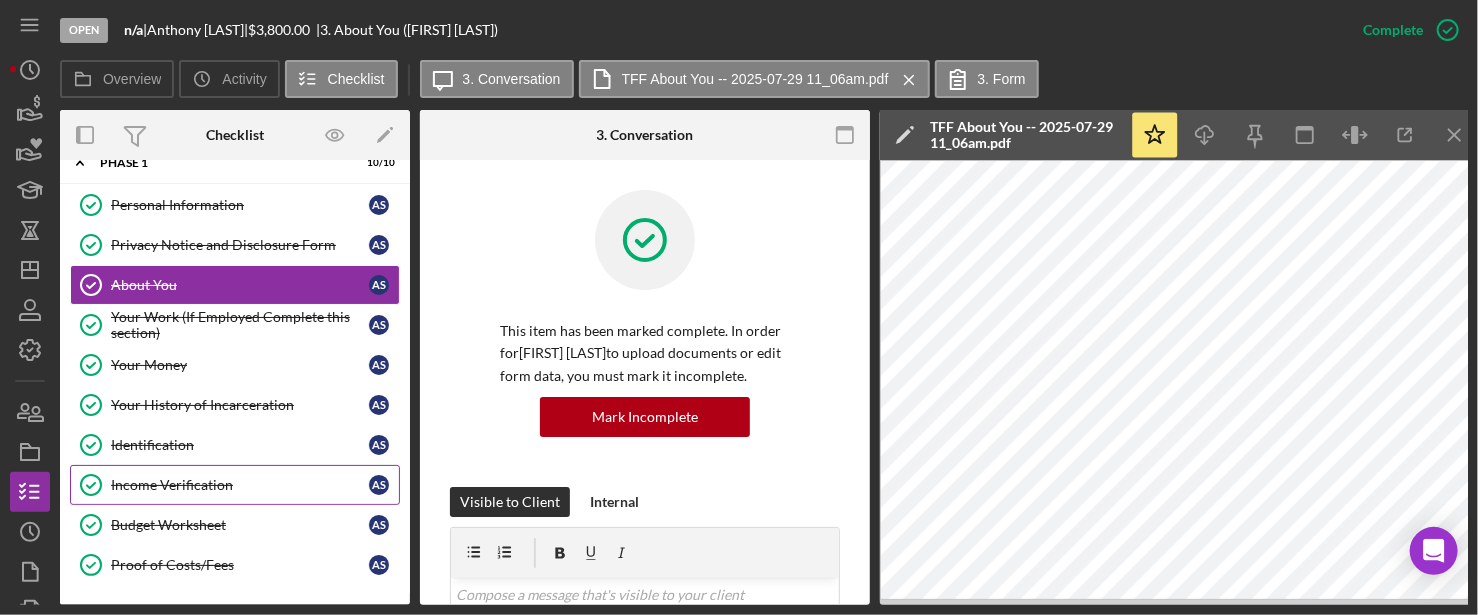 click on "Income Verification" at bounding box center (240, 485) 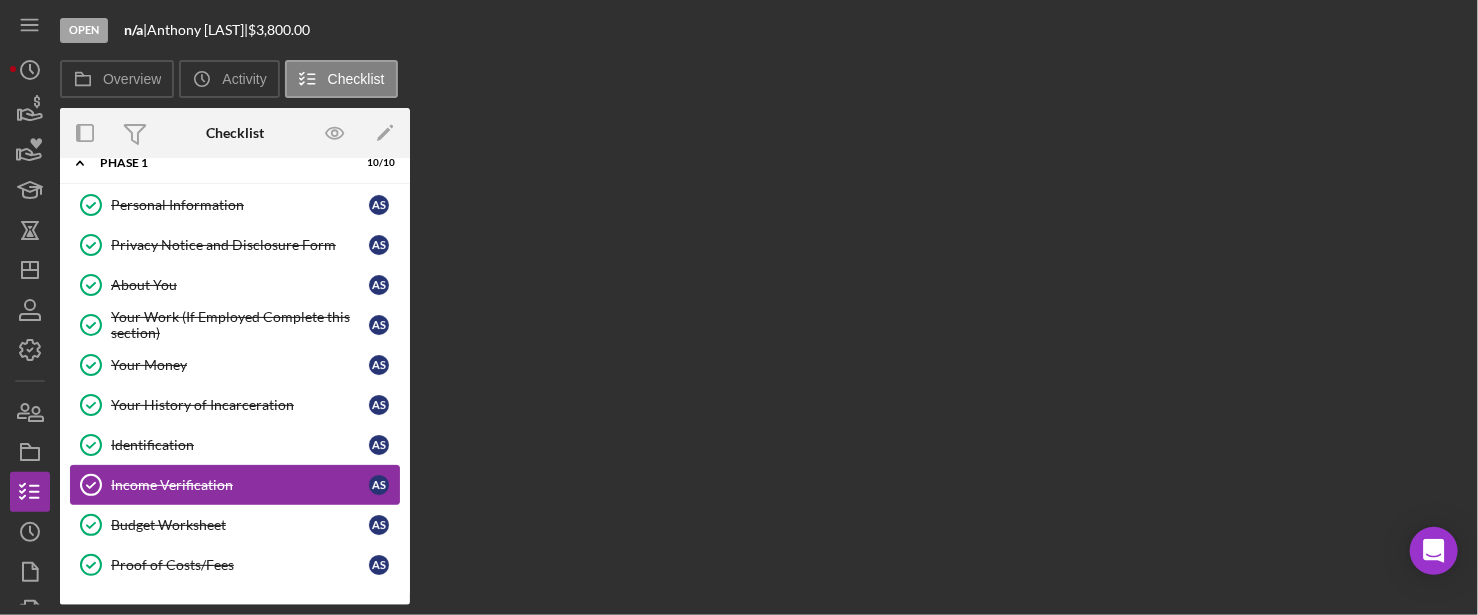 scroll, scrollTop: 20, scrollLeft: 0, axis: vertical 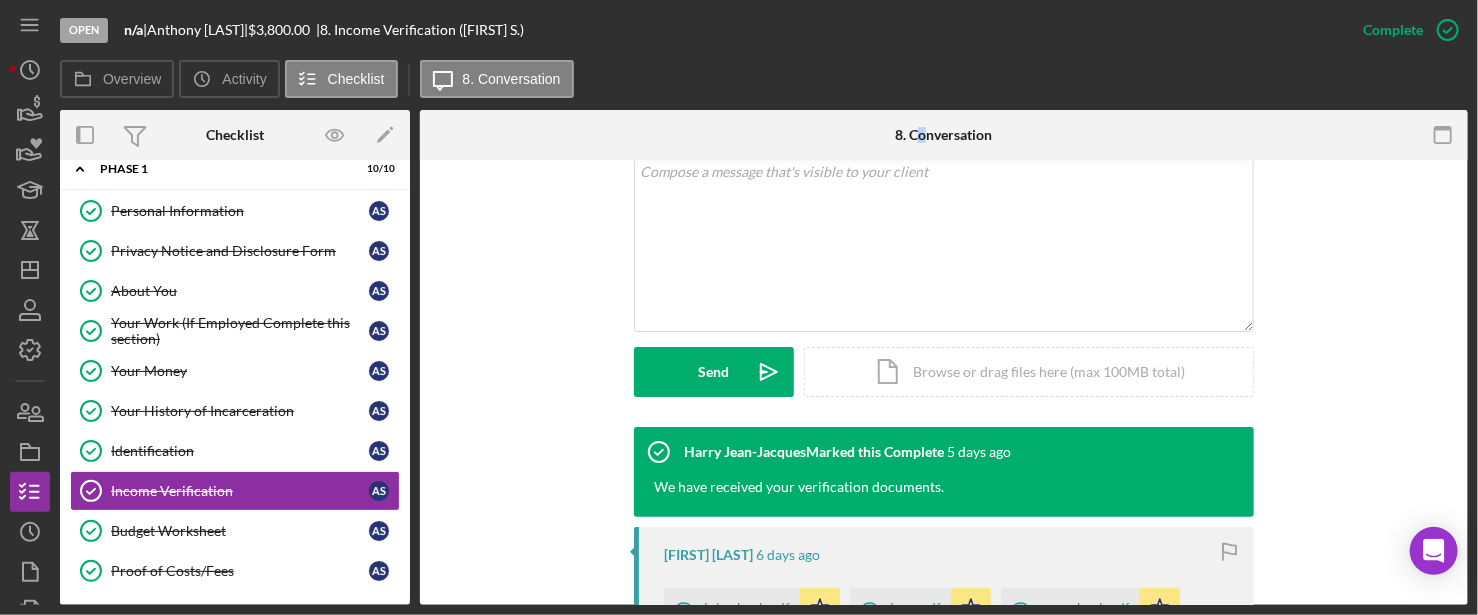 drag, startPoint x: 921, startPoint y: 156, endPoint x: 998, endPoint y: 141, distance: 78.44743 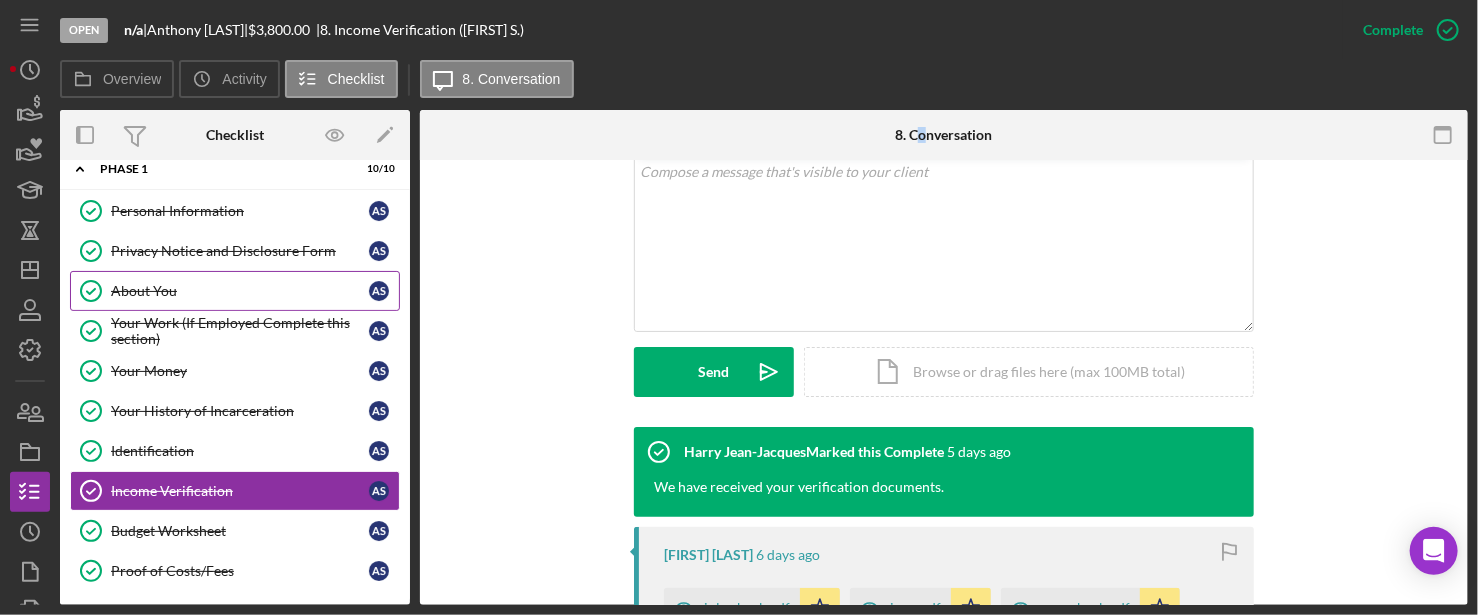 click on "About You" at bounding box center [240, 291] 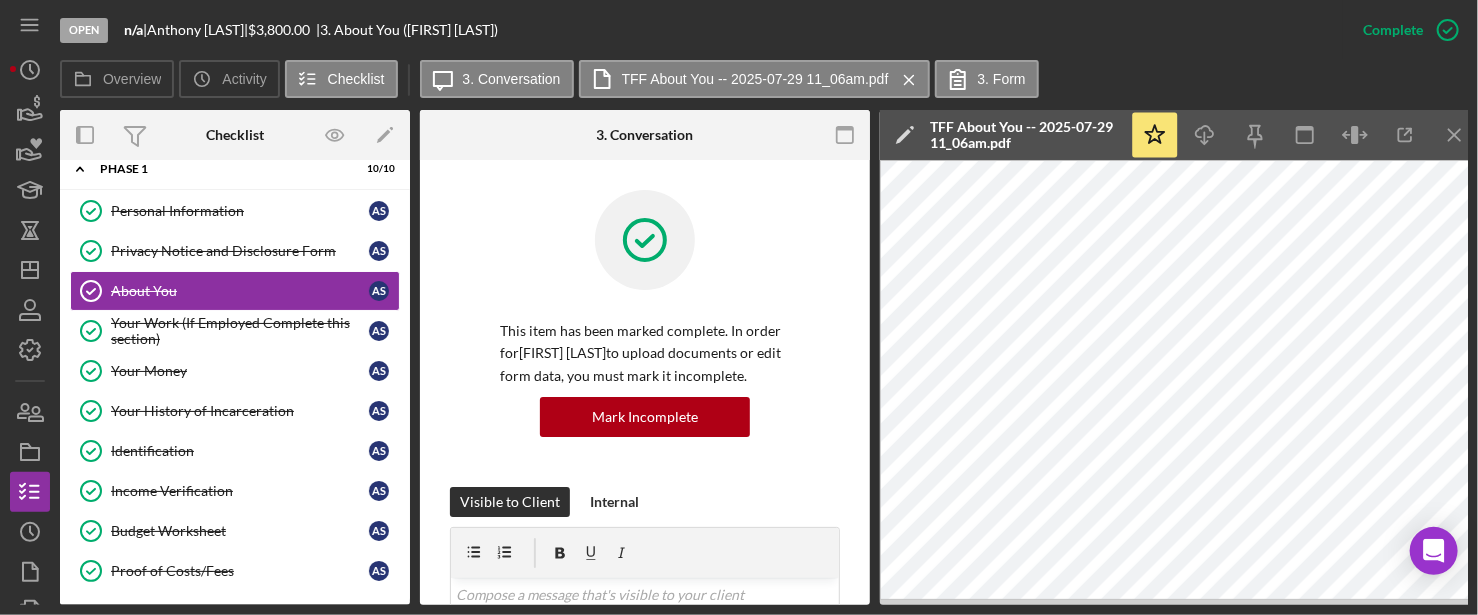 drag, startPoint x: 160, startPoint y: 23, endPoint x: 209, endPoint y: 23, distance: 49 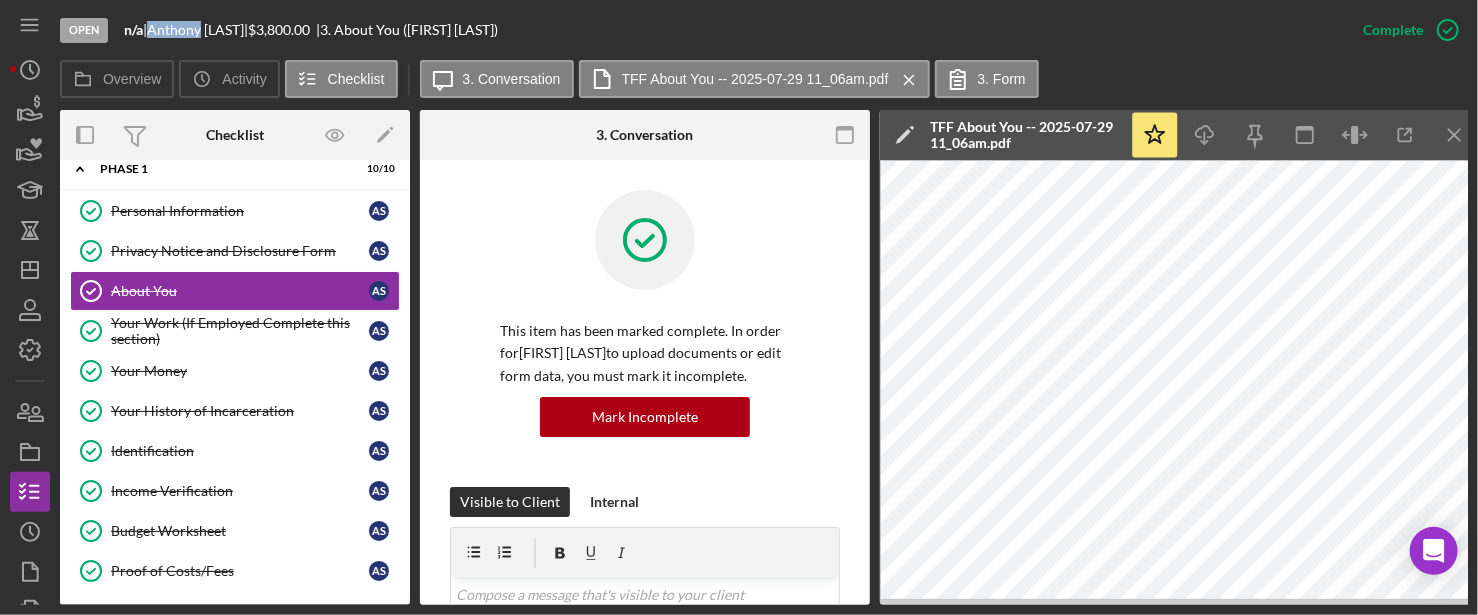 copy on "Anthony" 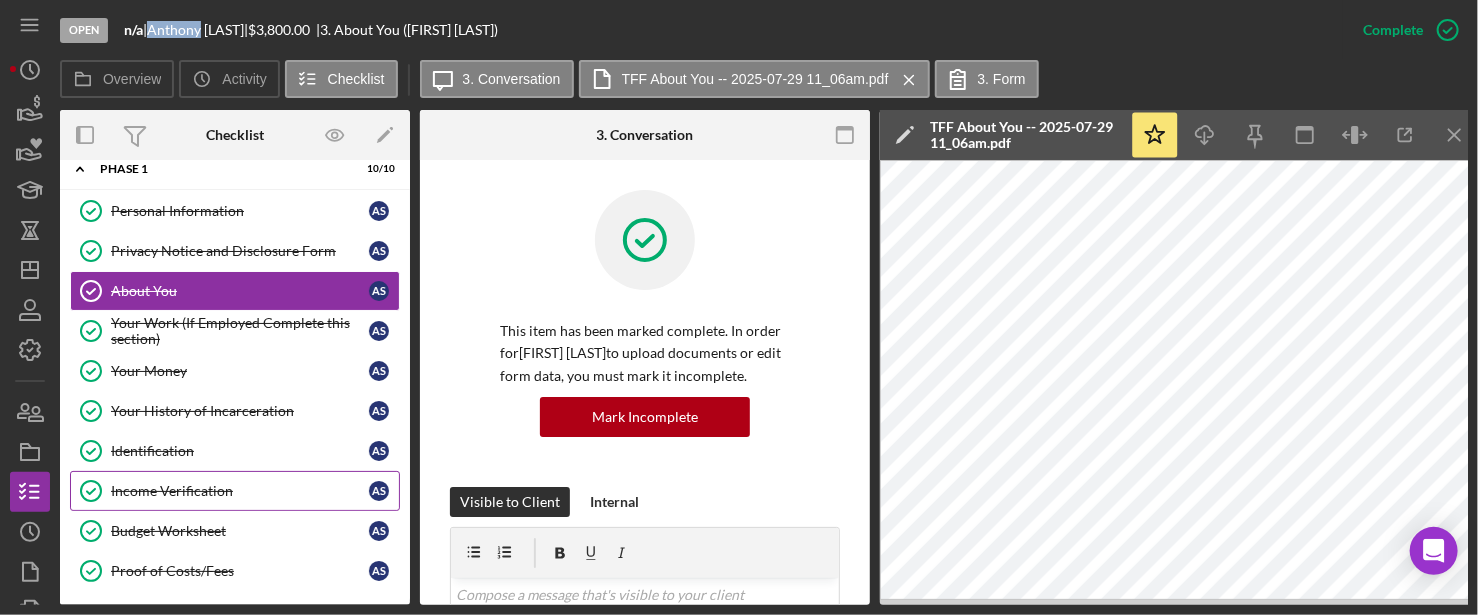 click on "Income Verification" at bounding box center (240, 491) 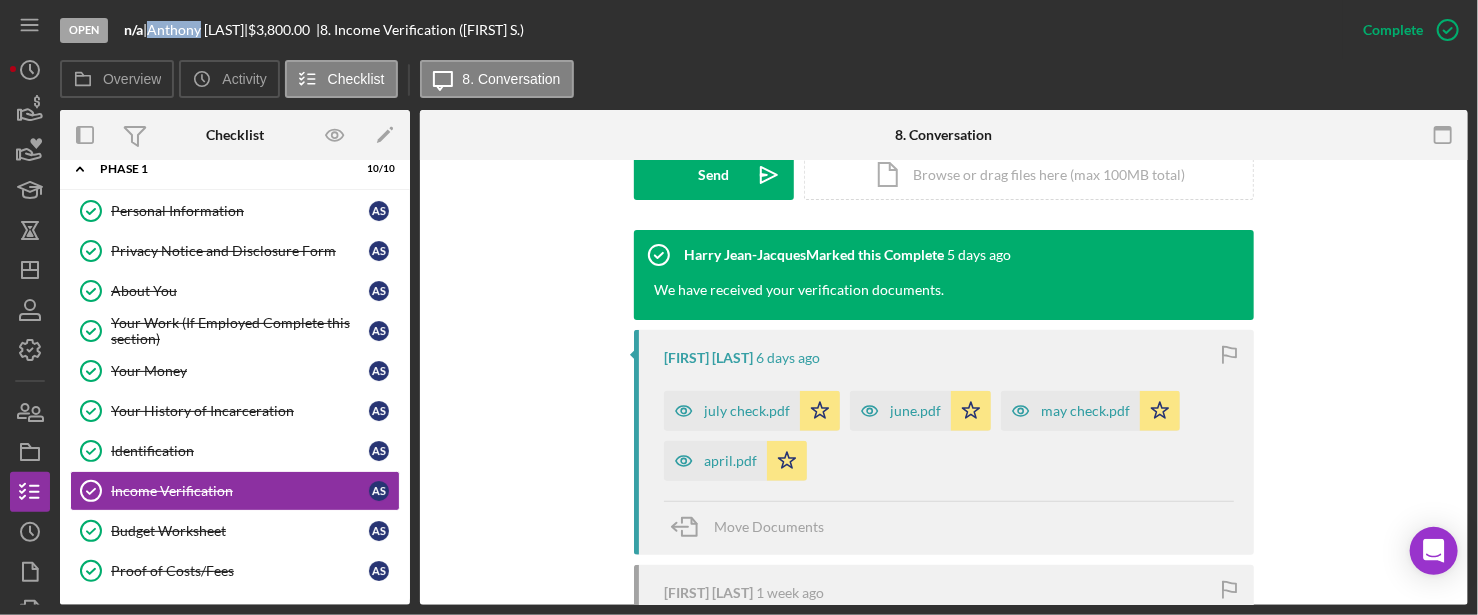 scroll, scrollTop: 600, scrollLeft: 0, axis: vertical 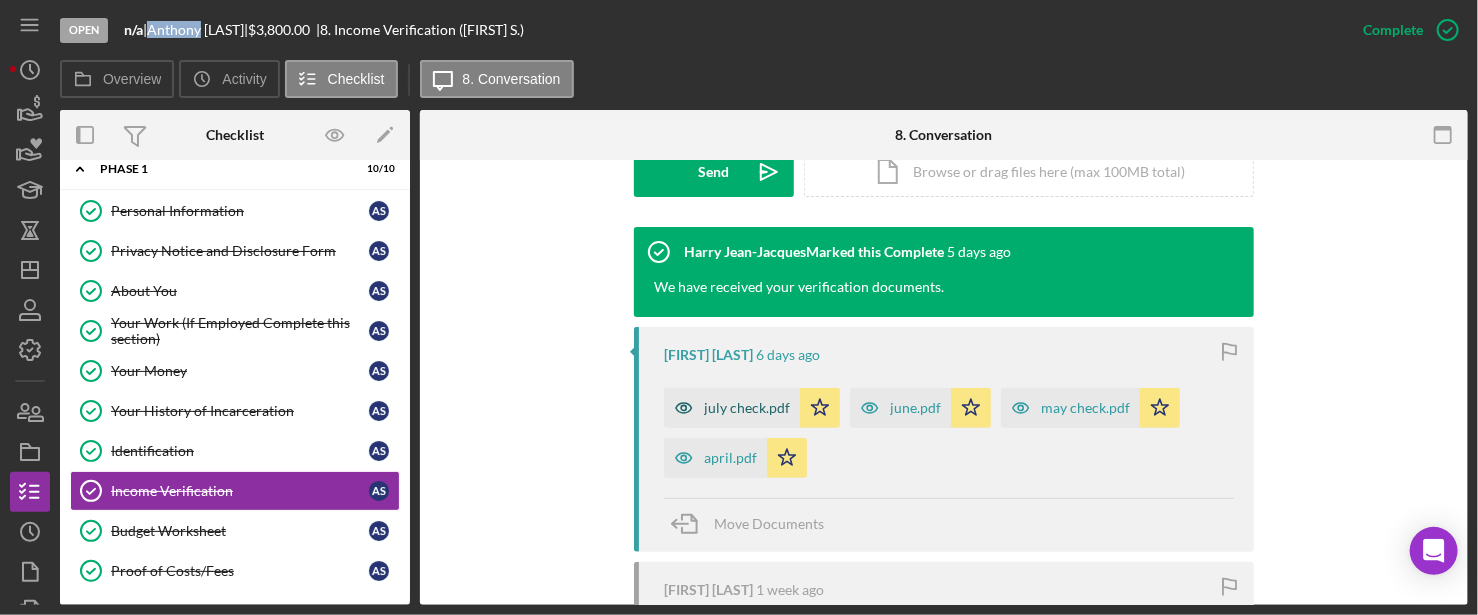 click on "july check.pdf" at bounding box center (747, 408) 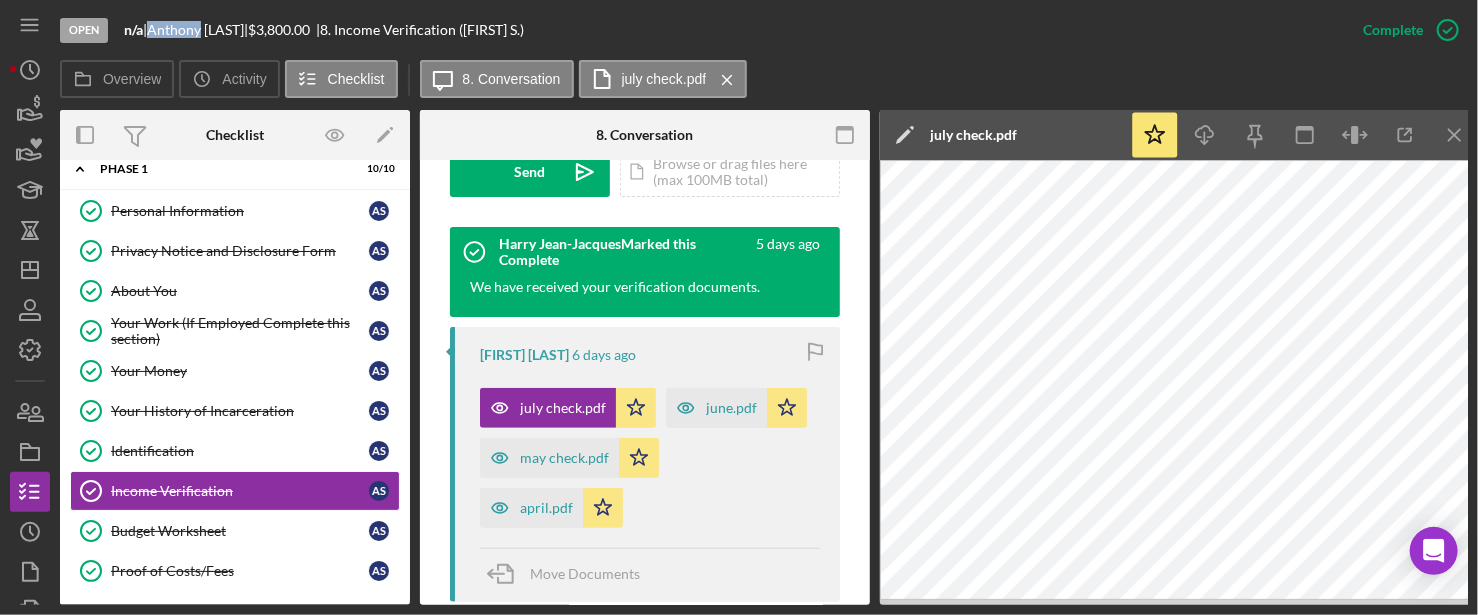 scroll, scrollTop: 0, scrollLeft: 11, axis: horizontal 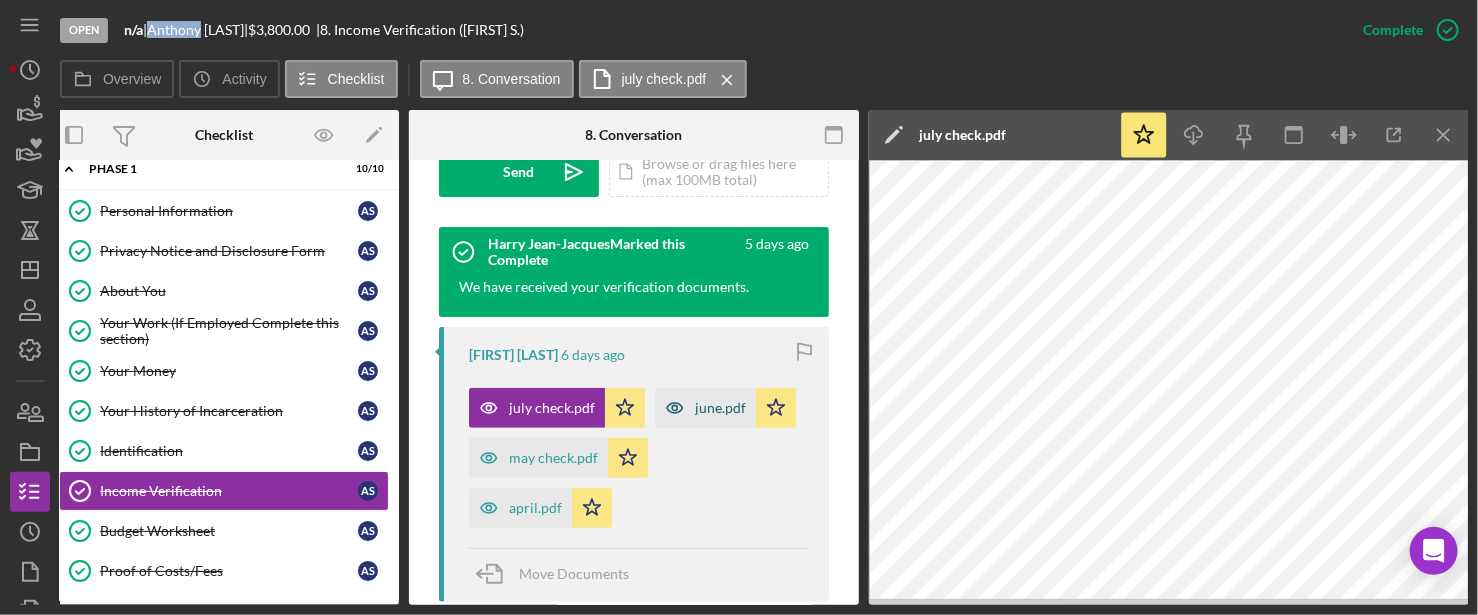 click on "june.pdf" at bounding box center (720, 408) 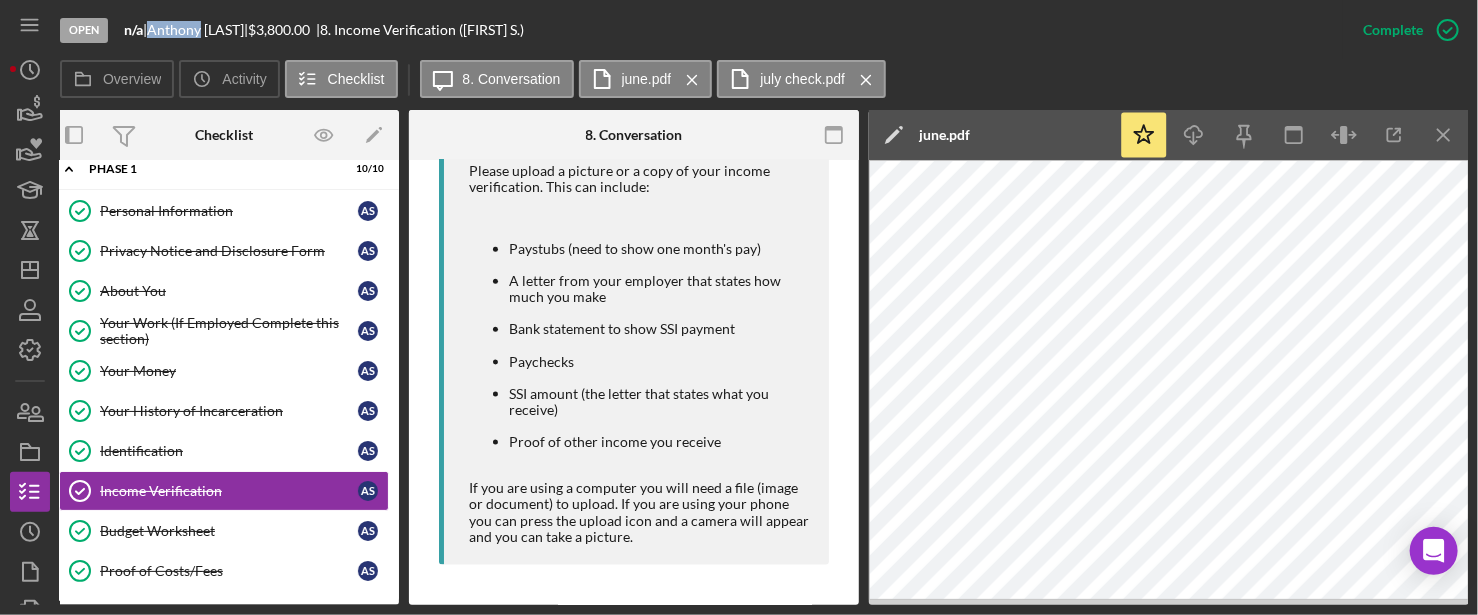 scroll, scrollTop: 630, scrollLeft: 0, axis: vertical 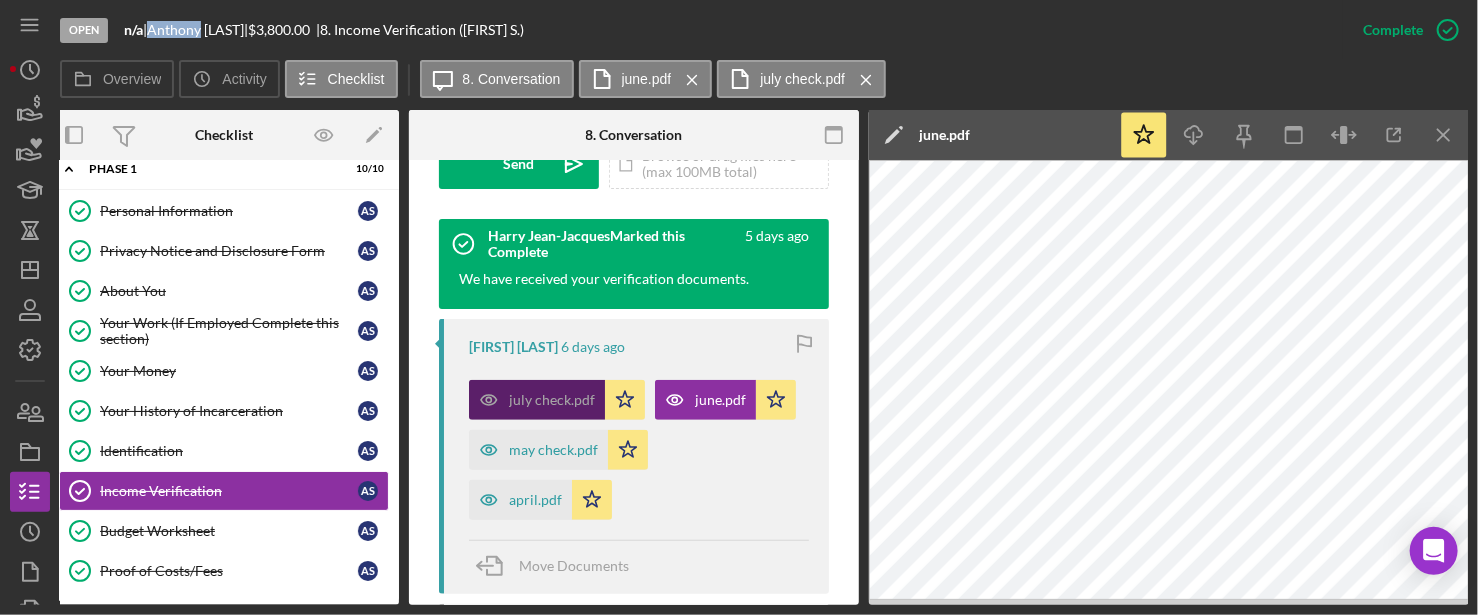 click on "july check.pdf" at bounding box center [552, 400] 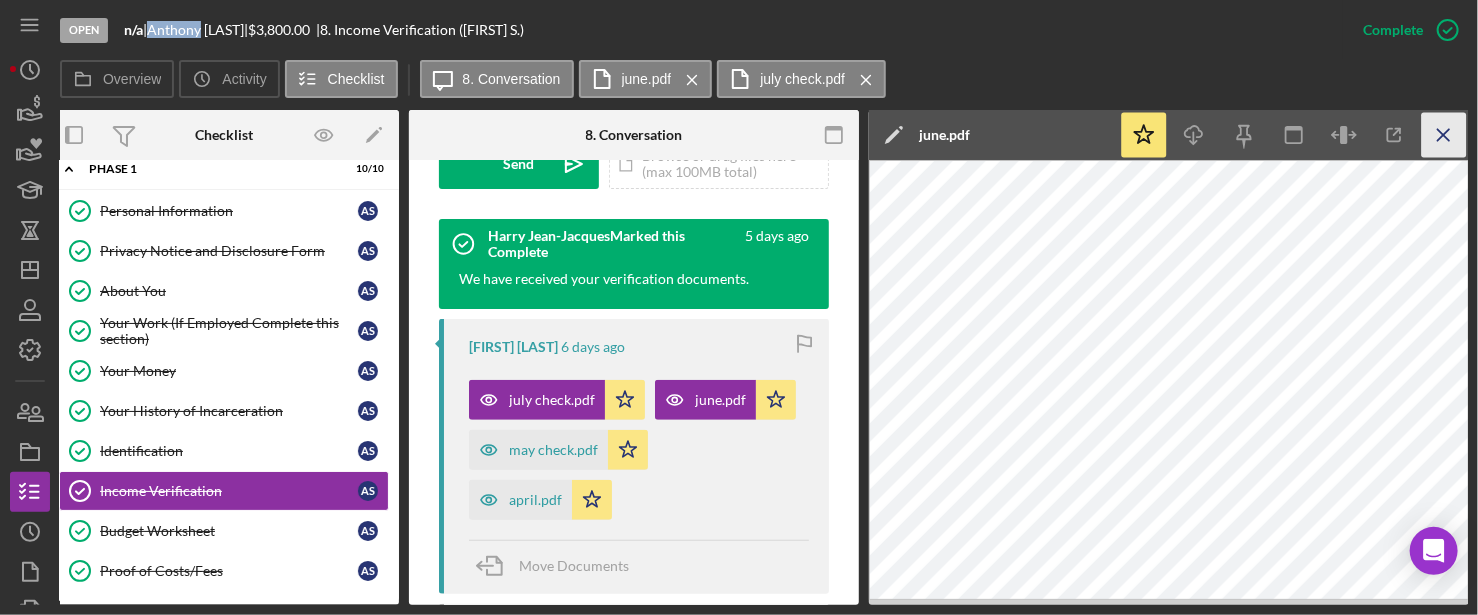 click on "Icon/Menu Close" 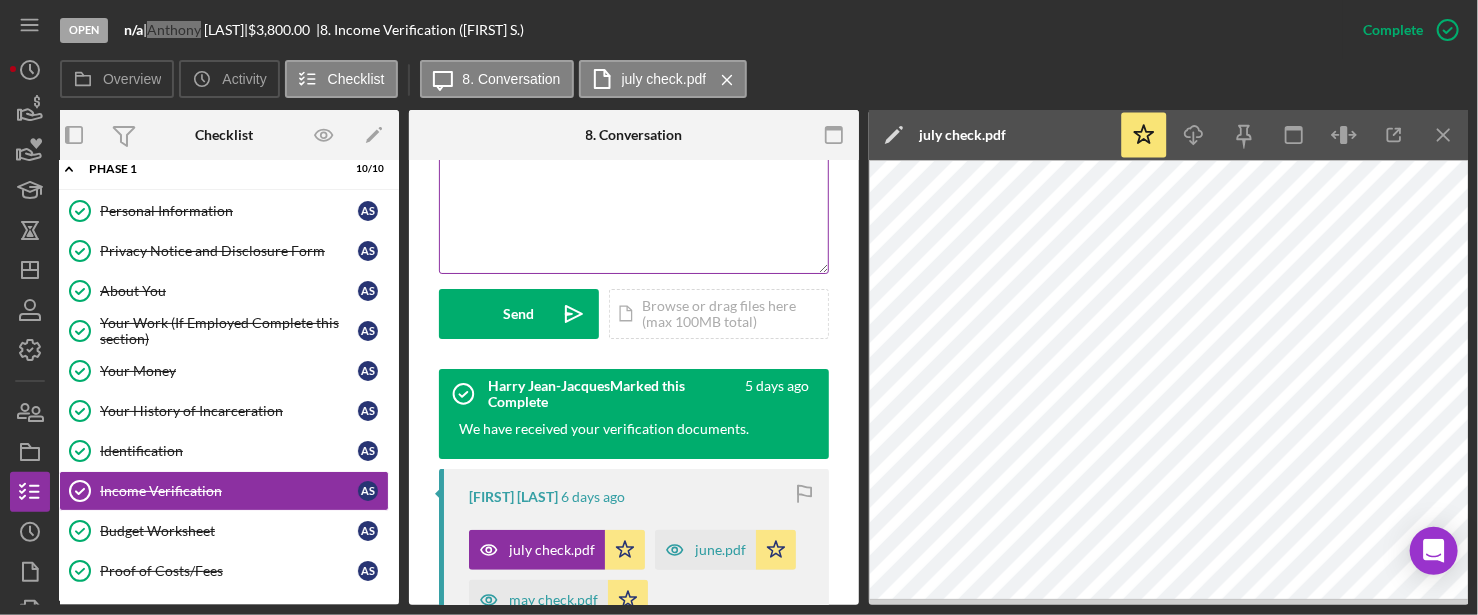scroll, scrollTop: 430, scrollLeft: 0, axis: vertical 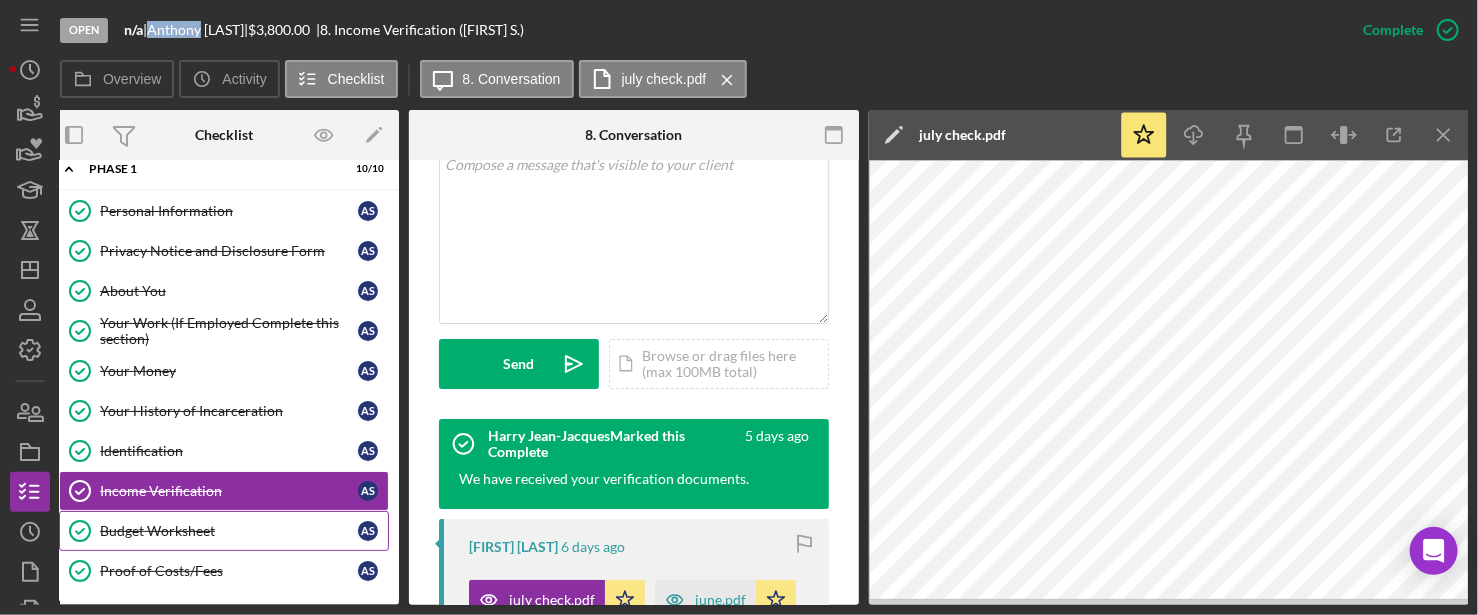 click on "Budget Worksheet" at bounding box center (229, 531) 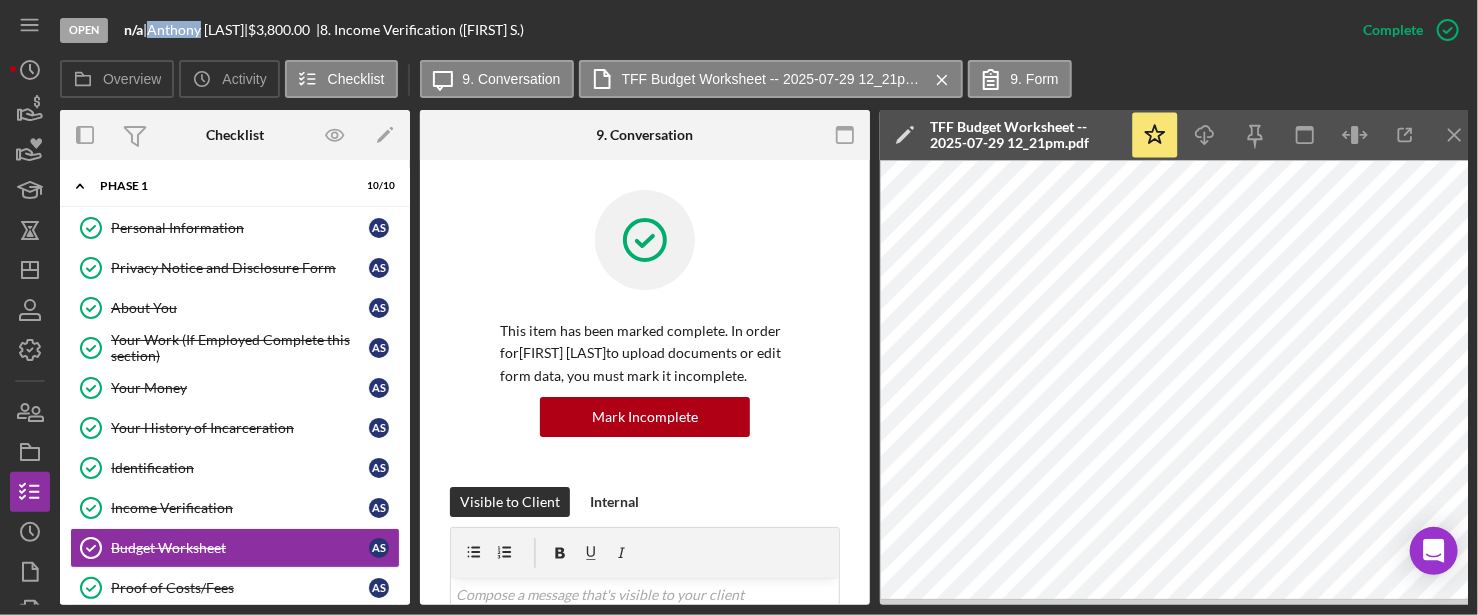 scroll, scrollTop: 0, scrollLeft: 0, axis: both 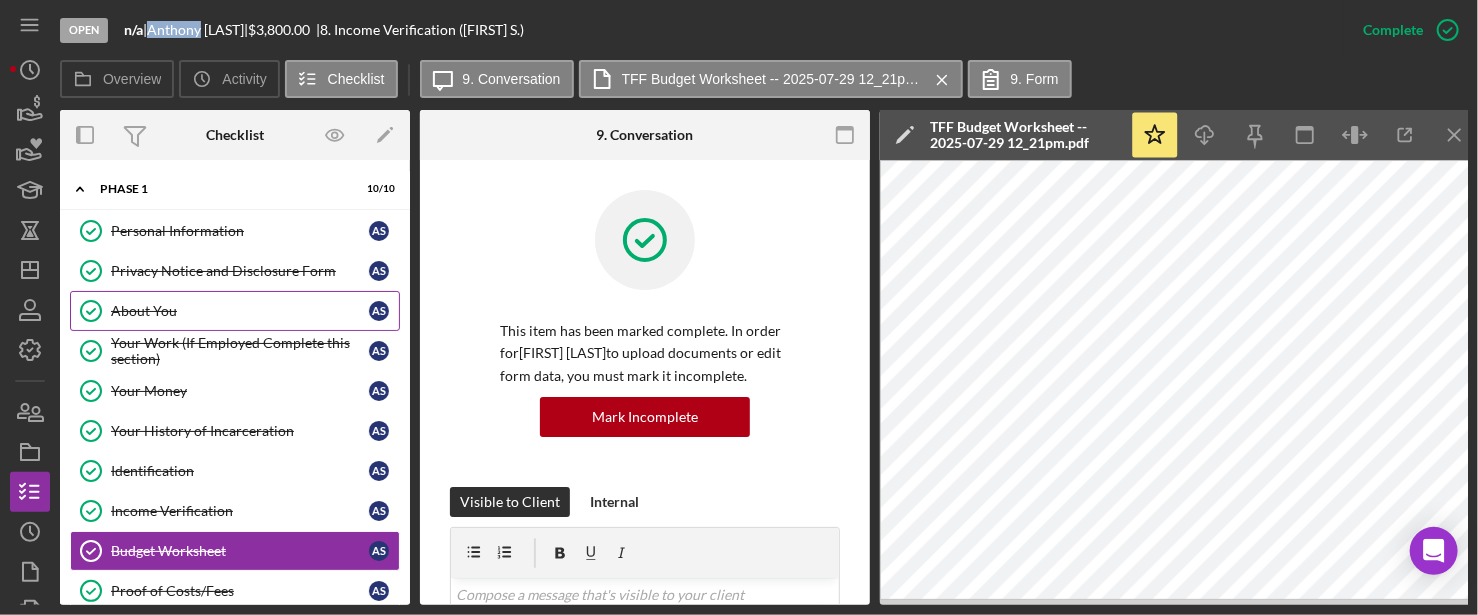 click on "About You About You A S" at bounding box center (235, 311) 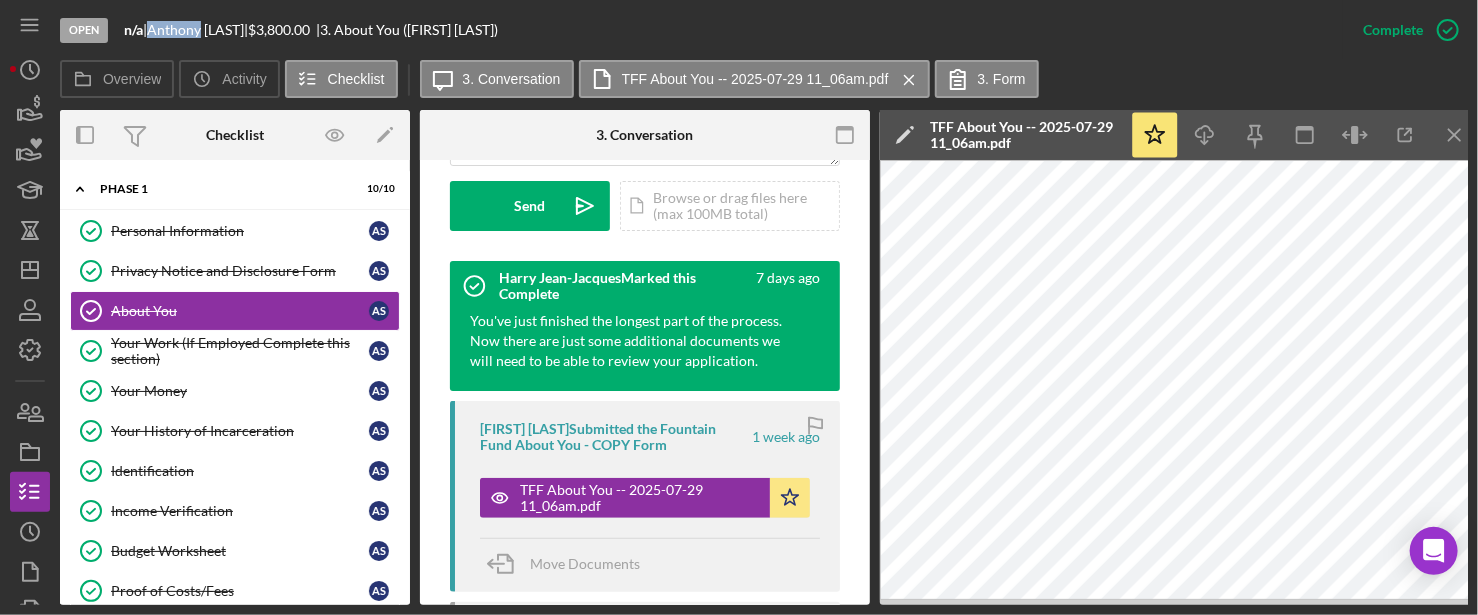 scroll, scrollTop: 600, scrollLeft: 0, axis: vertical 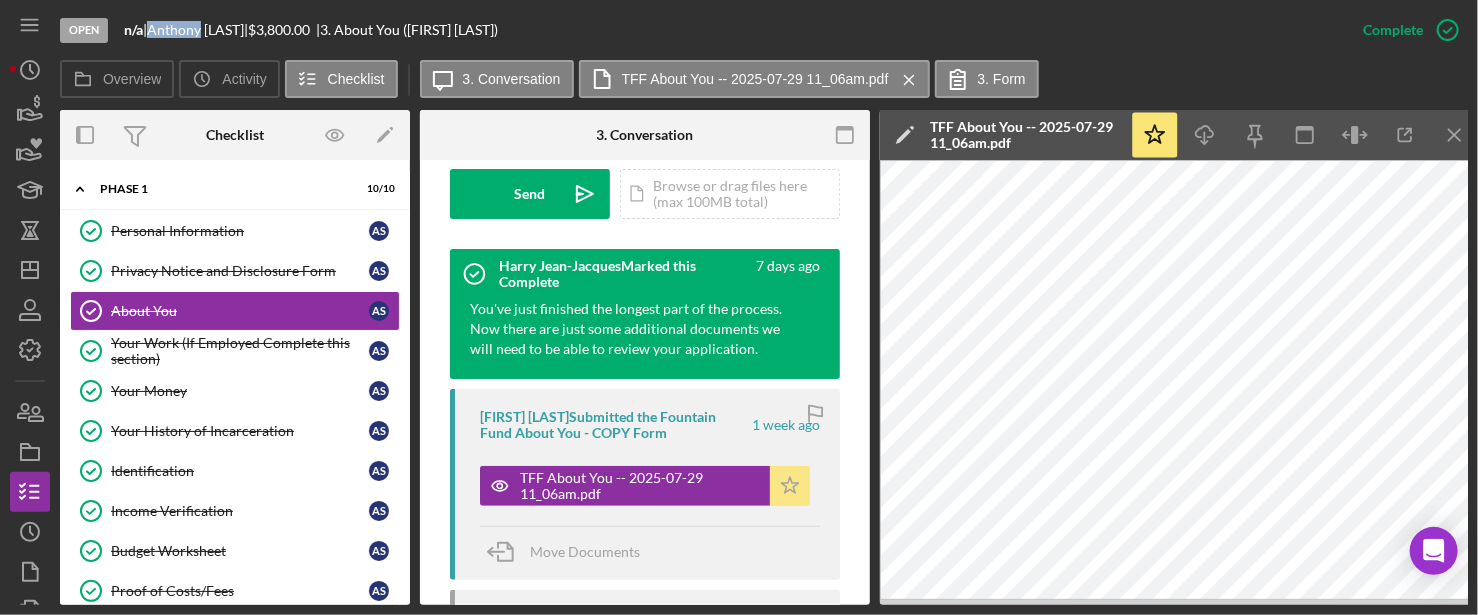 click on "Icon/Star" 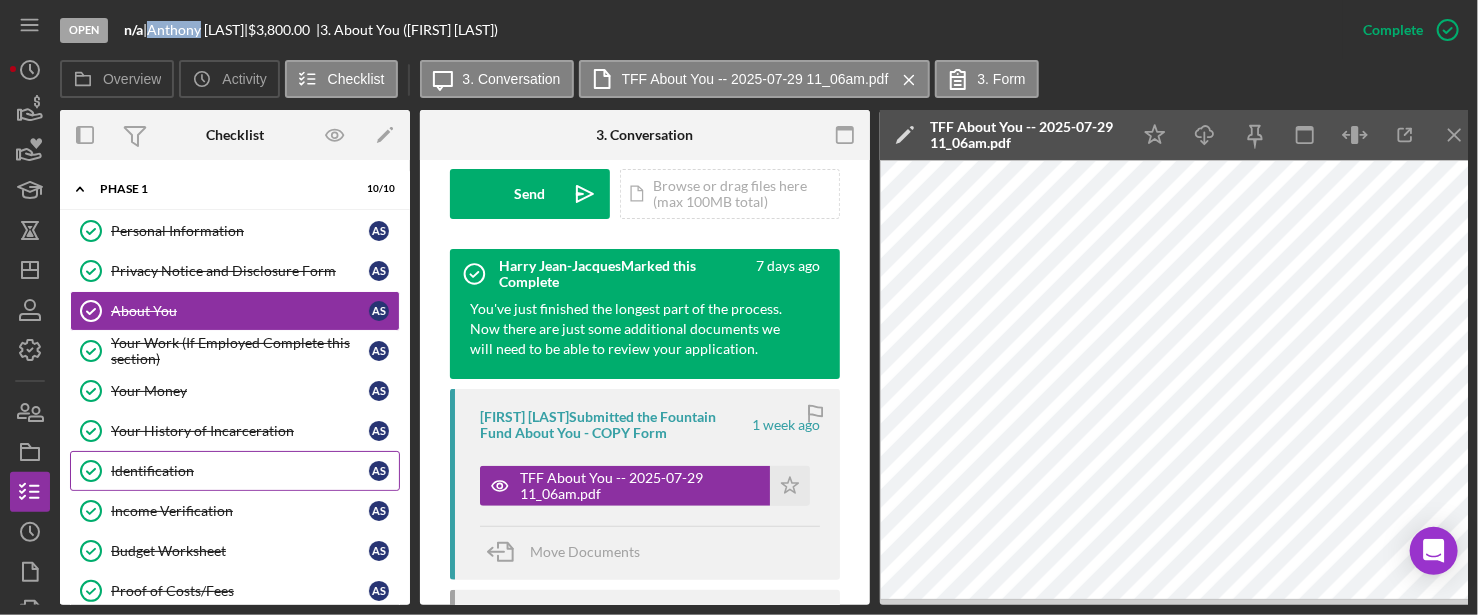 click on "Identification" at bounding box center (240, 471) 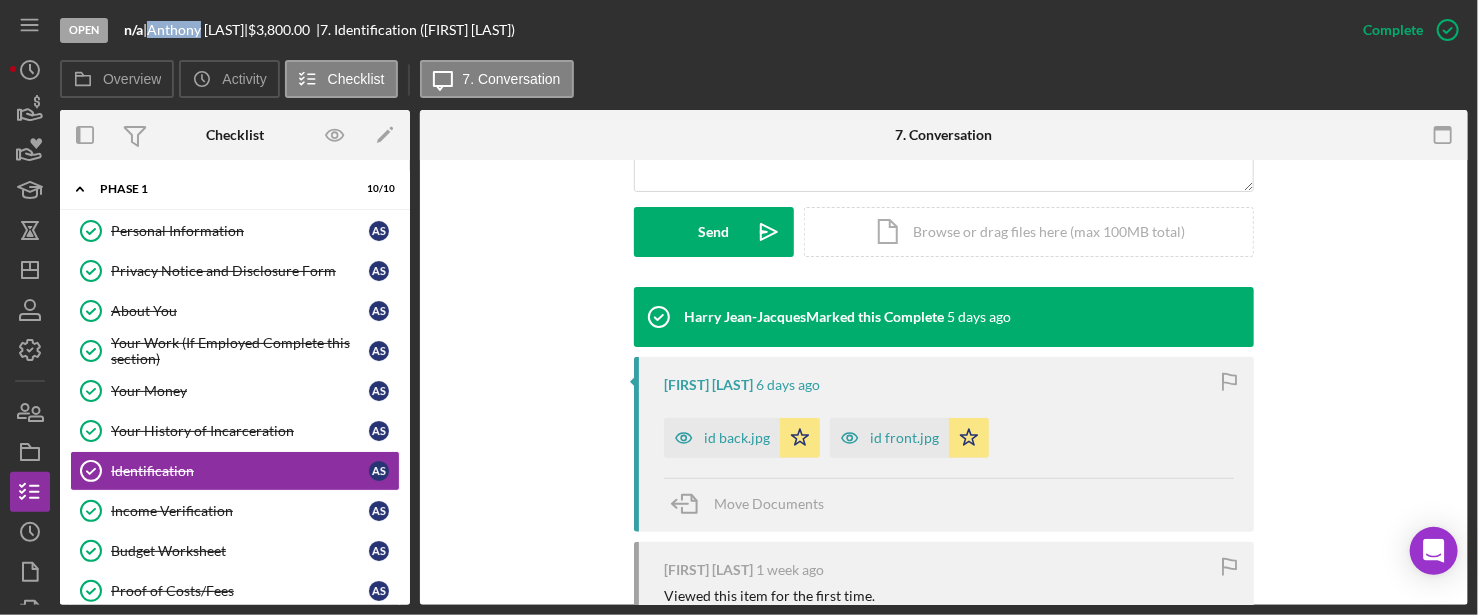 scroll, scrollTop: 600, scrollLeft: 0, axis: vertical 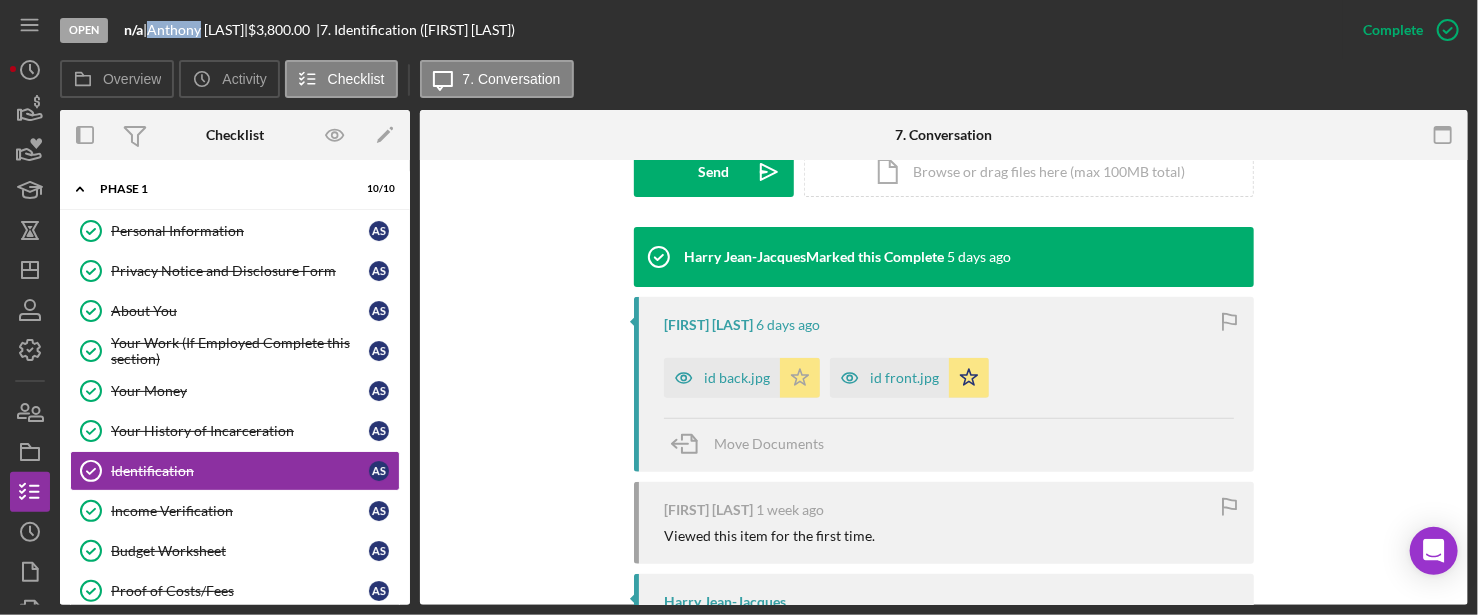 click on "Icon/Star" 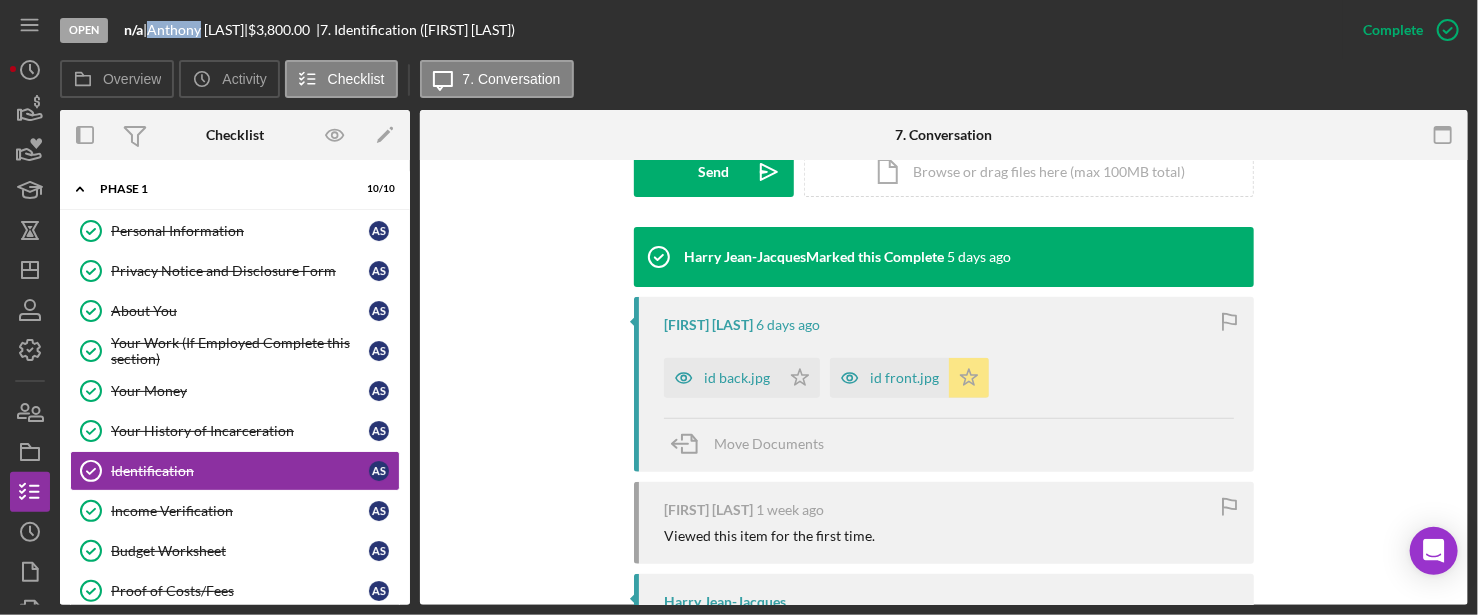 click on "Icon/Star" 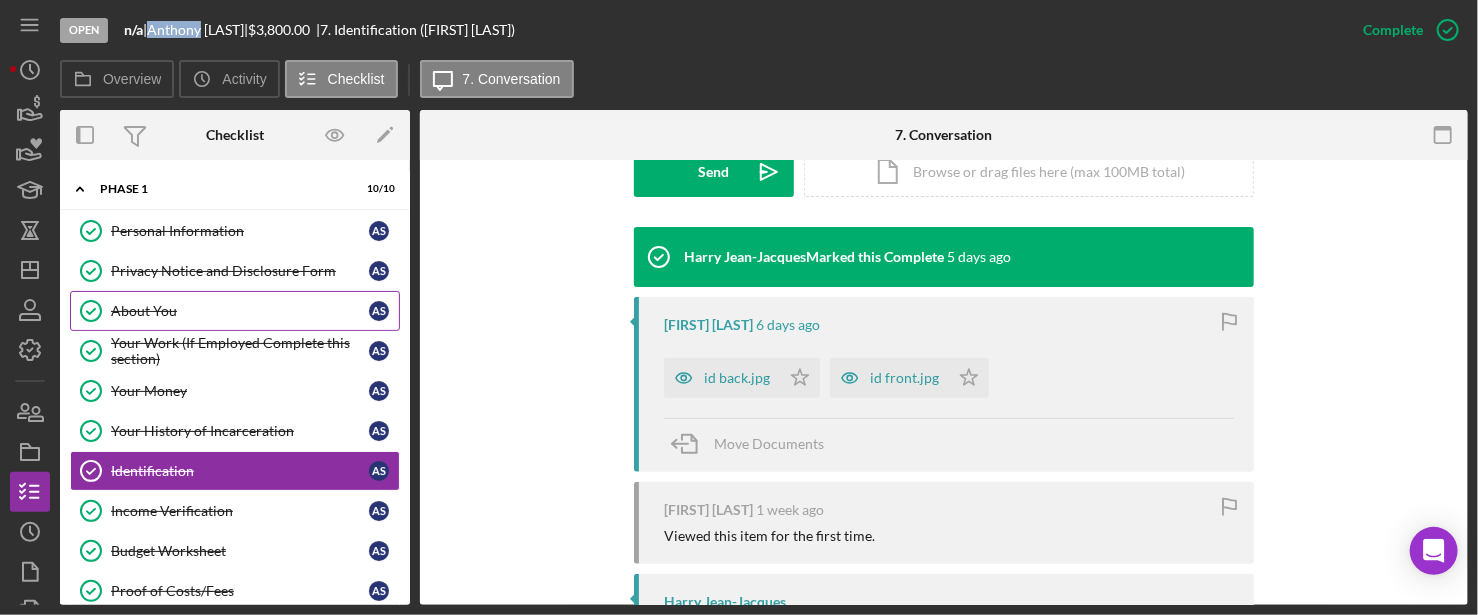 click on "About You About You A S" at bounding box center (235, 311) 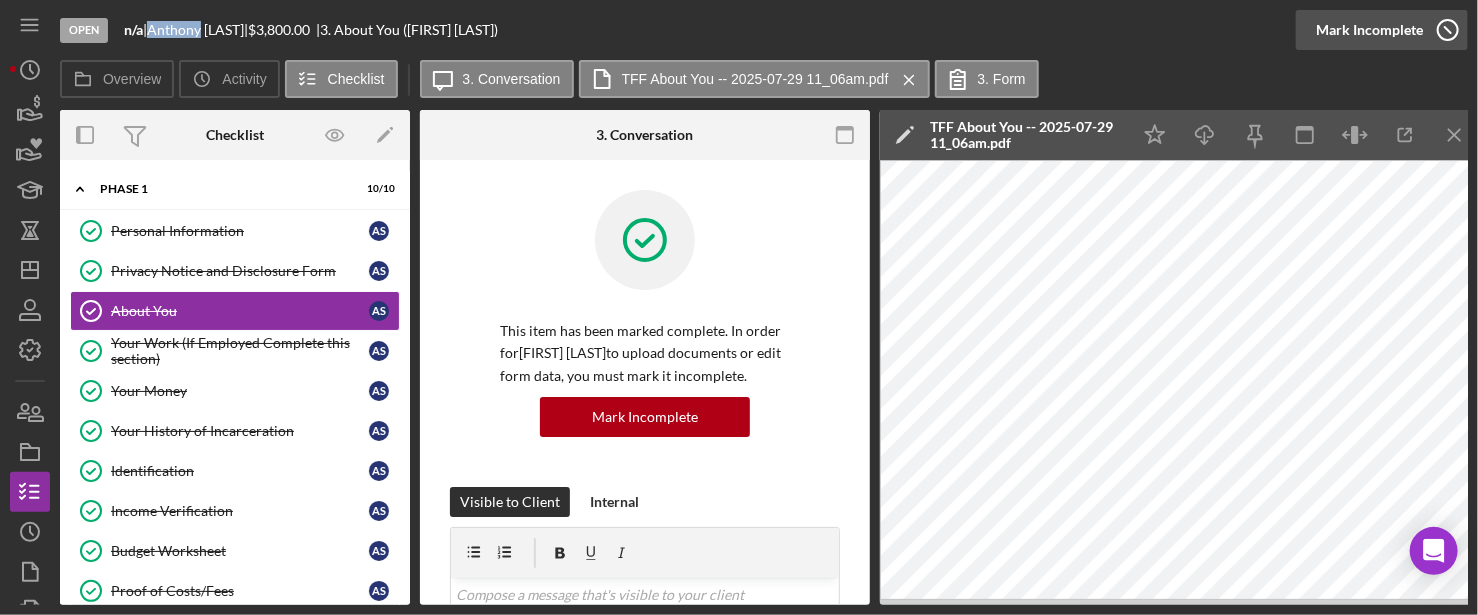click 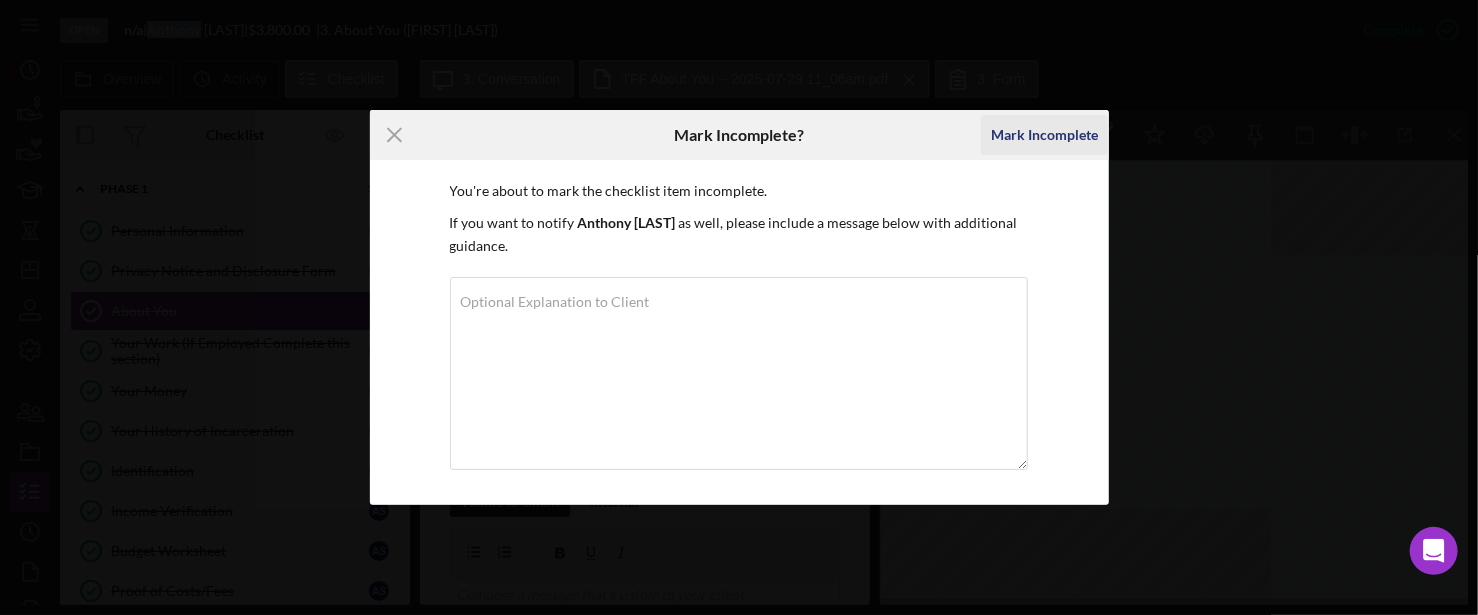 click on "Mark Incomplete" at bounding box center (1044, 135) 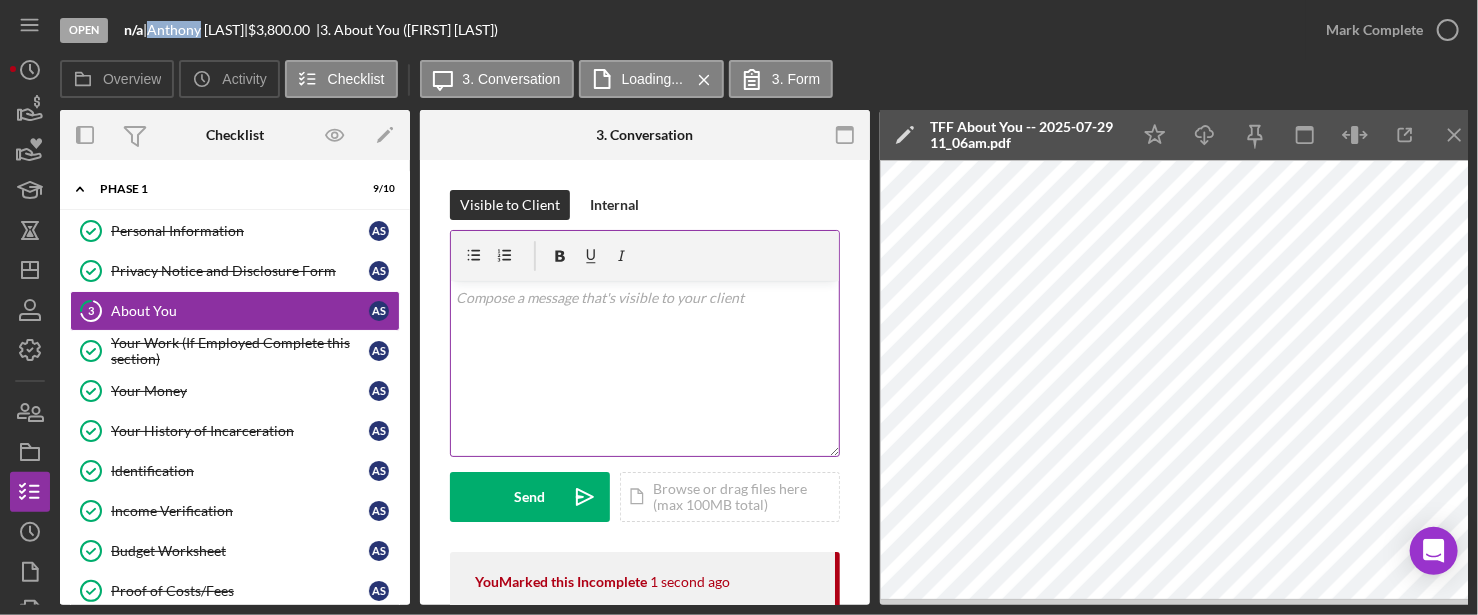scroll, scrollTop: 100, scrollLeft: 0, axis: vertical 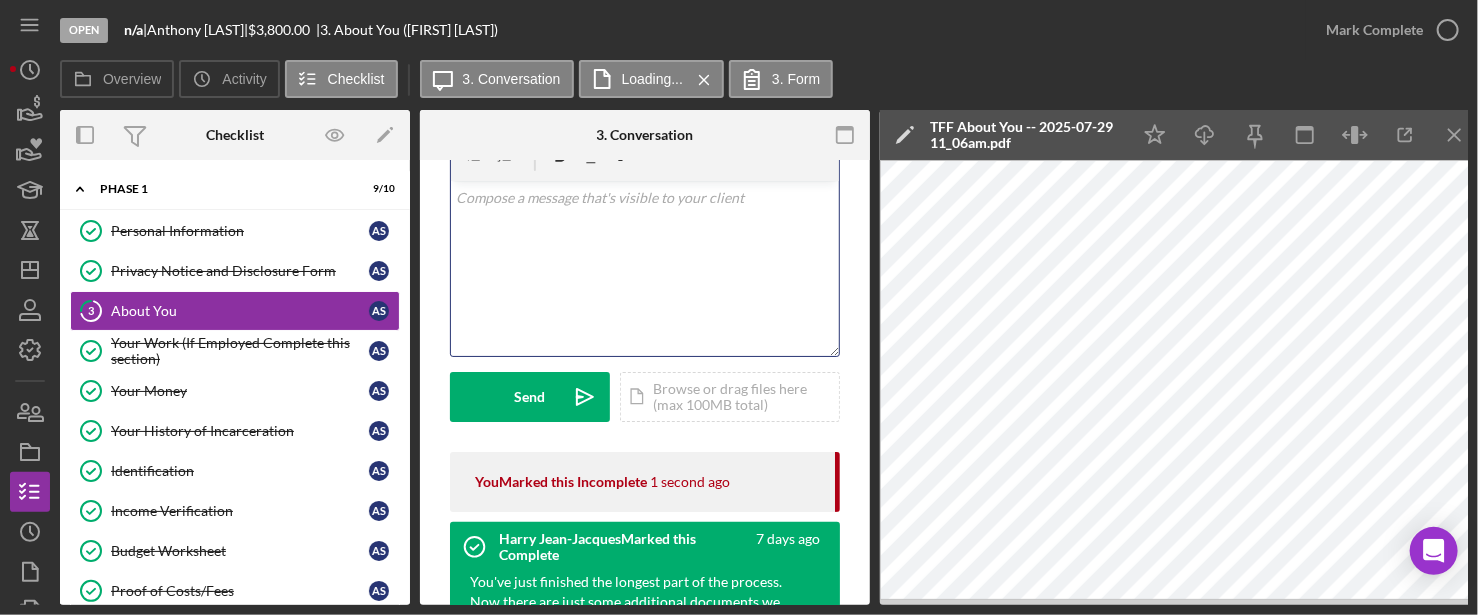 click on "v Color teal Color pink Remove color Add row above Add row below Add column before Add column after Merge cells Split cells Remove column Remove row Remove table" at bounding box center [645, 268] 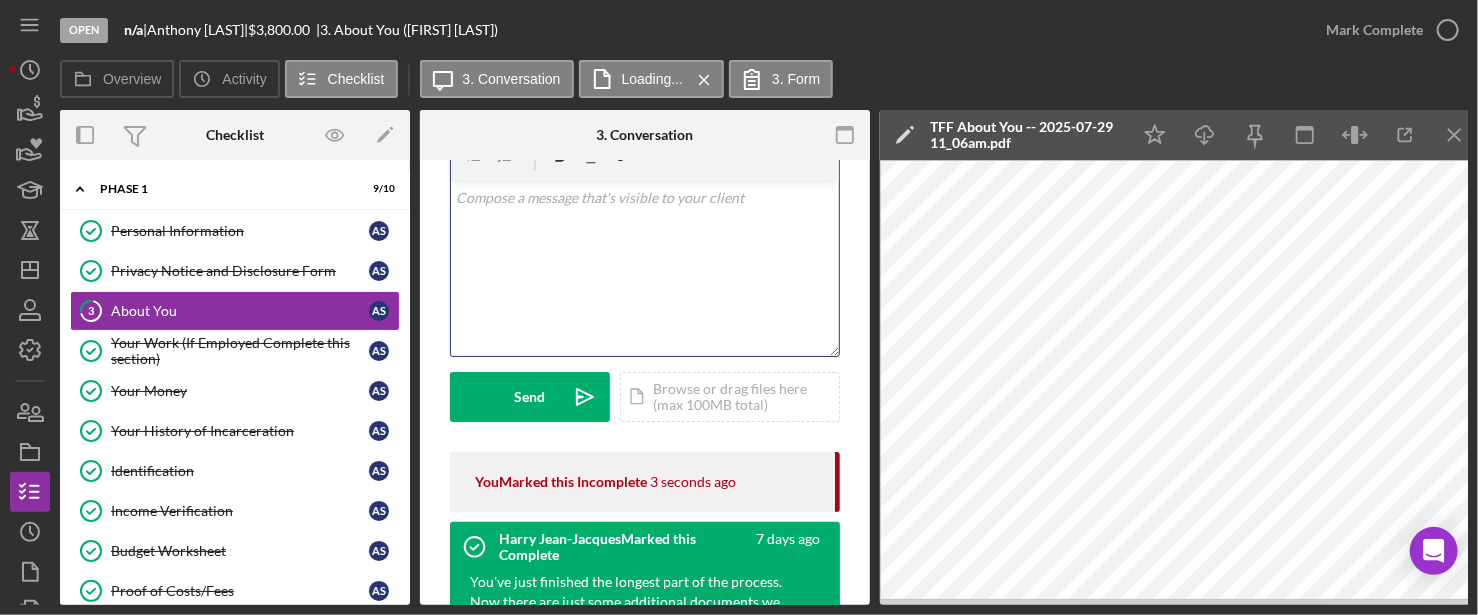 type 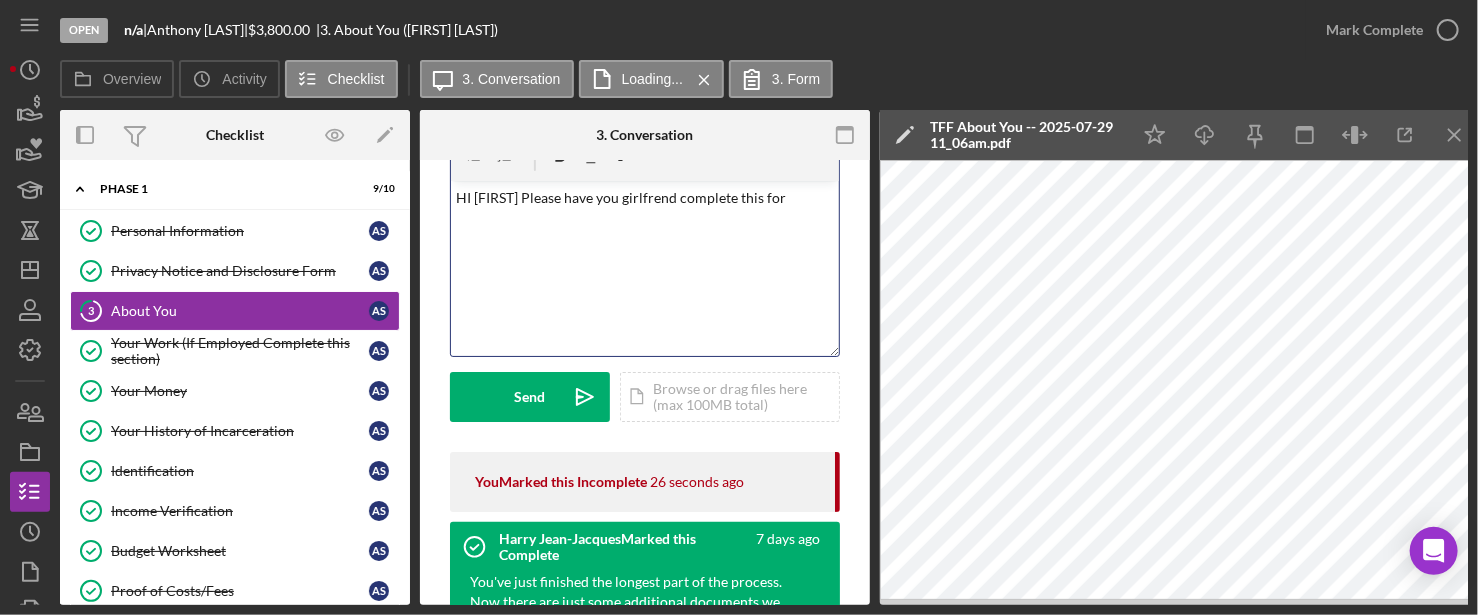 click on "HI [FIRST] Please have you girlfrend complete this for" at bounding box center (645, 198) 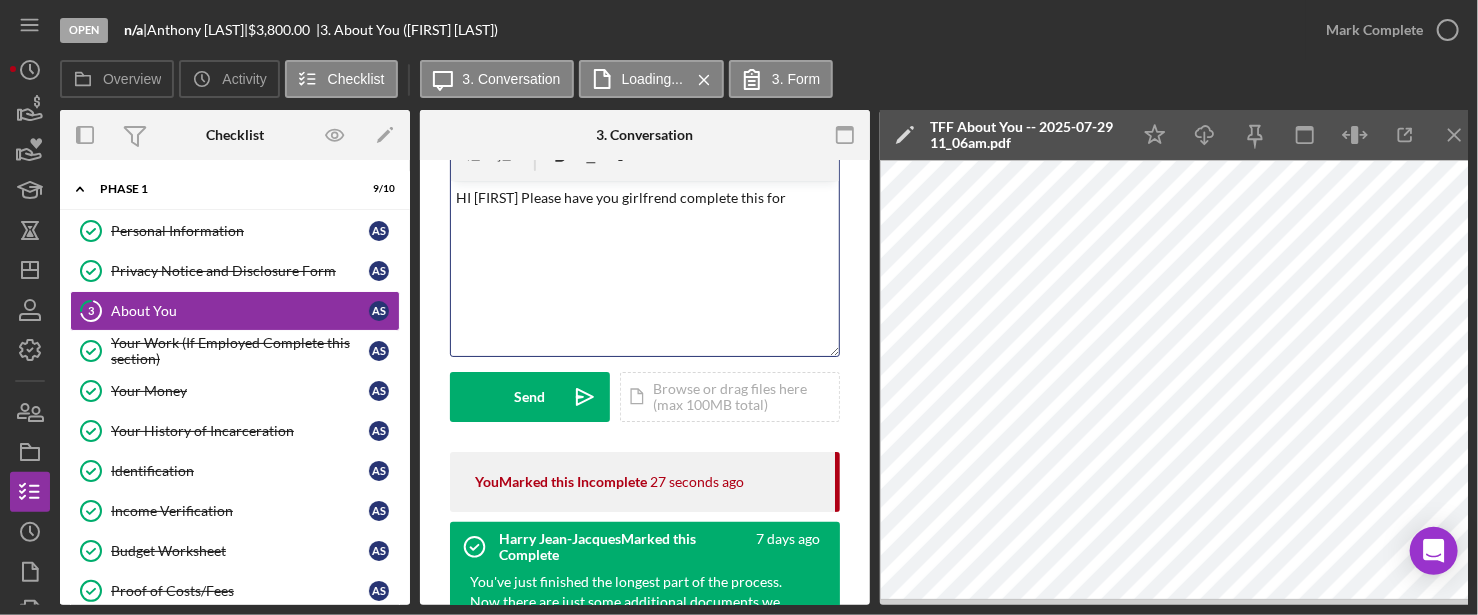 click on "HI [FIRST] Please have you girlfrend complete this for" at bounding box center (645, 198) 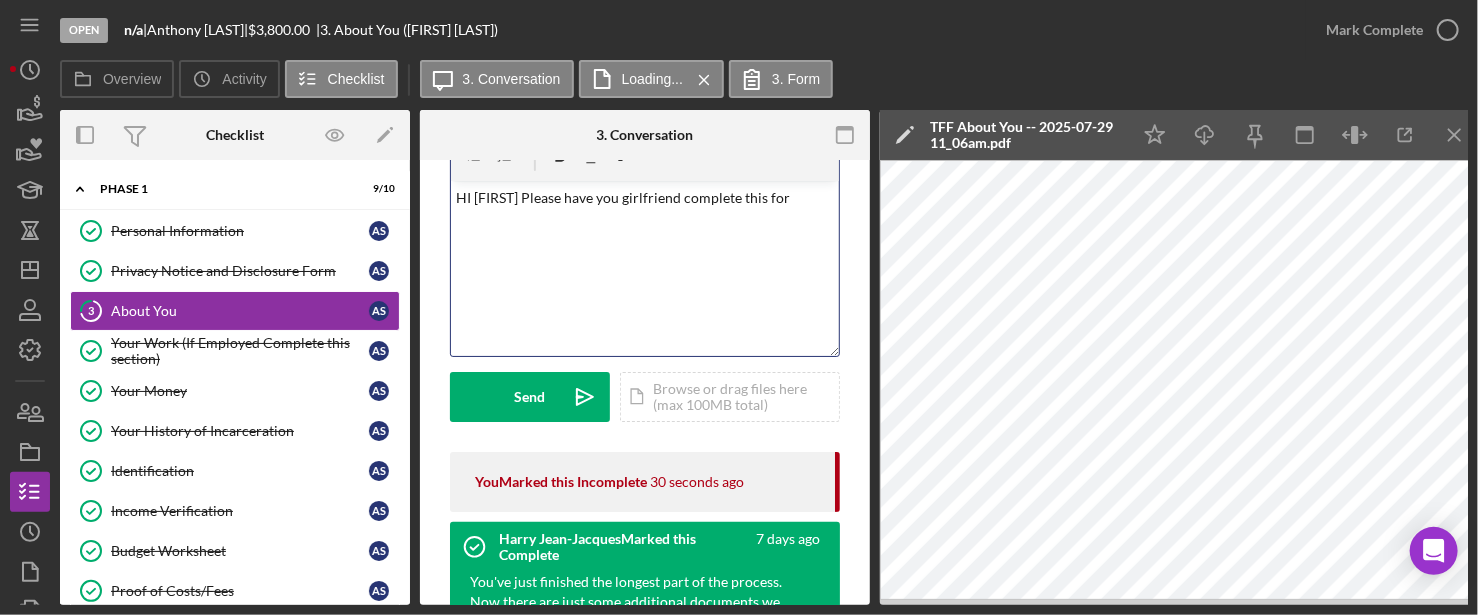 click on "HI [FIRST] Please have you girlfriend complete this for" at bounding box center (645, 198) 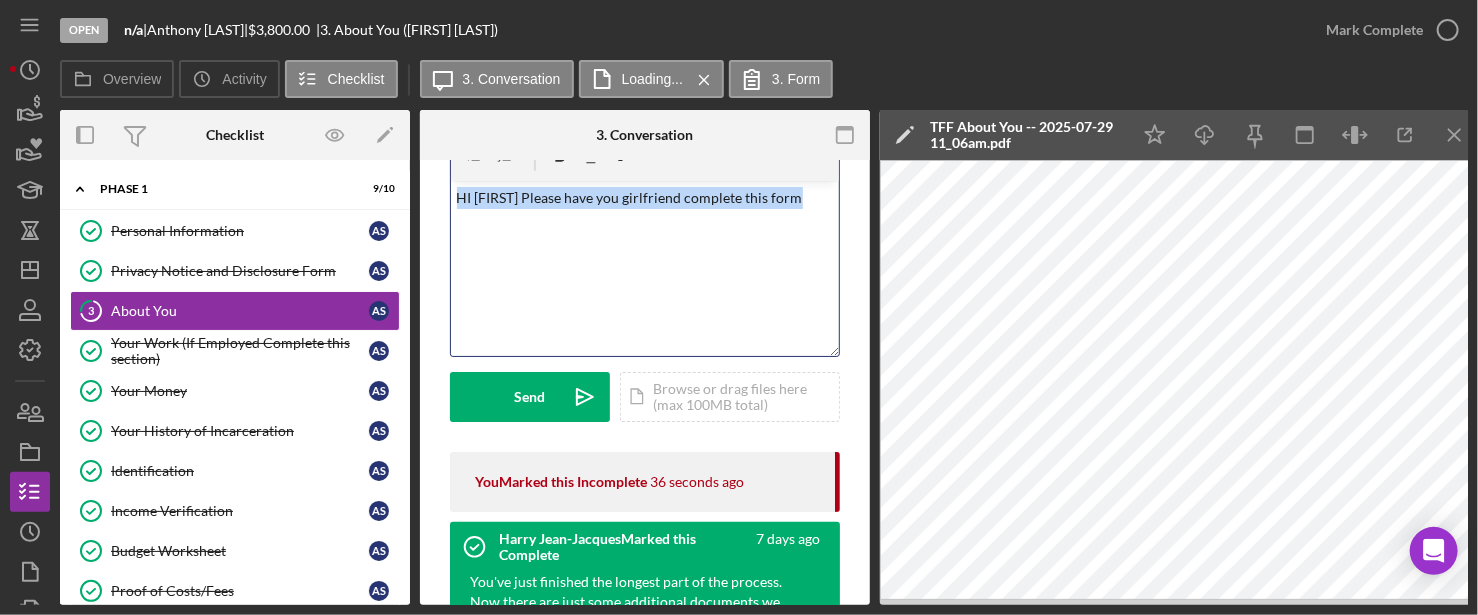 drag, startPoint x: 463, startPoint y: 199, endPoint x: 808, endPoint y: 204, distance: 345.03622 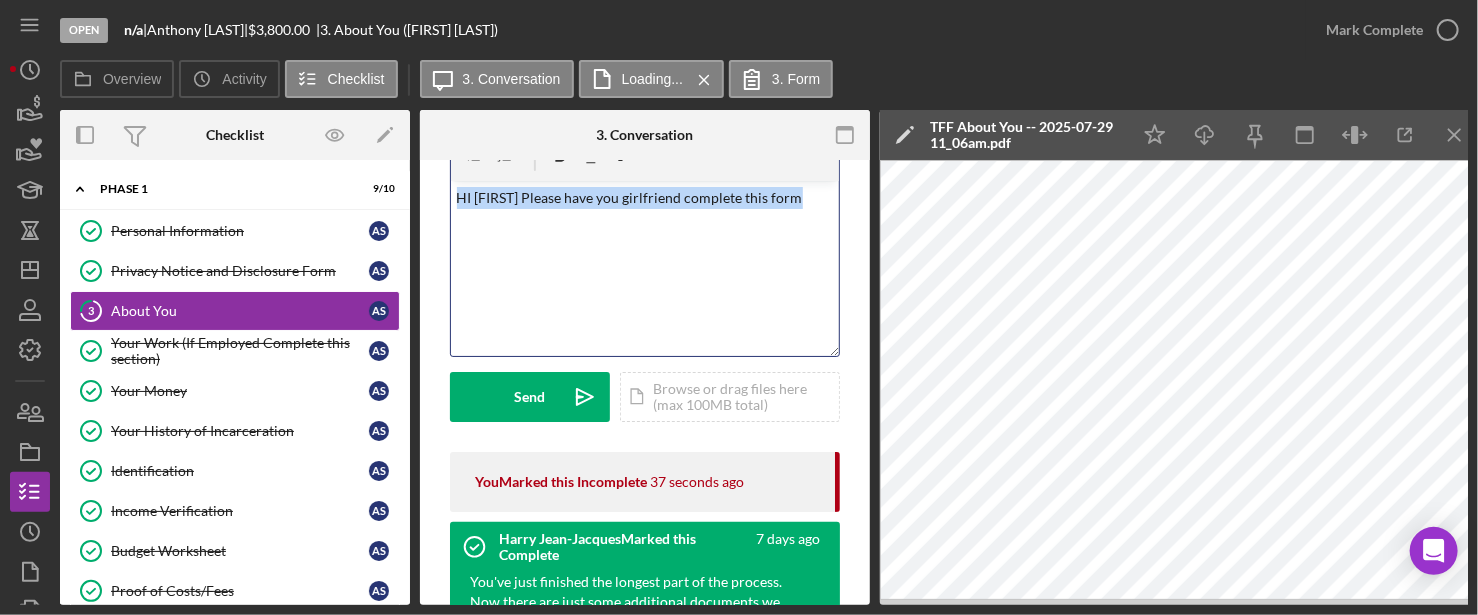 copy on "HI [FIRST] Please have you girlfriend complete this form" 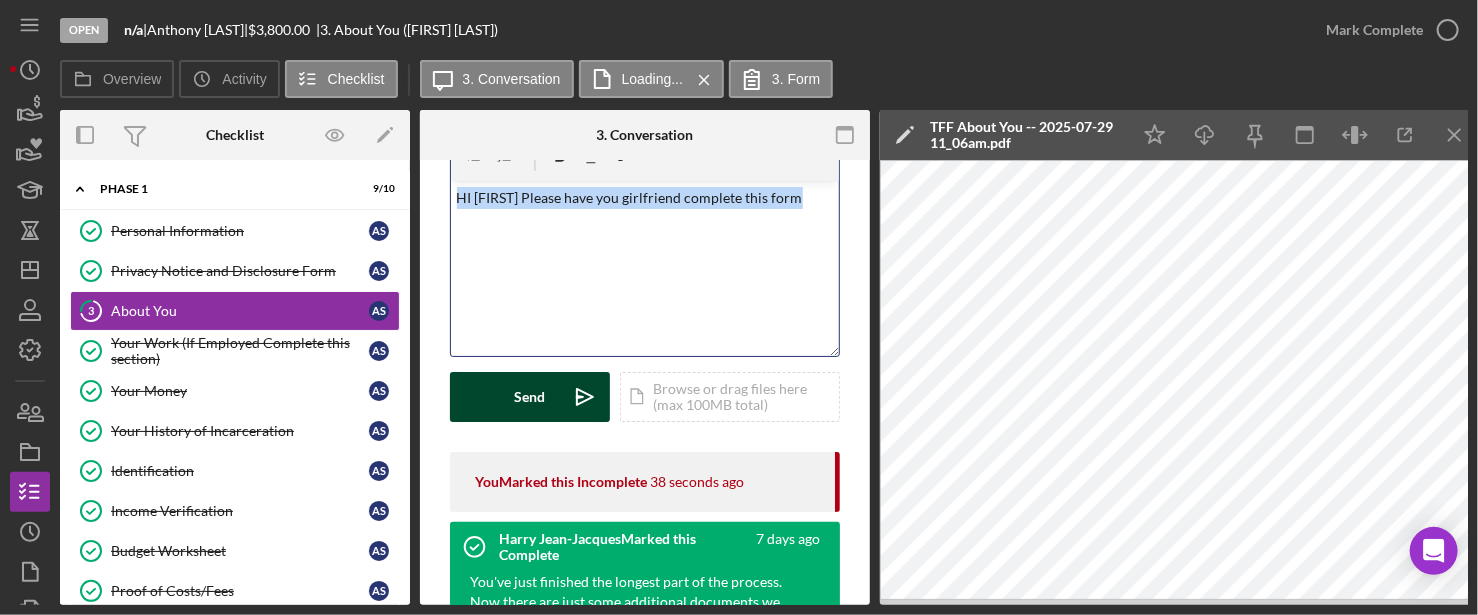 click on "Send" at bounding box center (530, 397) 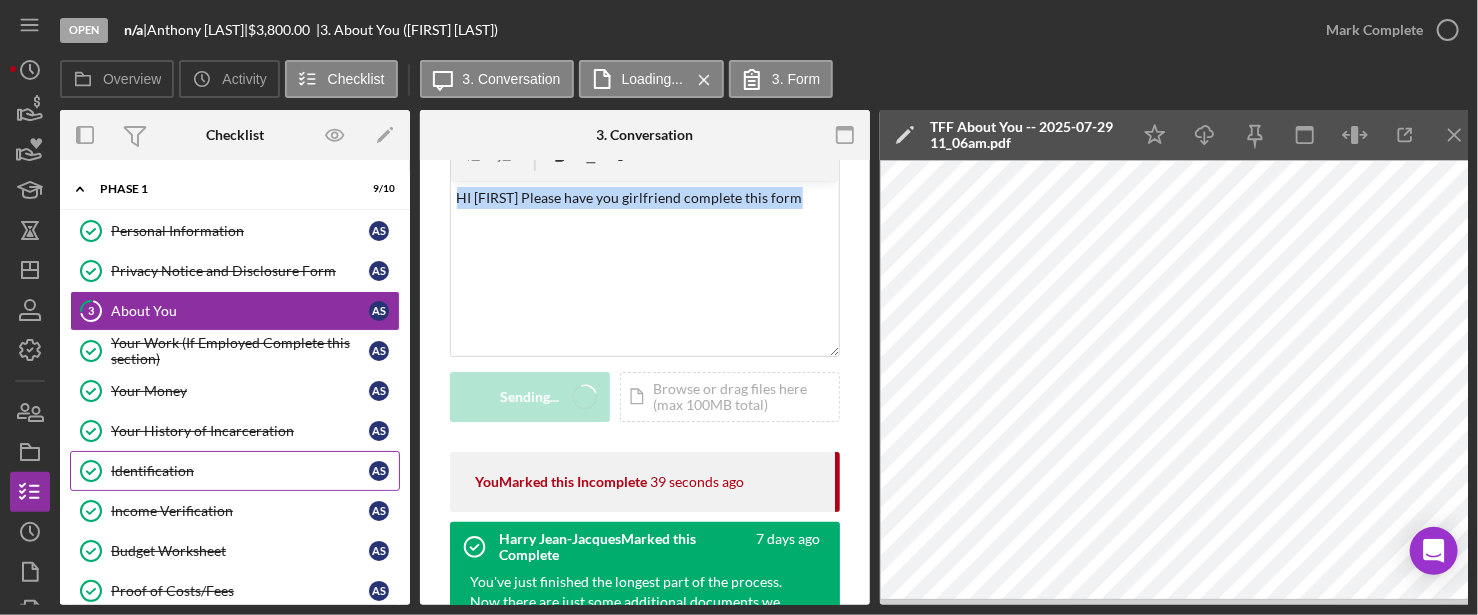 click on "Identification" at bounding box center [240, 471] 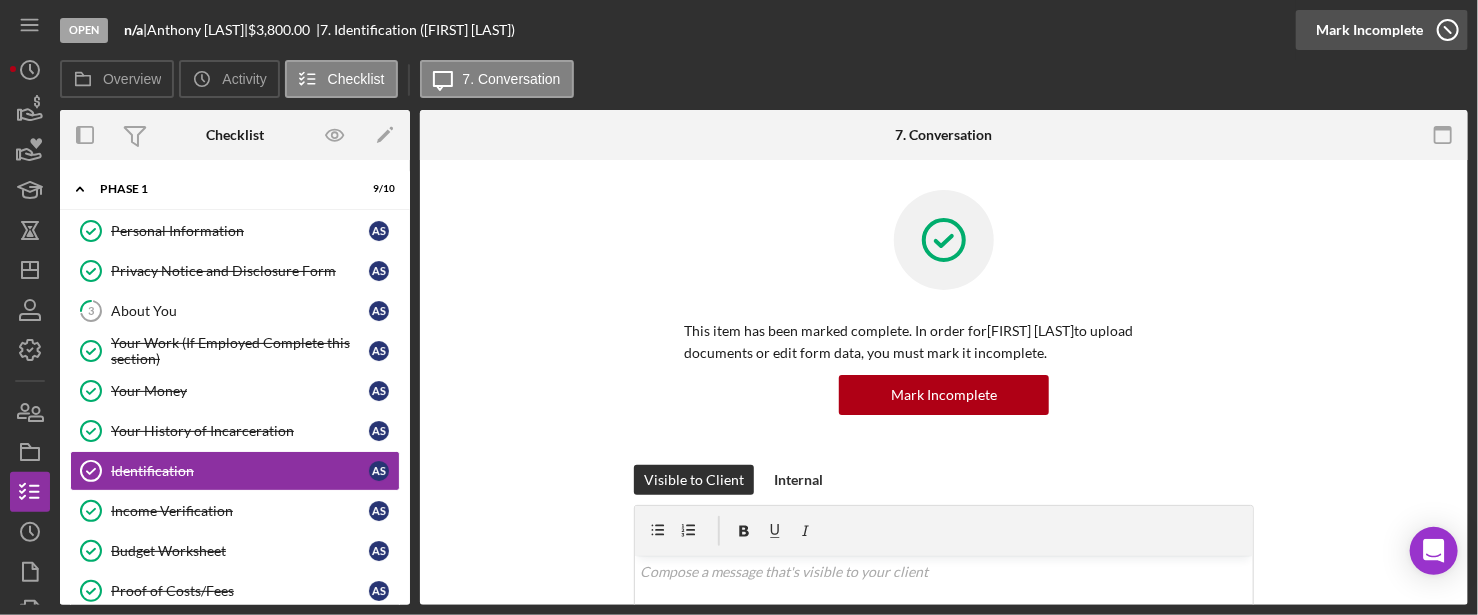 click 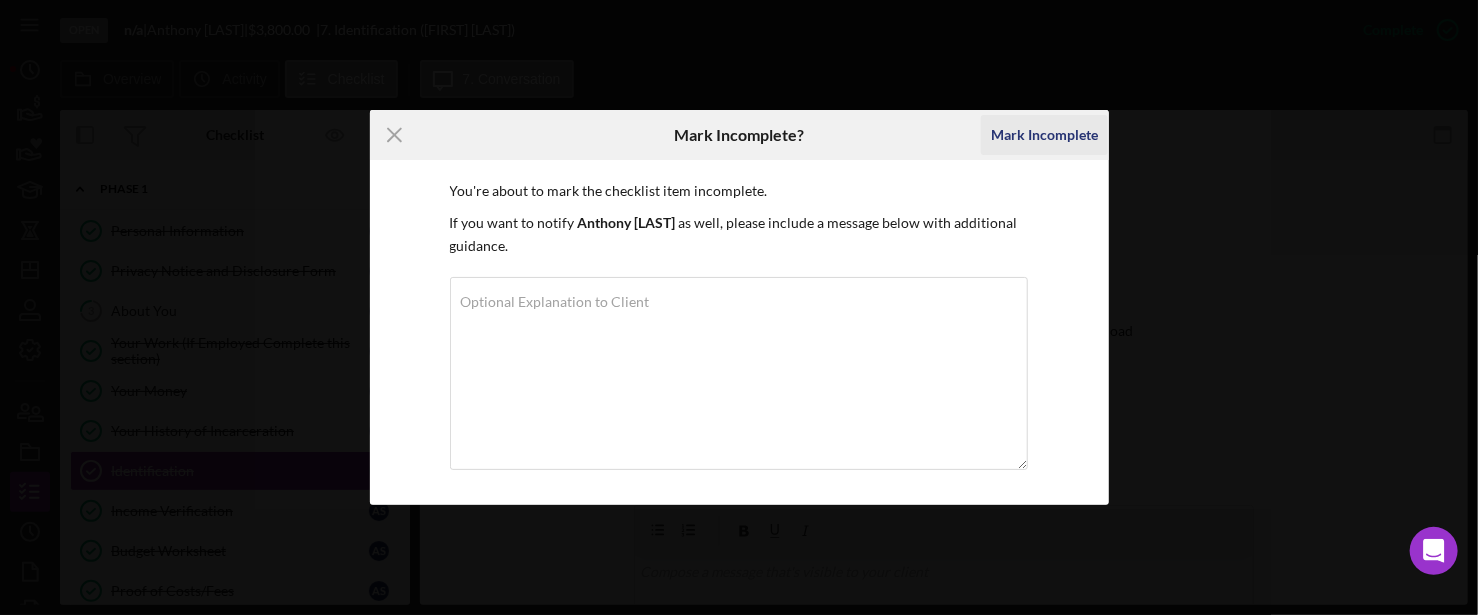 drag, startPoint x: 1070, startPoint y: 126, endPoint x: 1053, endPoint y: 133, distance: 18.384777 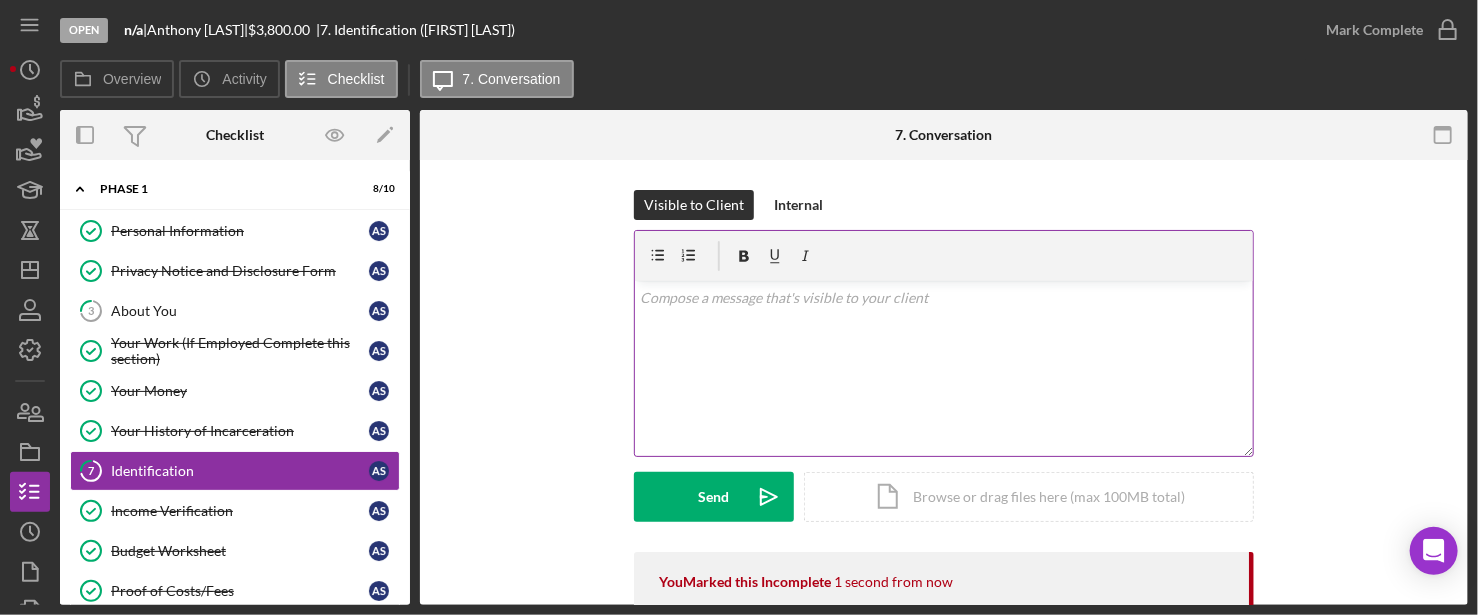 click on "v Color teal Color pink Remove color Add row above Add row below Add column before Add column after Merge cells Split cells Remove column Remove row Remove table" at bounding box center (944, 368) 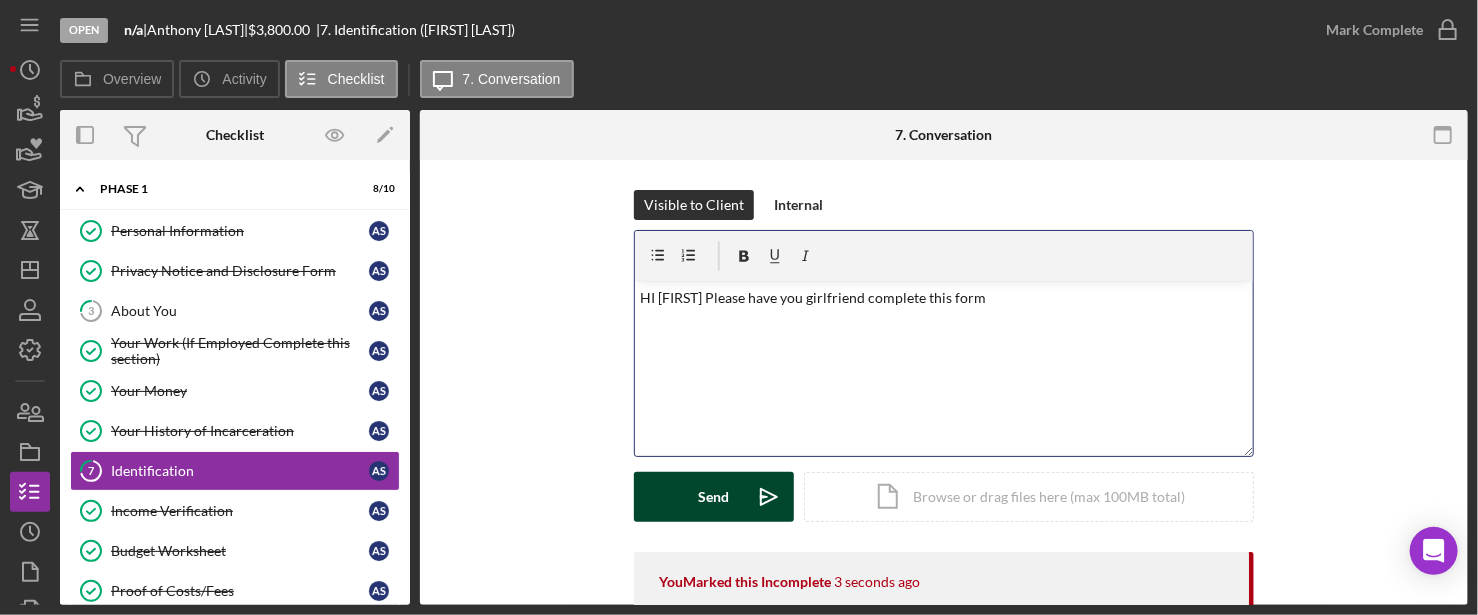 click on "Send Icon/icon-invite-send" at bounding box center (714, 497) 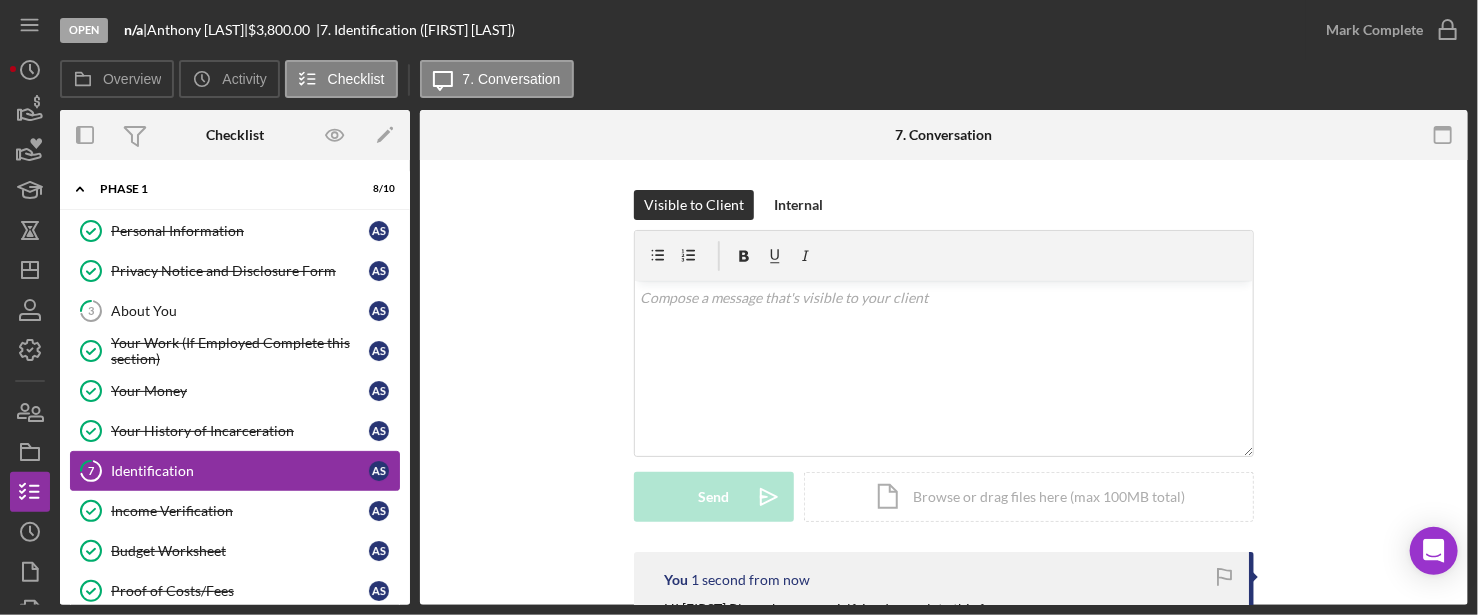 scroll, scrollTop: 21, scrollLeft: 0, axis: vertical 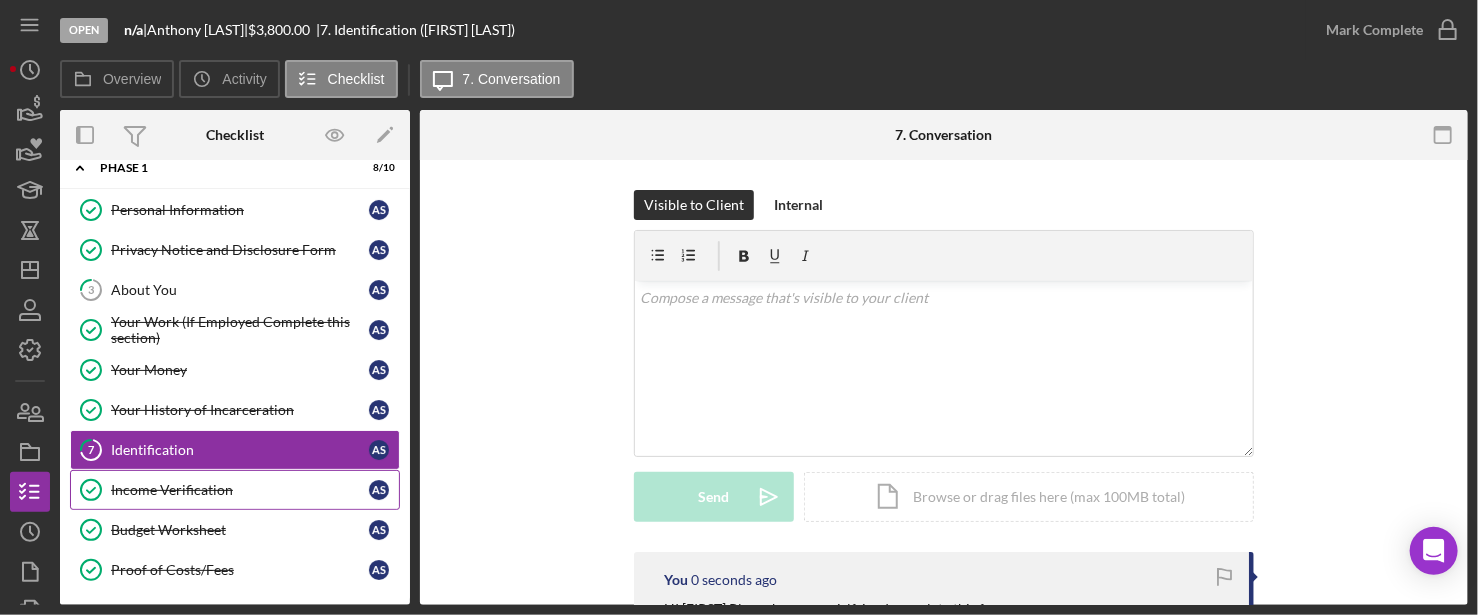 click on "Income Verification" at bounding box center (240, 490) 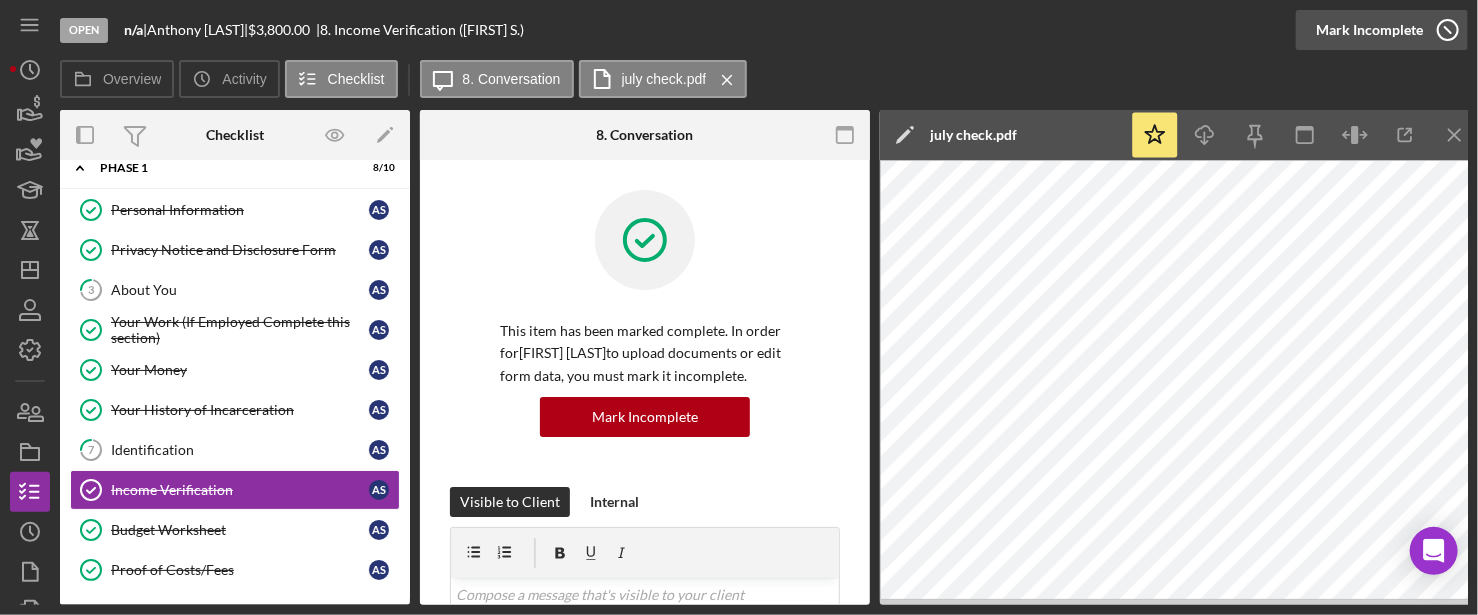 click 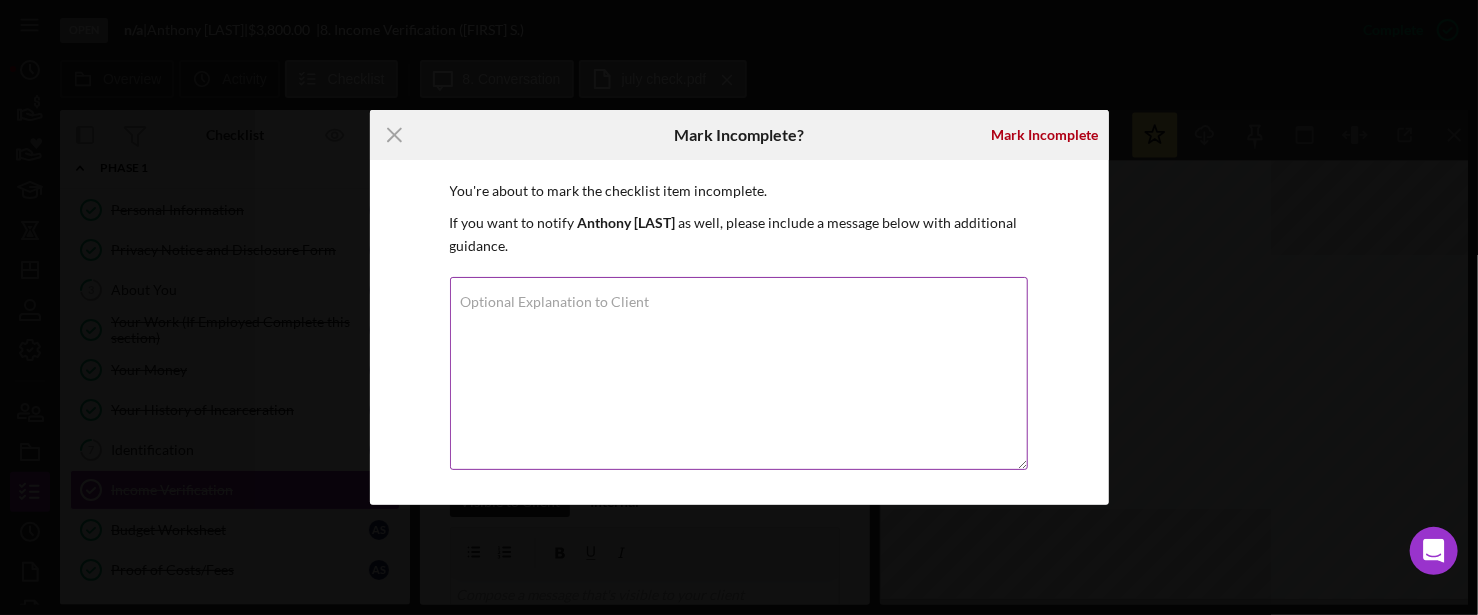 click on "Optional Explanation to Client" at bounding box center (555, 302) 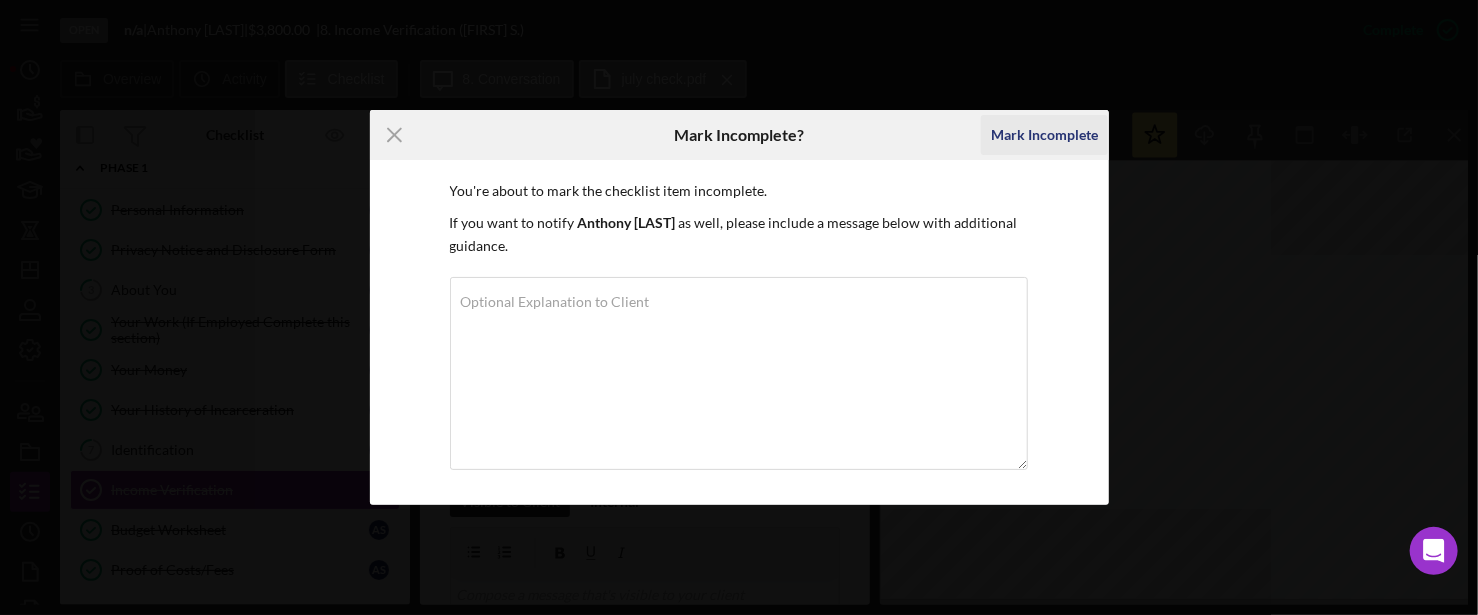 click on "Mark Incomplete" at bounding box center (1044, 135) 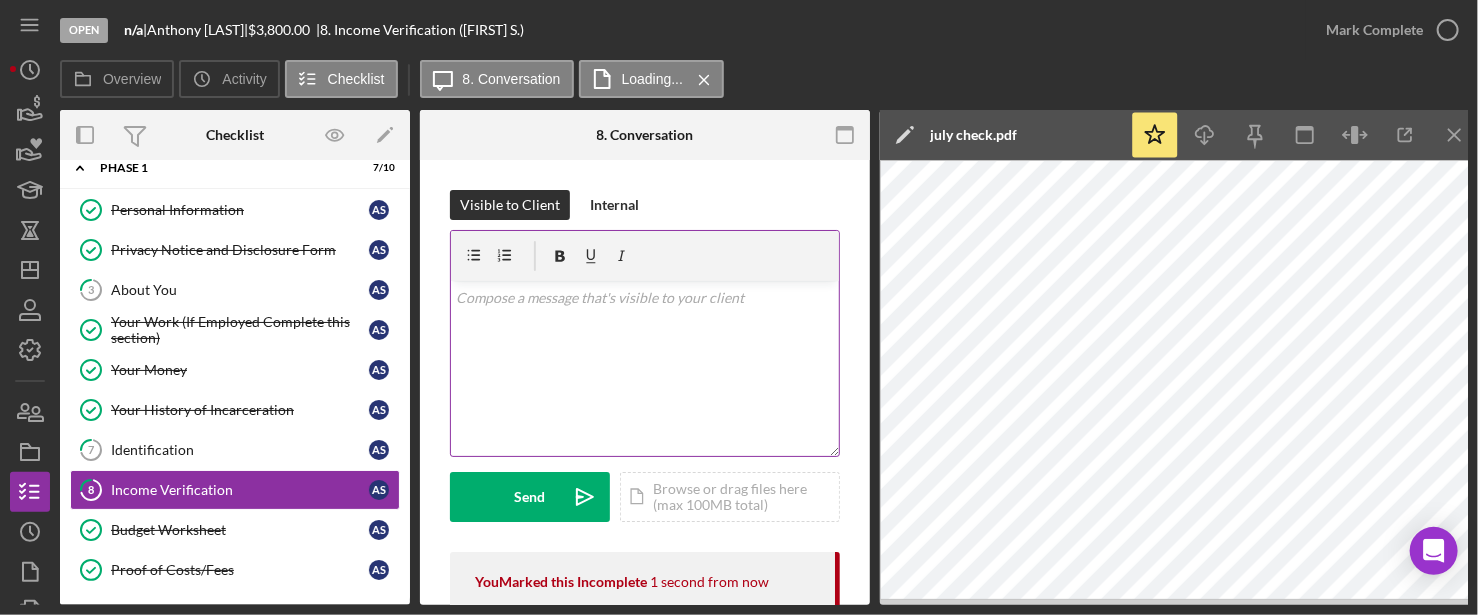 scroll, scrollTop: 100, scrollLeft: 0, axis: vertical 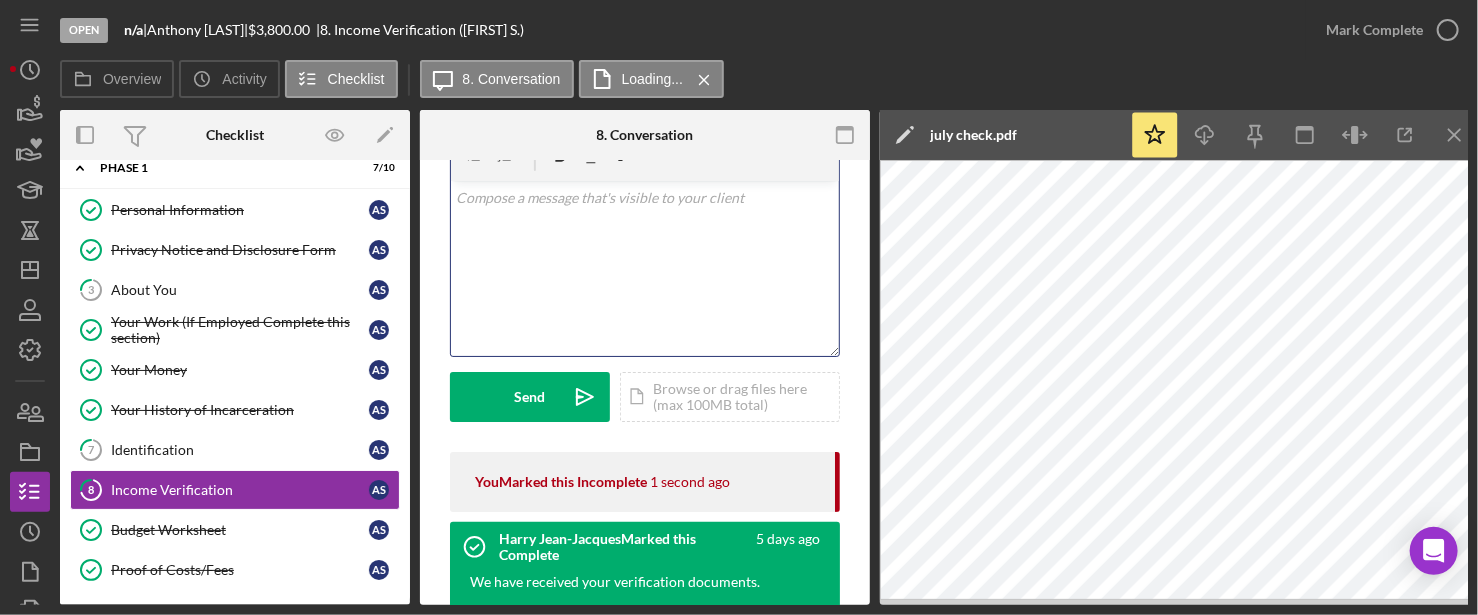 click on "v Color teal Color pink Remove color Add row above Add row below Add column before Add column after Merge cells Split cells Remove column Remove row Remove table" at bounding box center (645, 268) 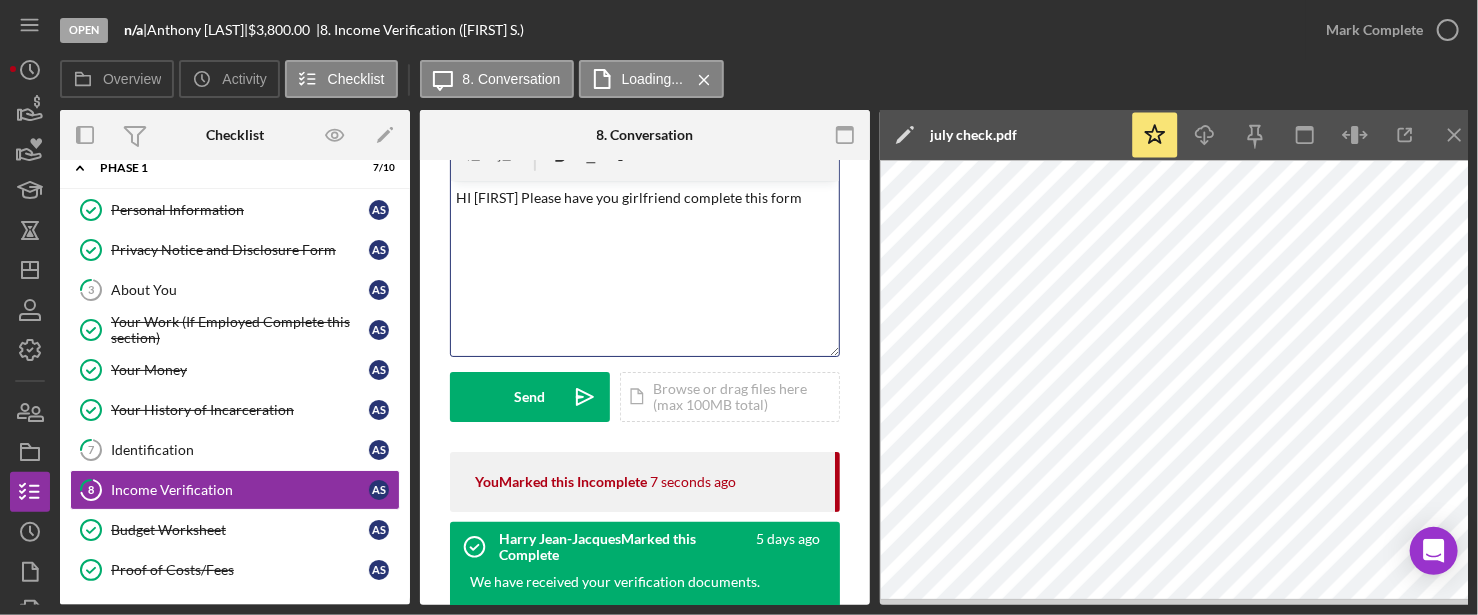 click on "HI [FIRST] Please have you girlfriend complete this form" at bounding box center (645, 198) 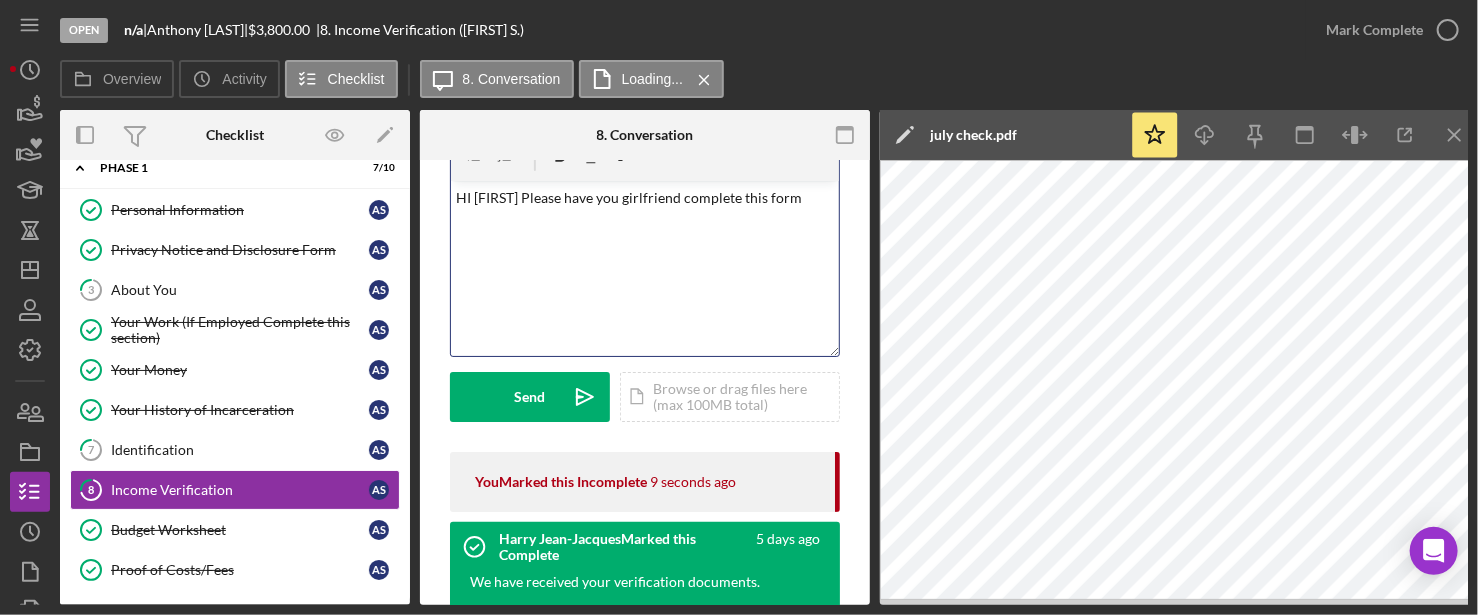 click on "HI [FIRST] Please have you girlfriend complete this form" at bounding box center (645, 198) 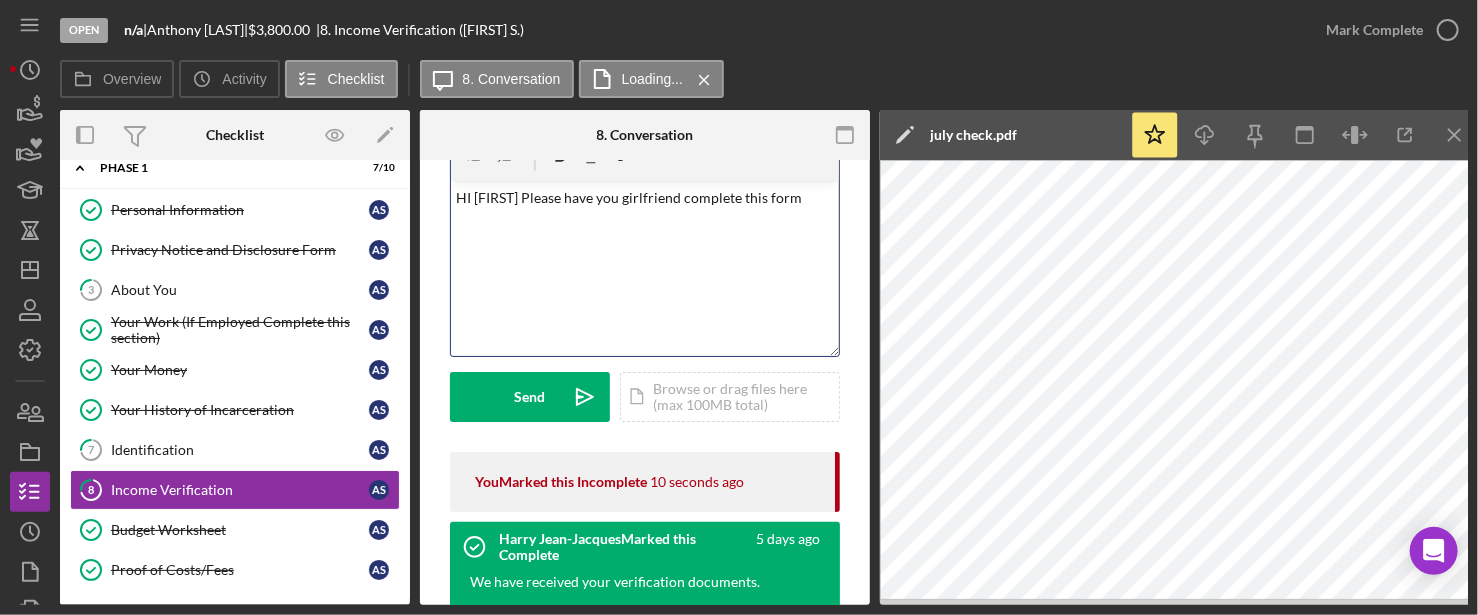 type 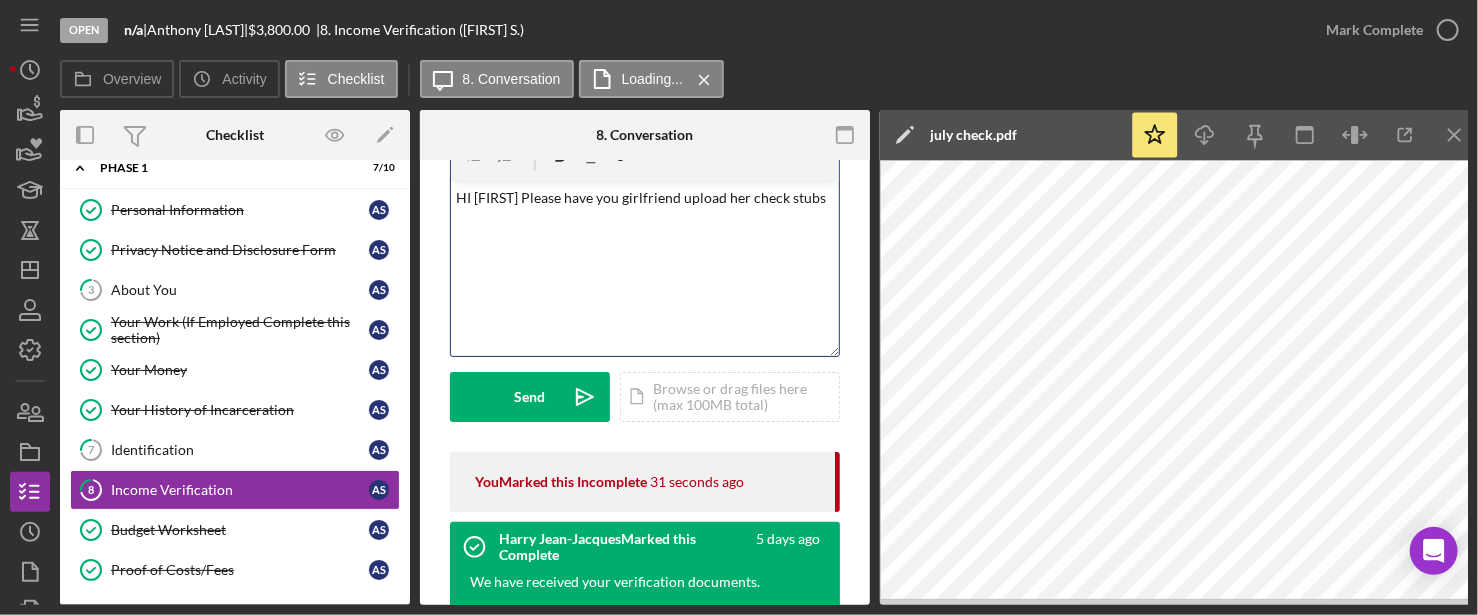 click on "HI [FIRST] Please have you girlfriend upload her check stubs" at bounding box center [645, 198] 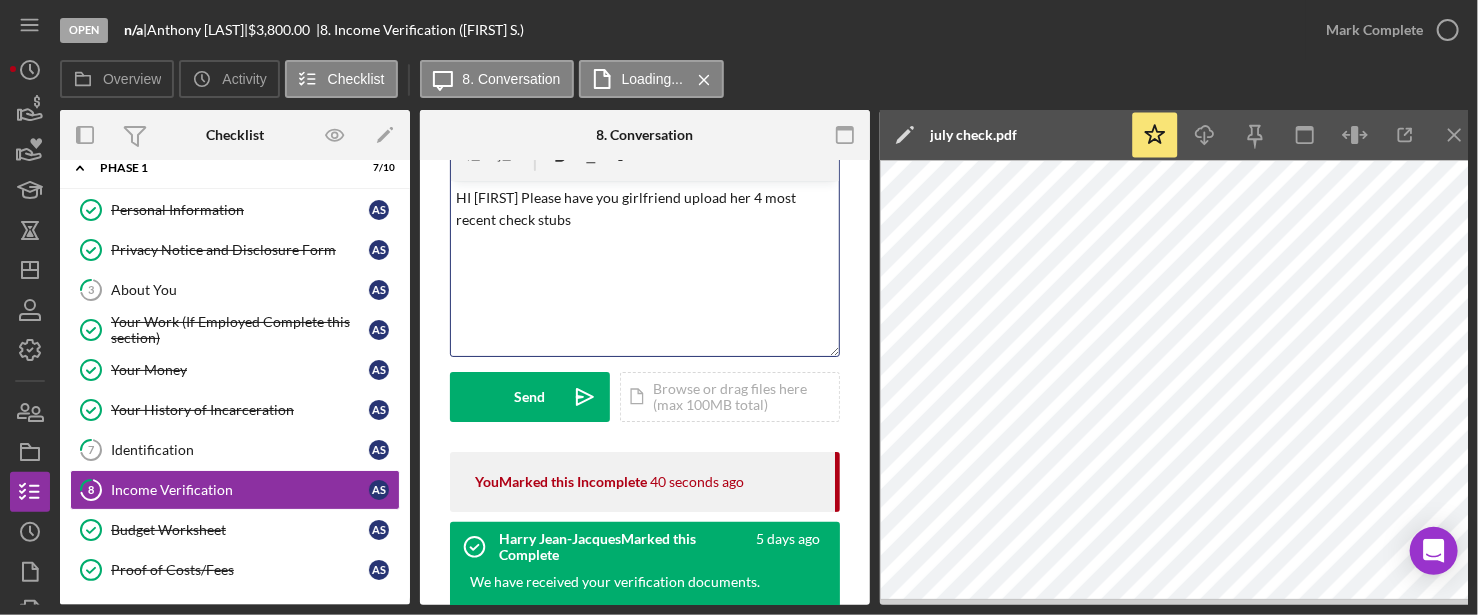 click on "HI [FIRST] Please have you girlfriend upload her 4 most recent check stubs" at bounding box center [645, 209] 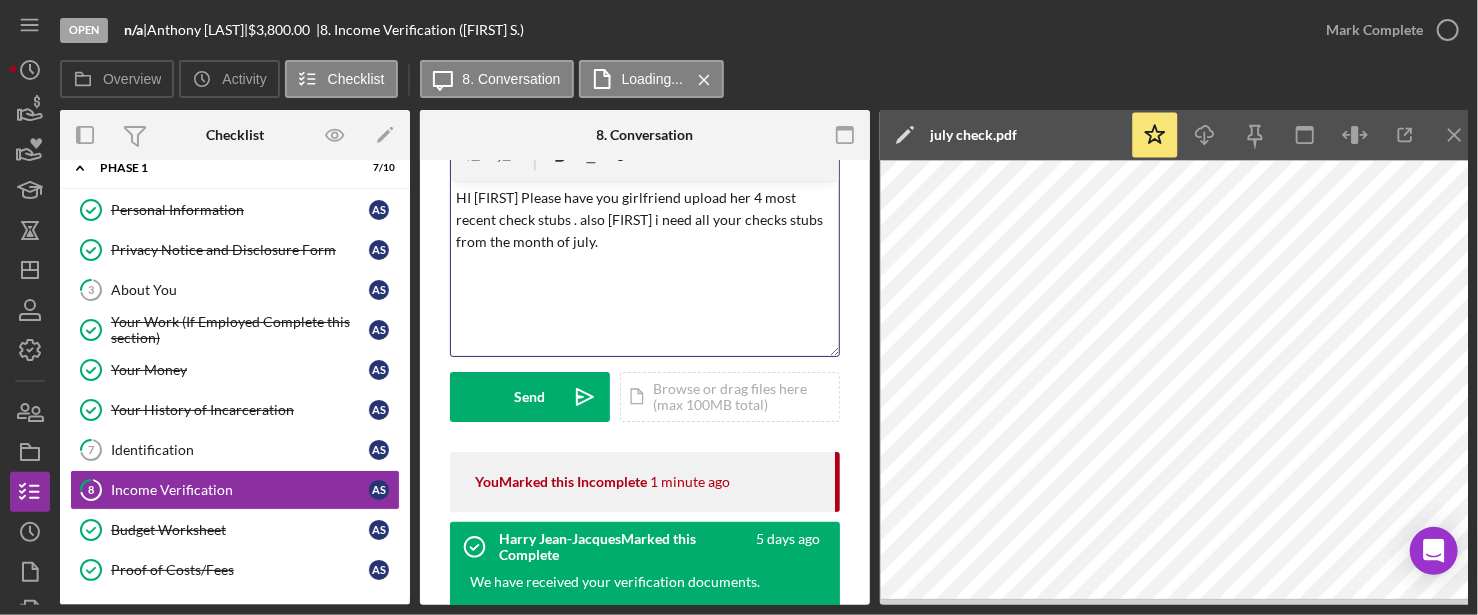 click on "HI [FIRST] Please have you girlfriend upload her 4 most recent check stubs . also [FIRST] i need all your checks stubs from the month of july." at bounding box center (645, 220) 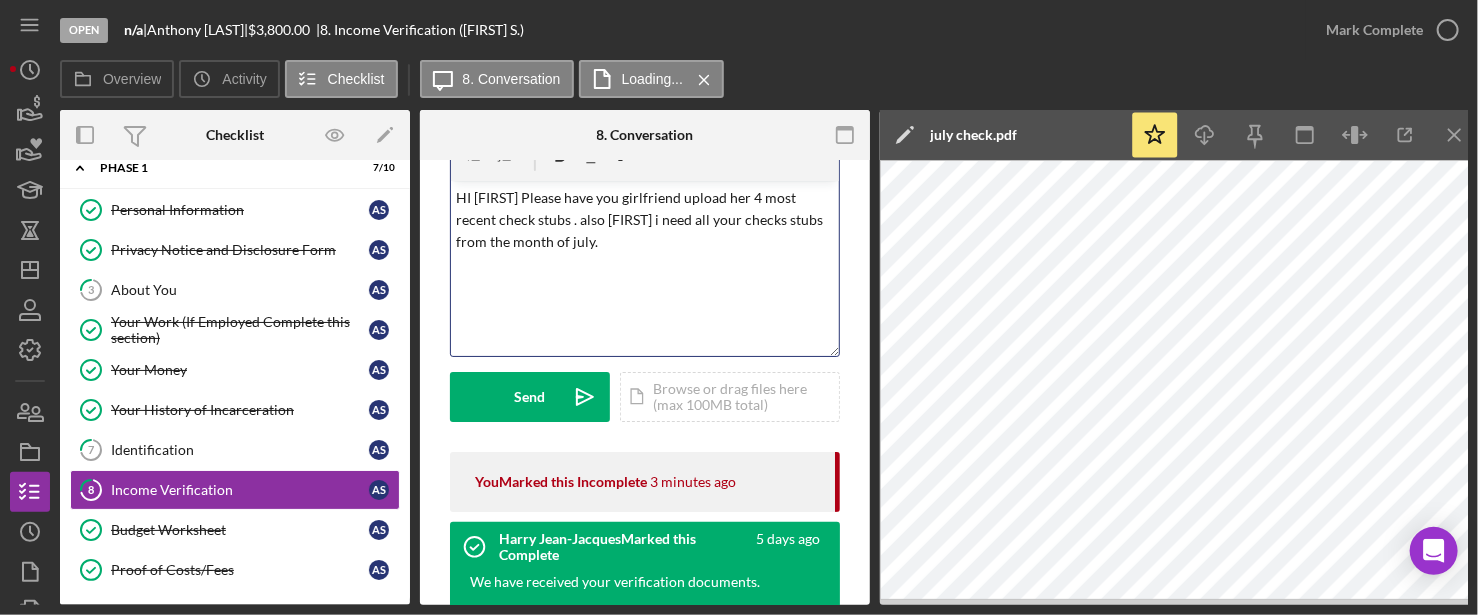 scroll, scrollTop: 0, scrollLeft: 11, axis: horizontal 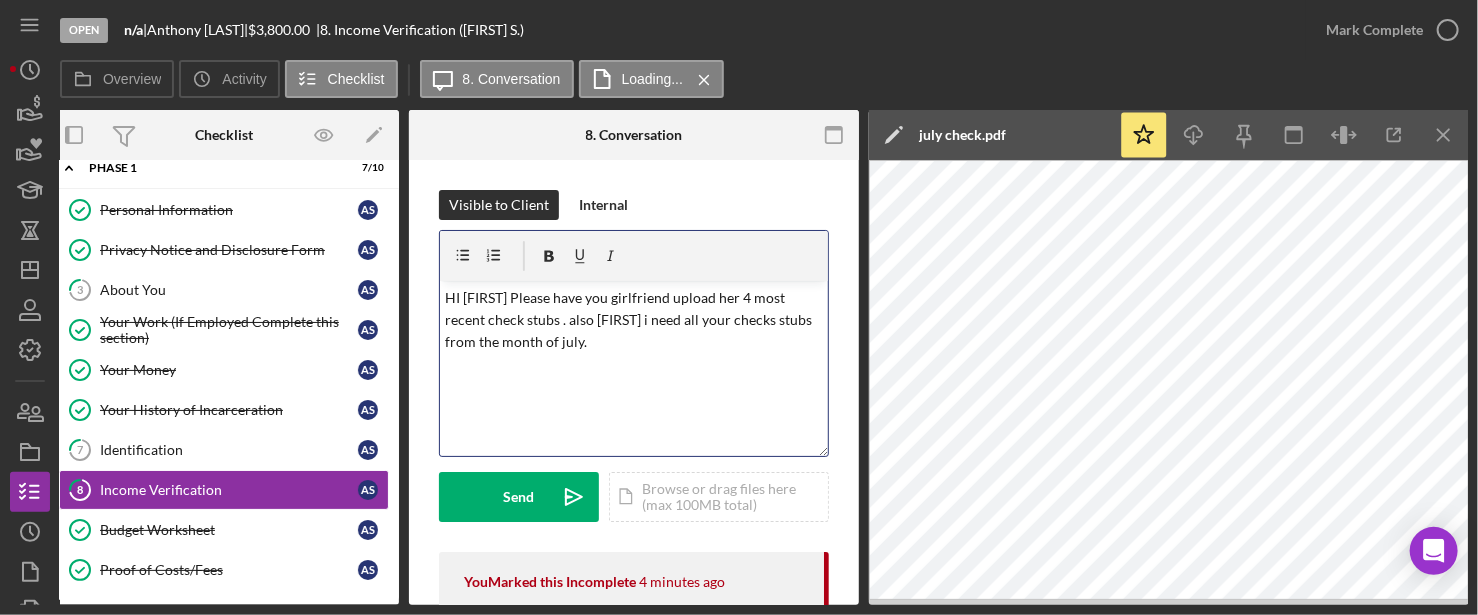 click on "HI [FIRST] Please have you girlfriend upload her 4 most recent check stubs . also [FIRST] i need all your checks stubs from the month of july." at bounding box center [634, 320] 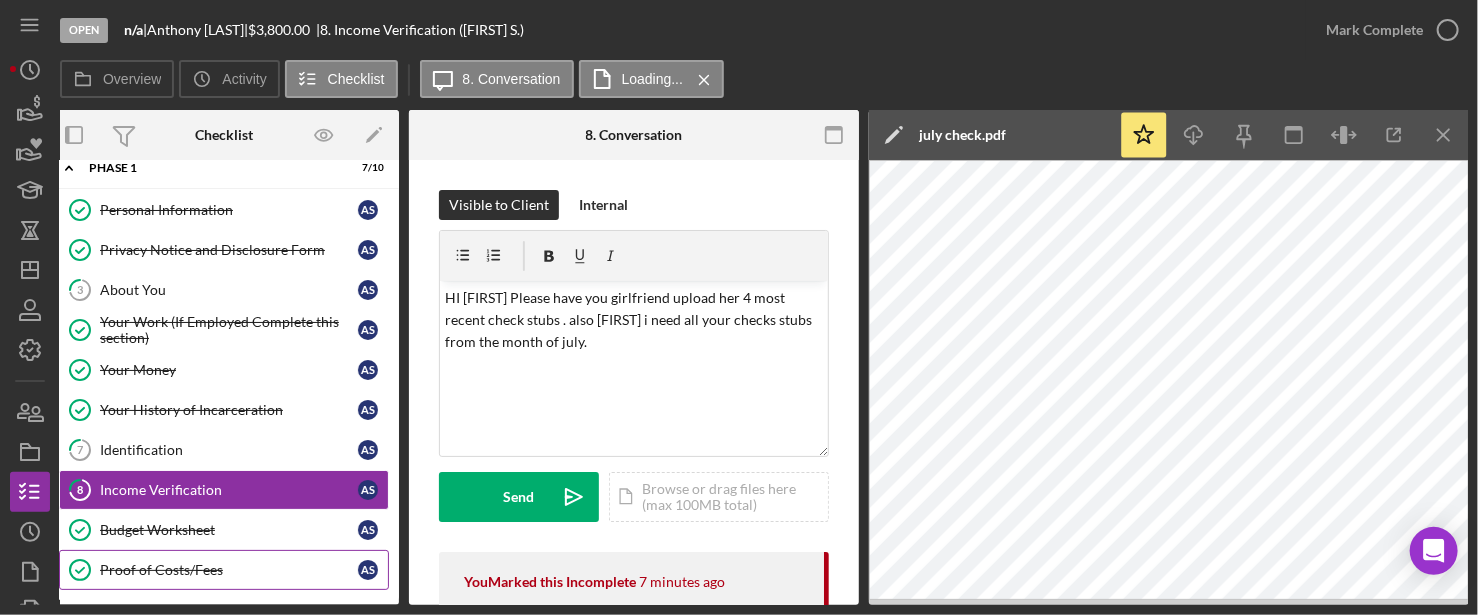 click on "Proof of Costs/Fees" at bounding box center [229, 570] 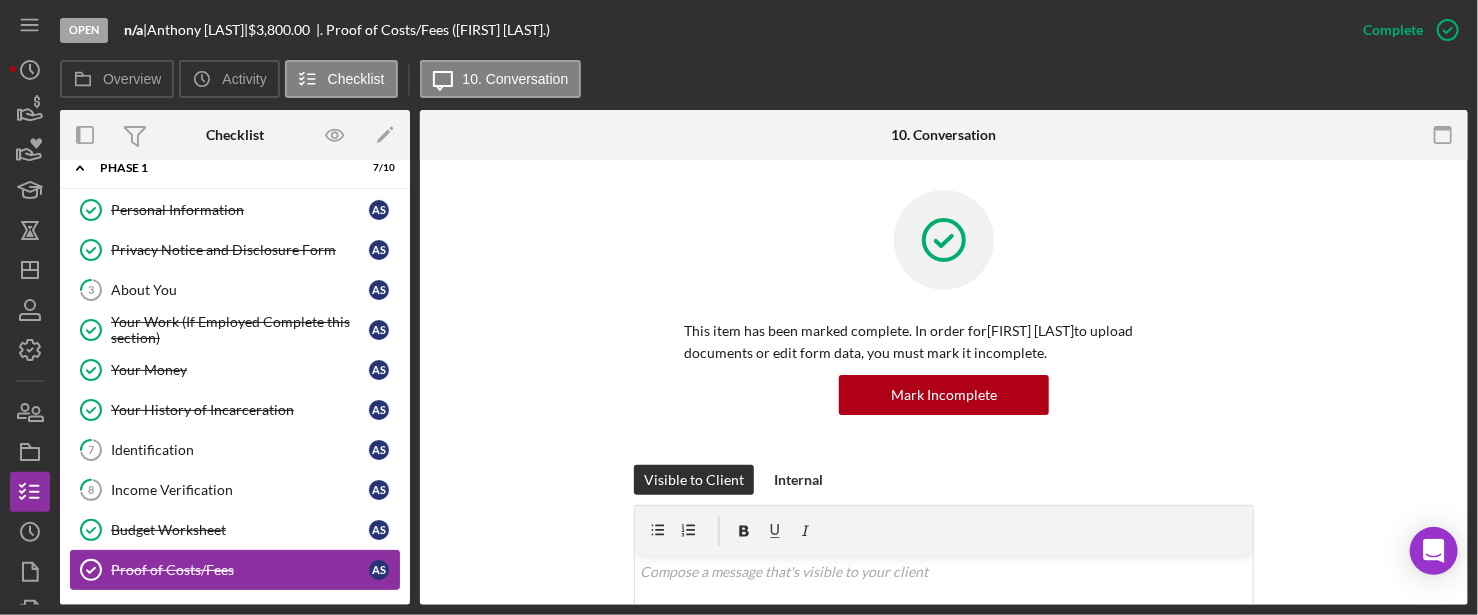 click on "Proof of Costs/Fees" at bounding box center (240, 570) 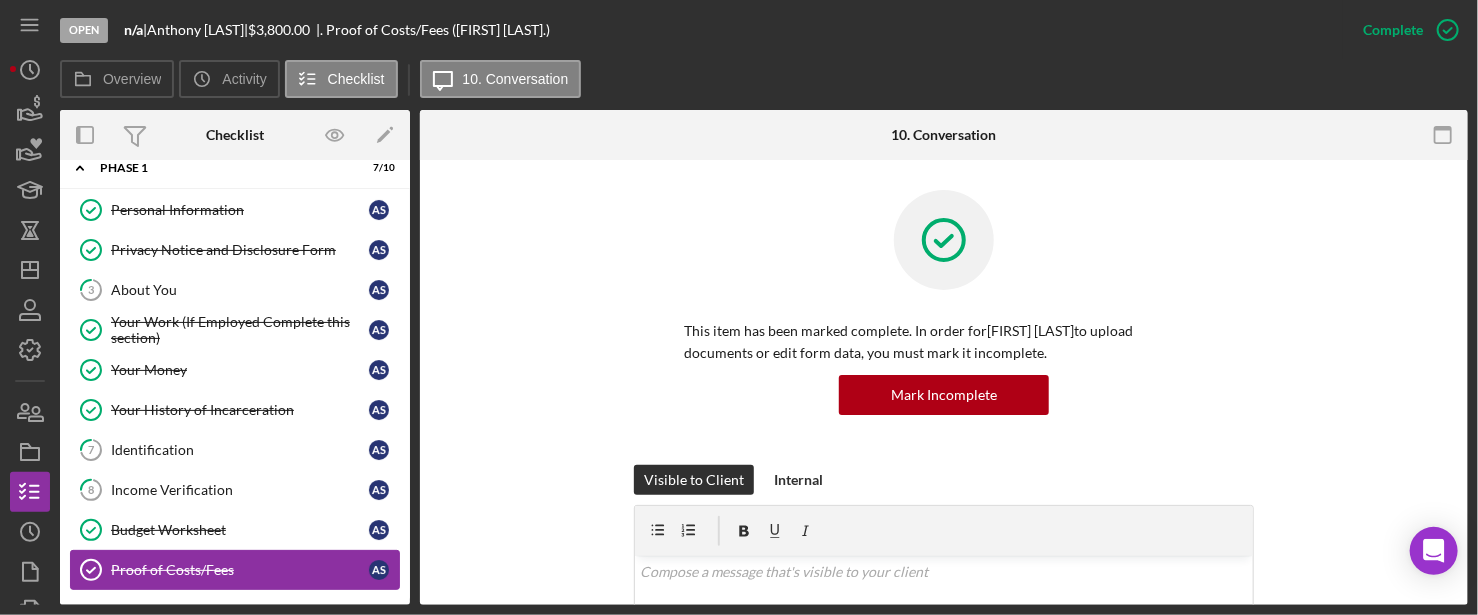 scroll, scrollTop: 0, scrollLeft: 0, axis: both 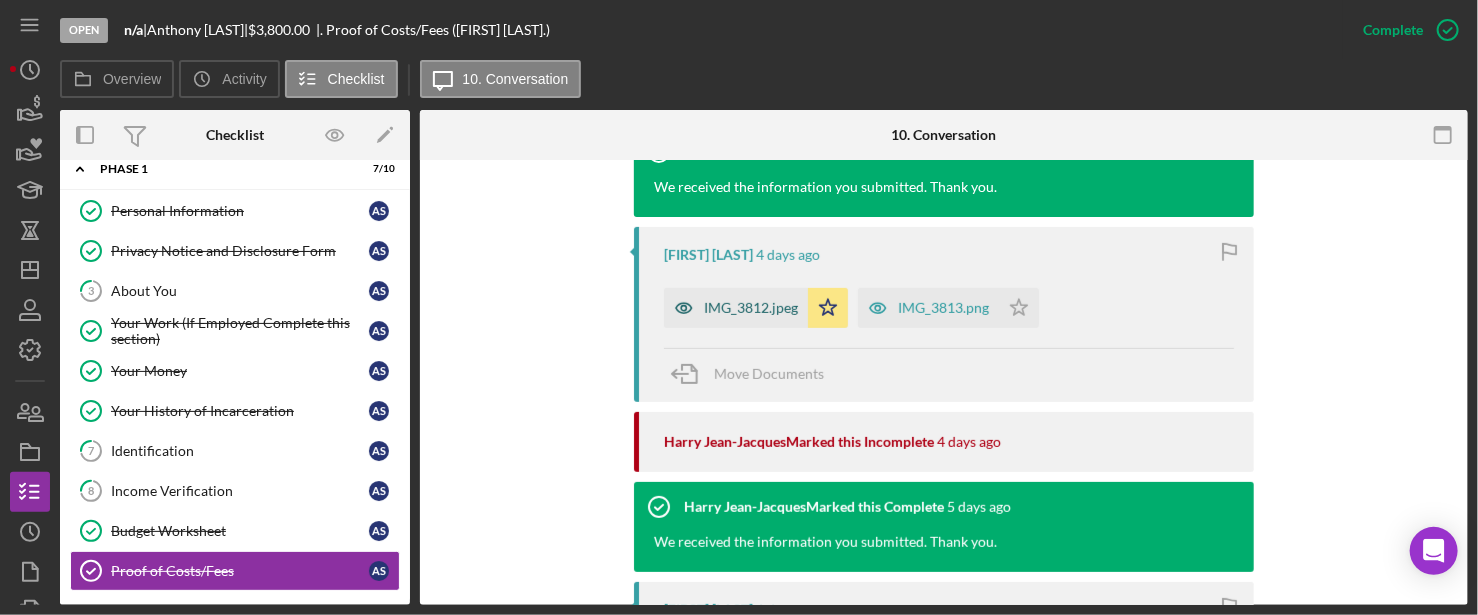 click on "IMG_3812.jpeg" at bounding box center [736, 308] 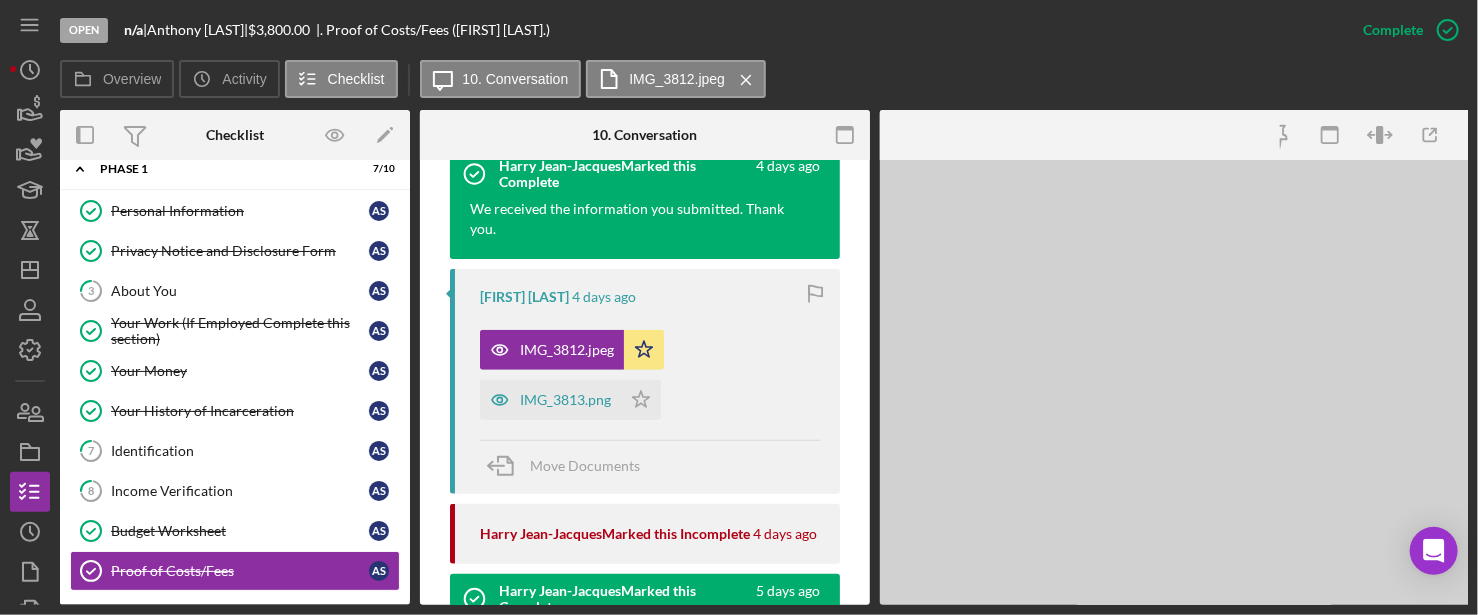 scroll, scrollTop: 722, scrollLeft: 0, axis: vertical 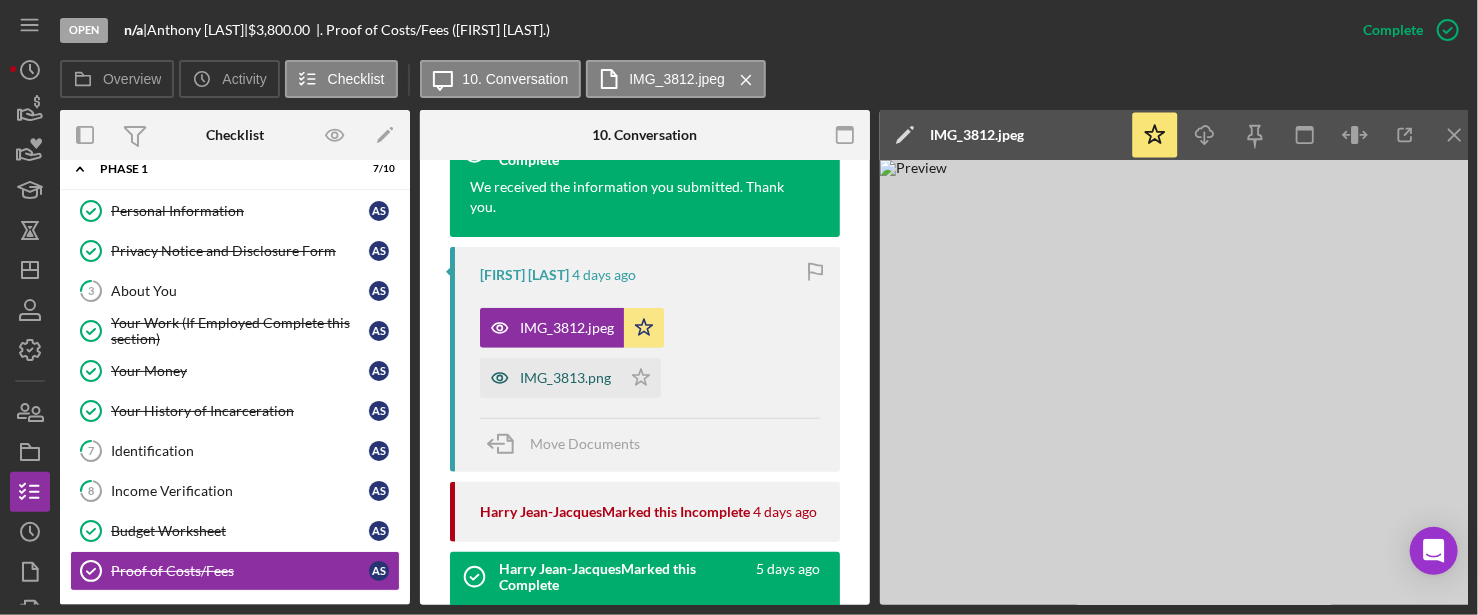 click on "IMG_3813.png" at bounding box center (550, 378) 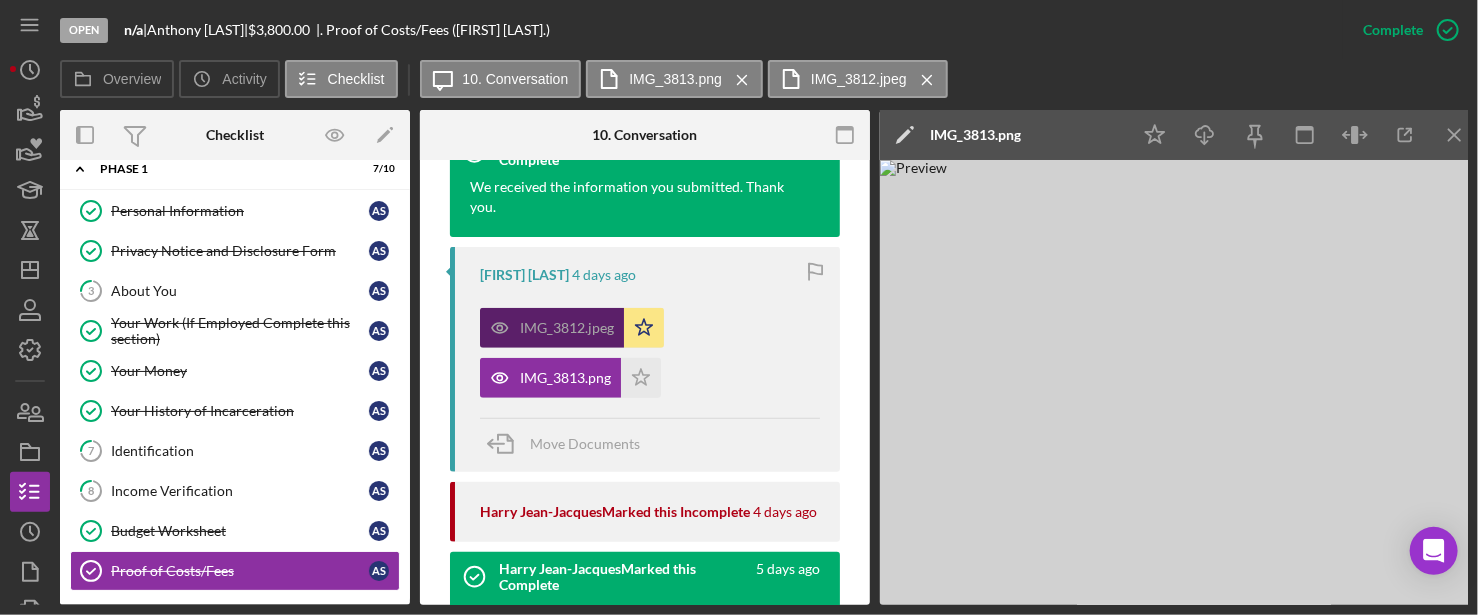 click on "IMG_3812.jpeg" at bounding box center (567, 328) 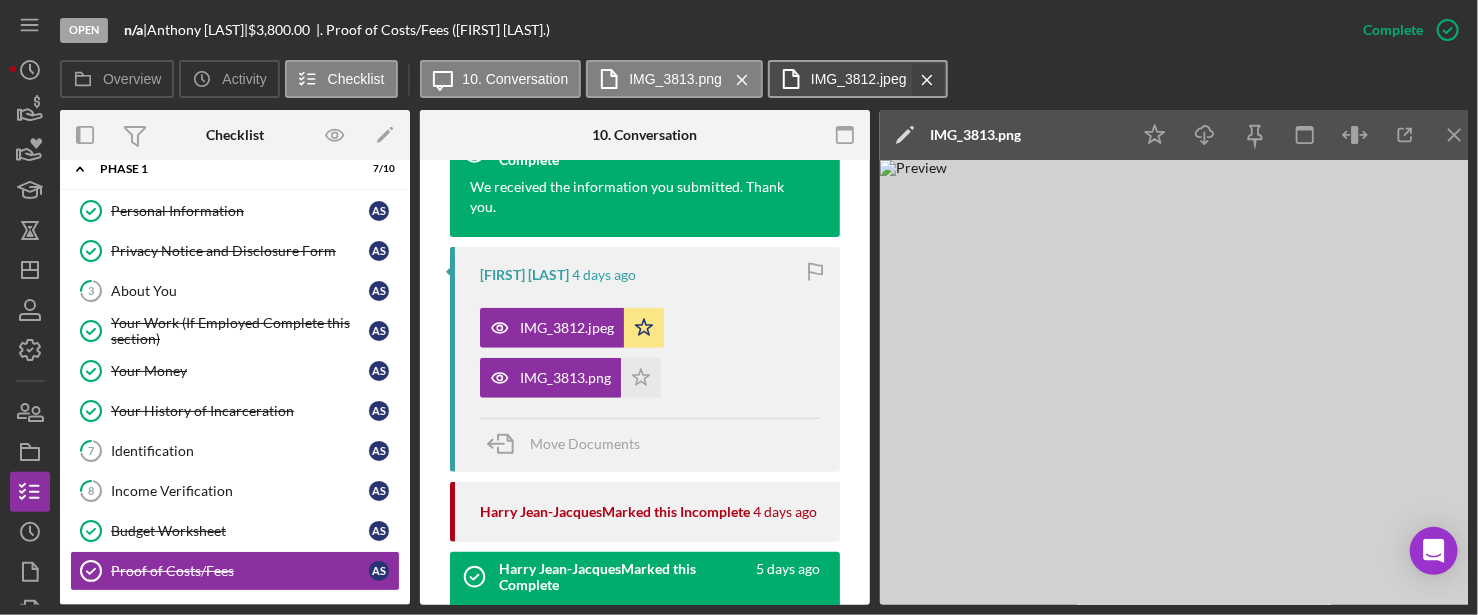 click on "Icon/Menu Close" 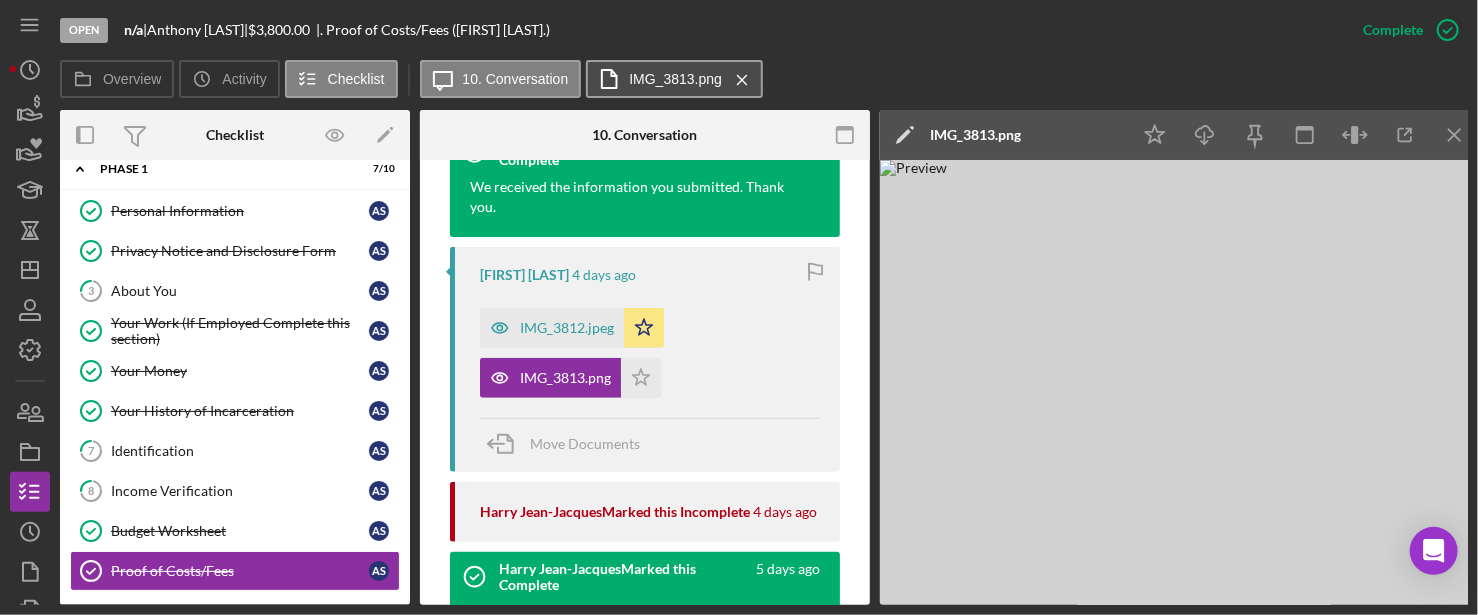 click on "IMG_3813.png" at bounding box center [675, 79] 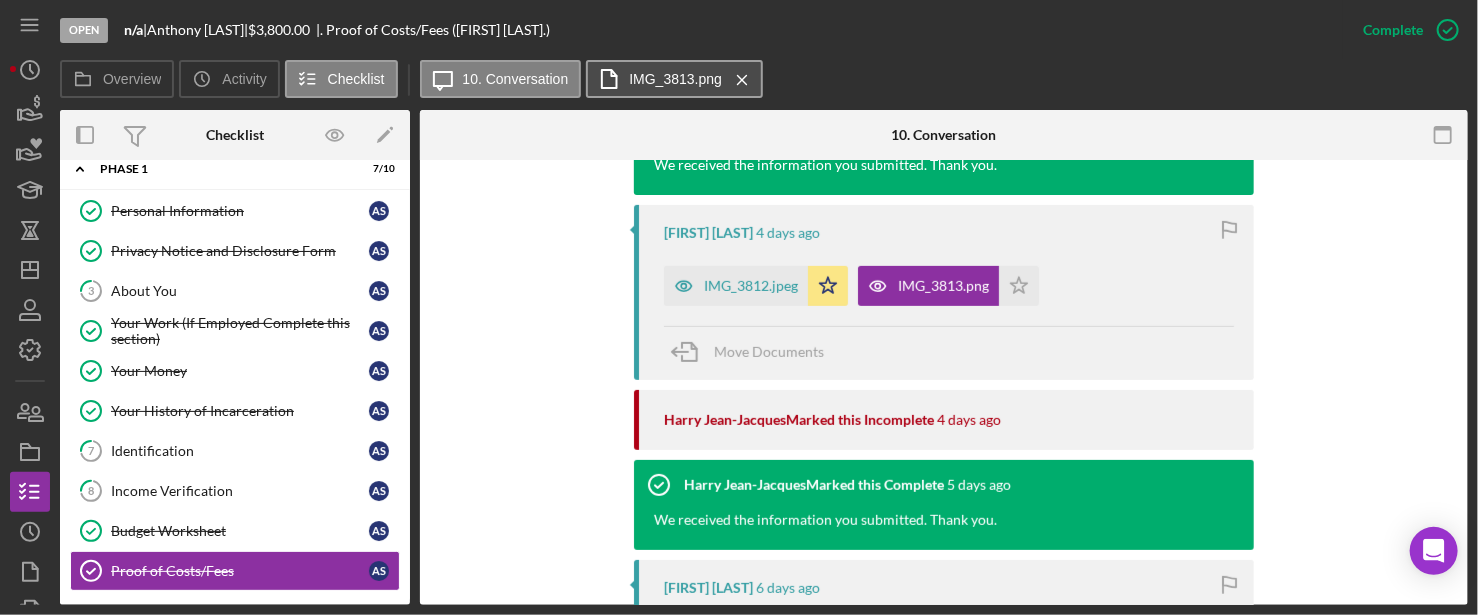 scroll, scrollTop: 700, scrollLeft: 0, axis: vertical 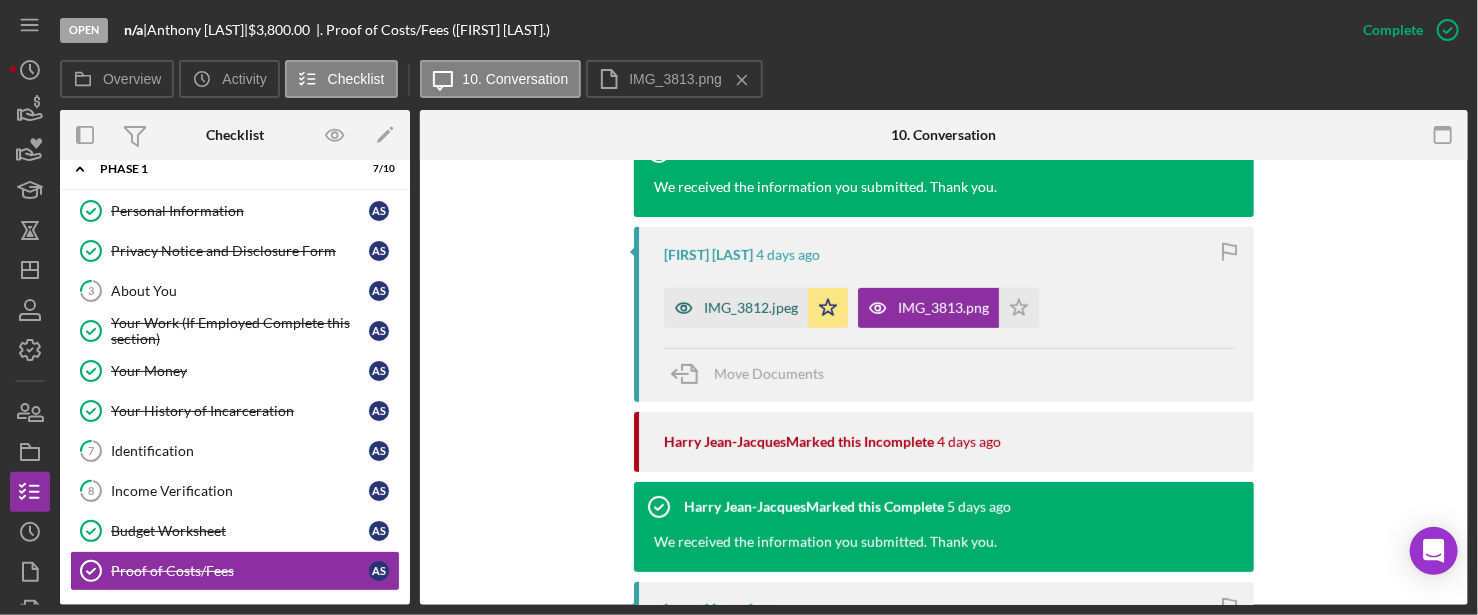 click on "IMG_3812.jpeg" at bounding box center [751, 308] 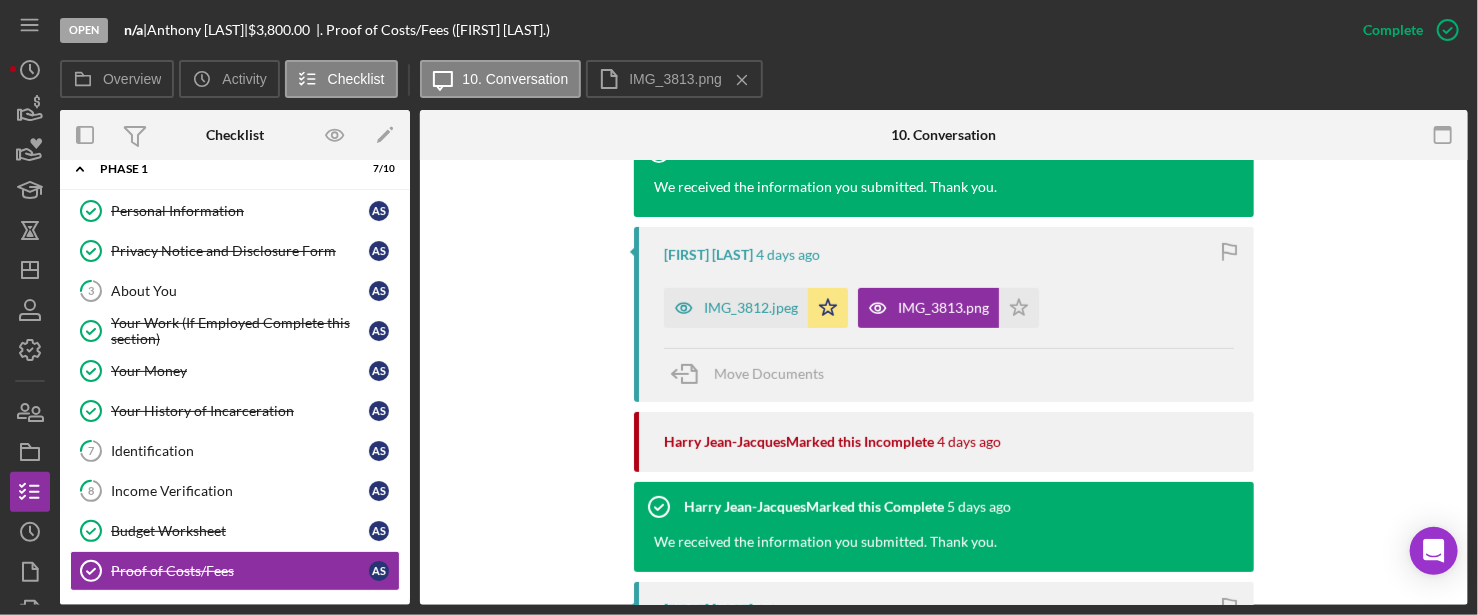 scroll, scrollTop: 722, scrollLeft: 0, axis: vertical 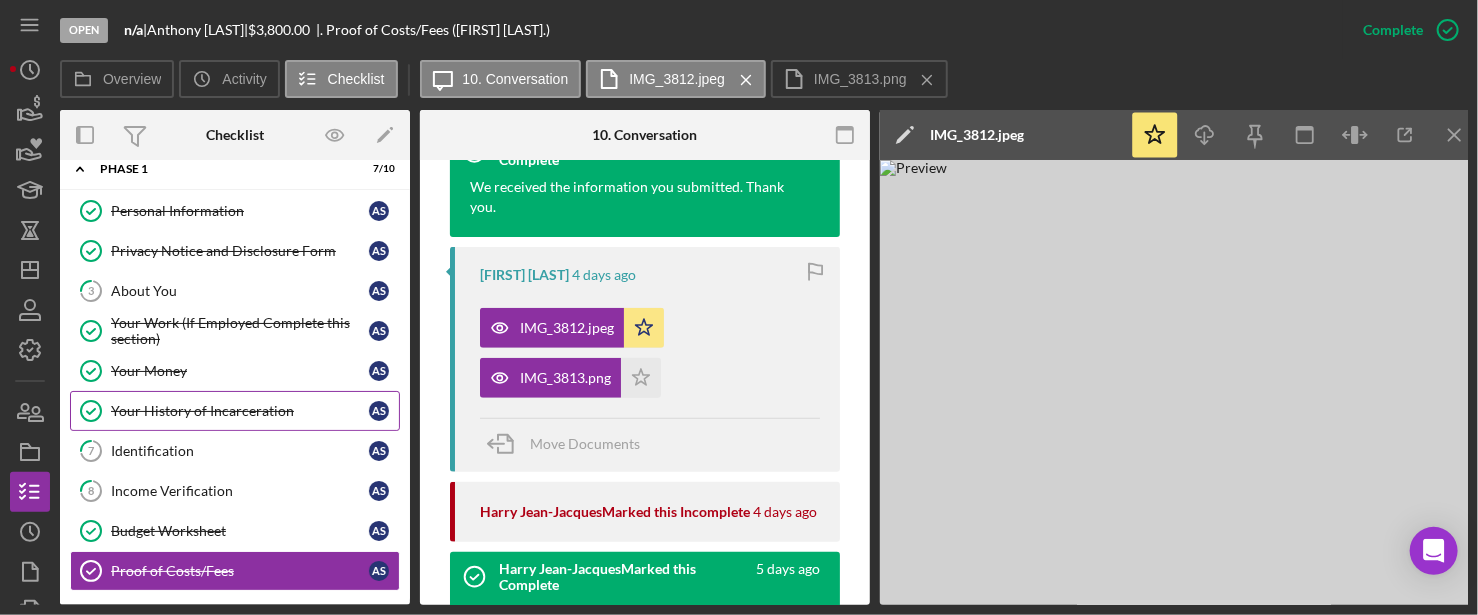 click on "Your History of Incarceration" at bounding box center (240, 411) 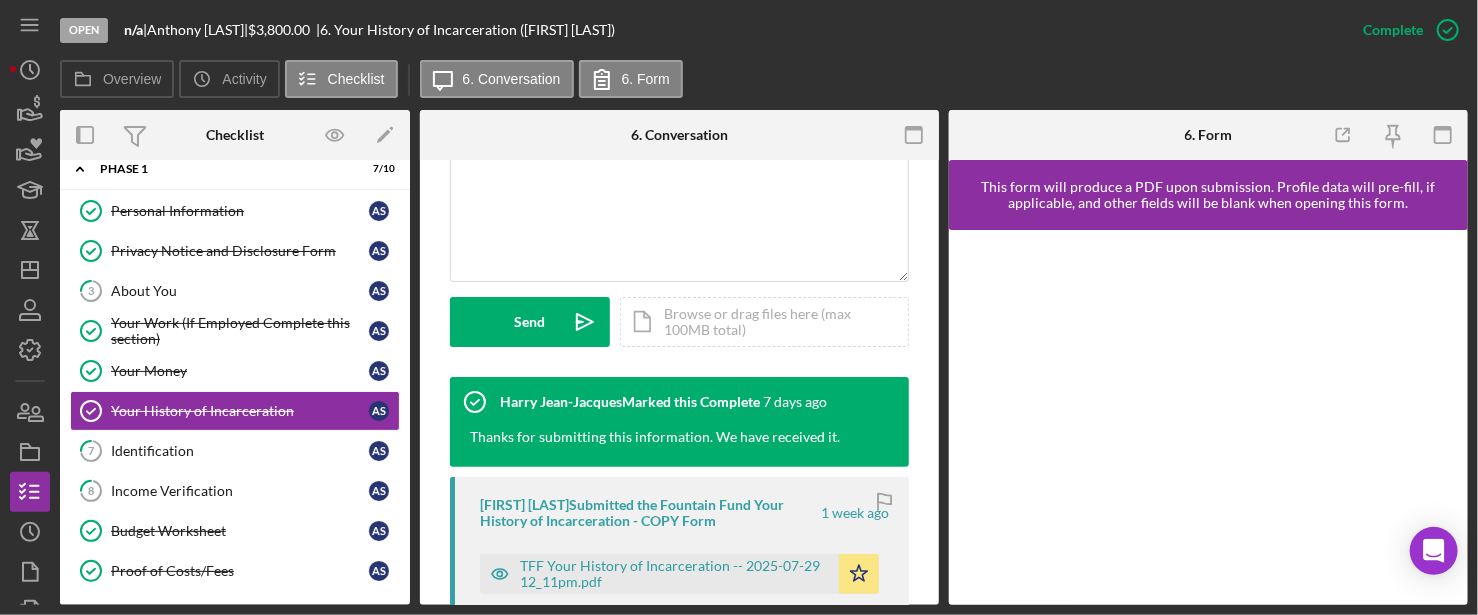 scroll, scrollTop: 500, scrollLeft: 0, axis: vertical 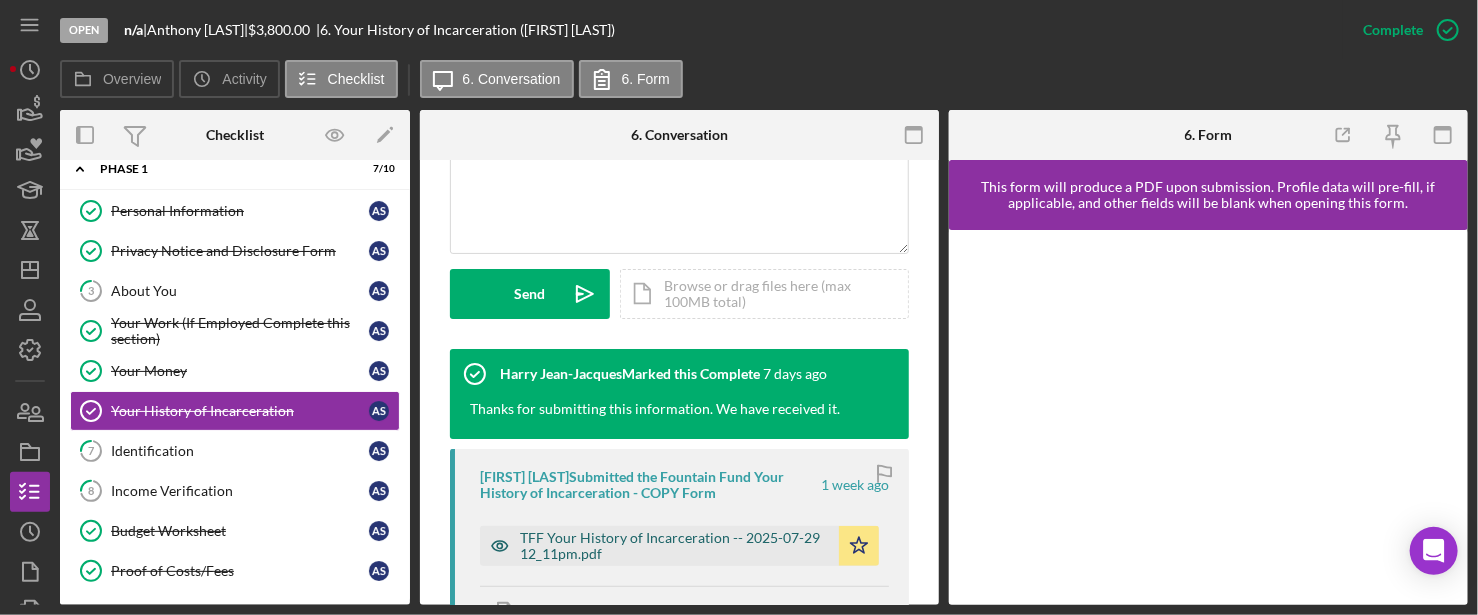 click on "TFF Your History of Incarceration -- 2025-07-29 12_11pm.pdf" at bounding box center (674, 546) 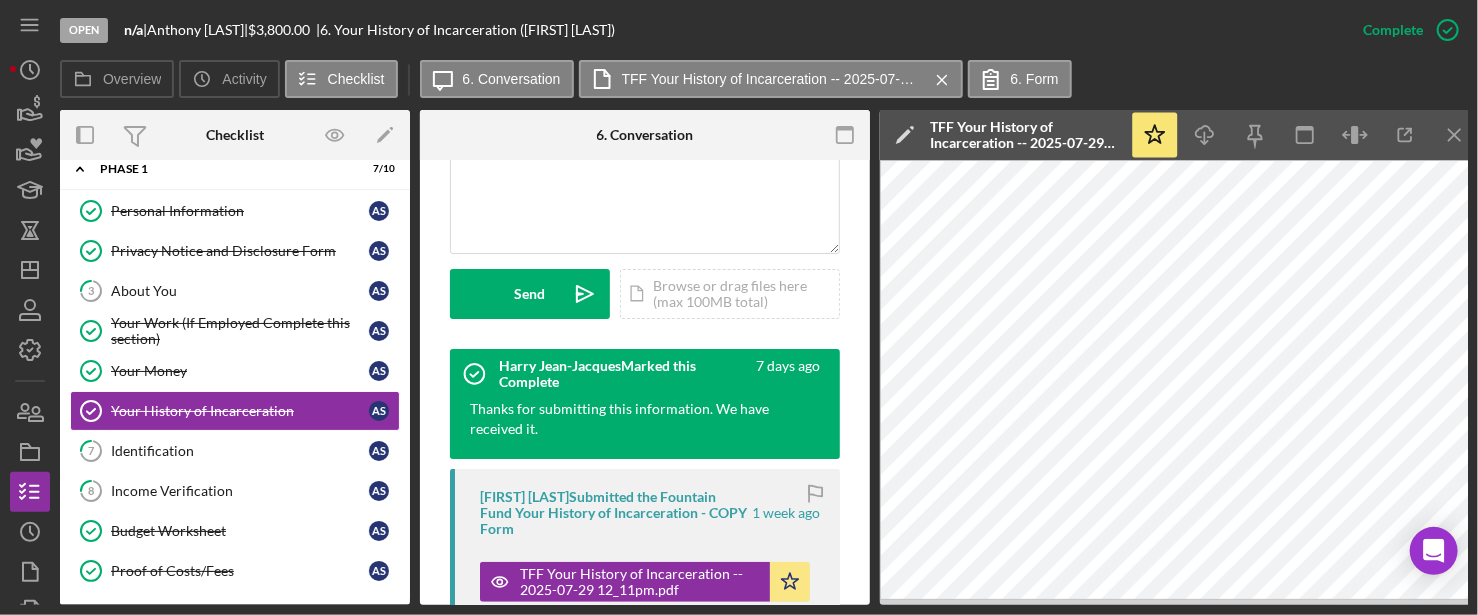 click on "Icon/Menu Close" 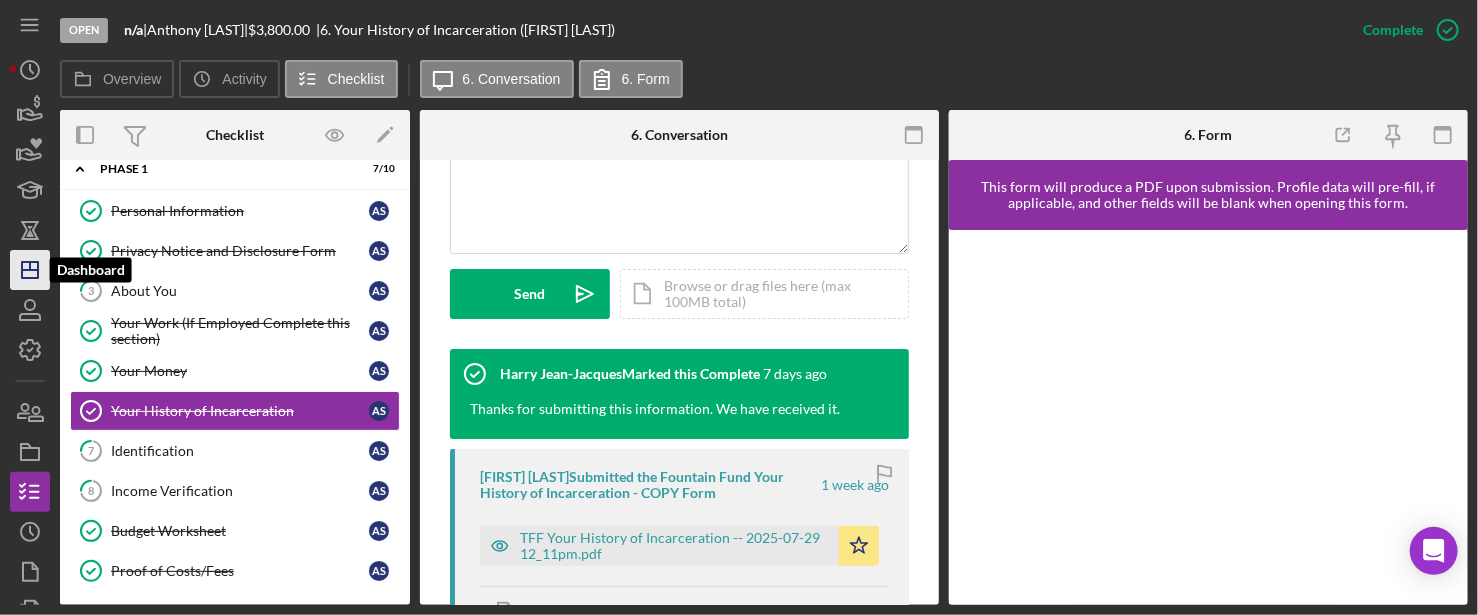 click on "Icon/Dashboard" 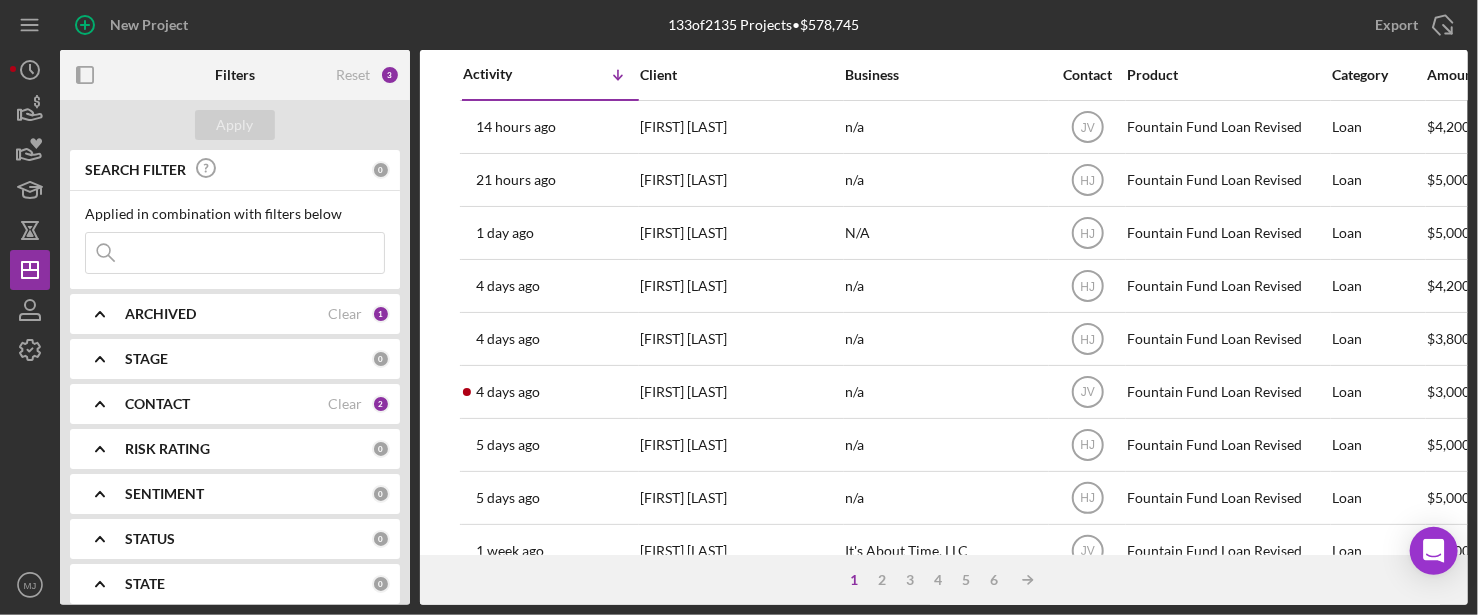 click 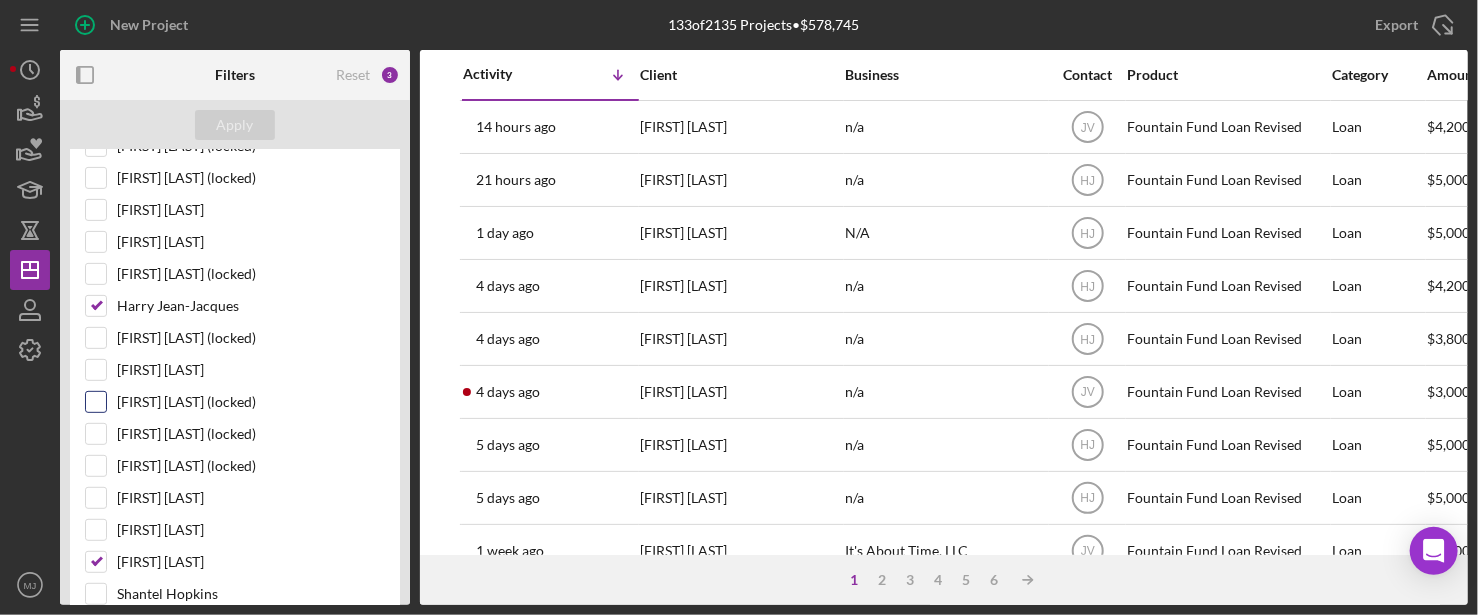 scroll, scrollTop: 400, scrollLeft: 0, axis: vertical 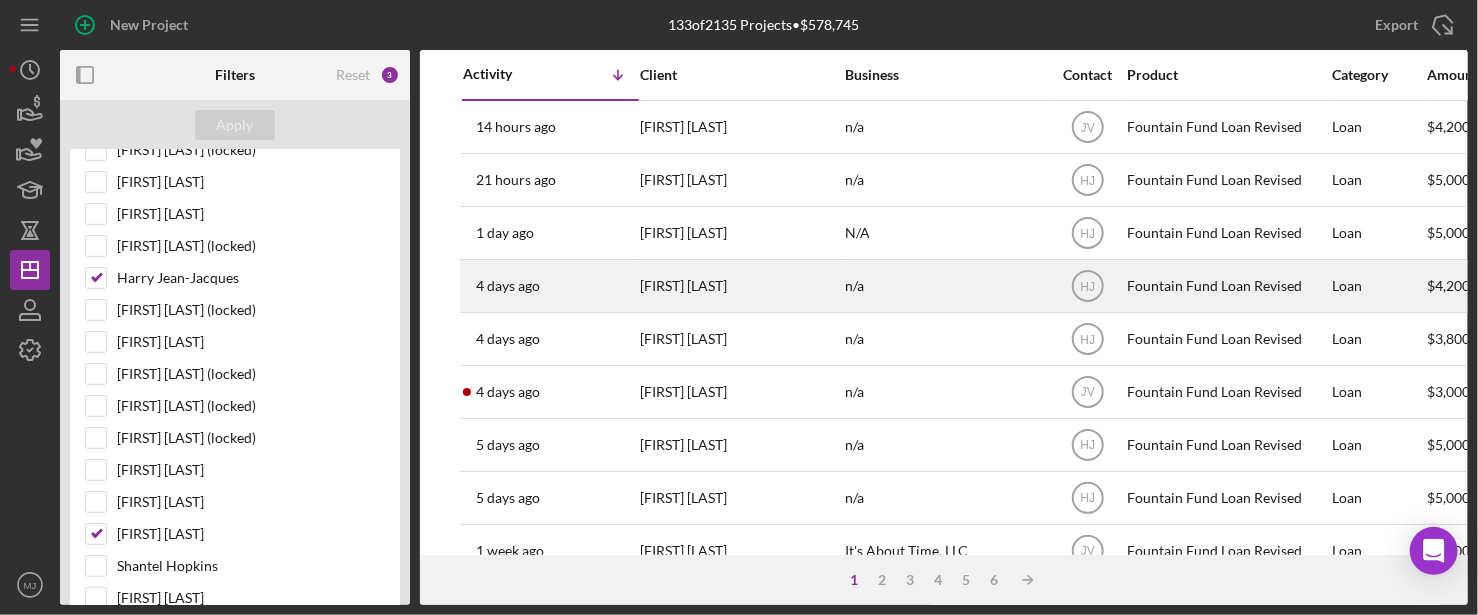 click on "[FIRST] [LAST]" at bounding box center [740, 286] 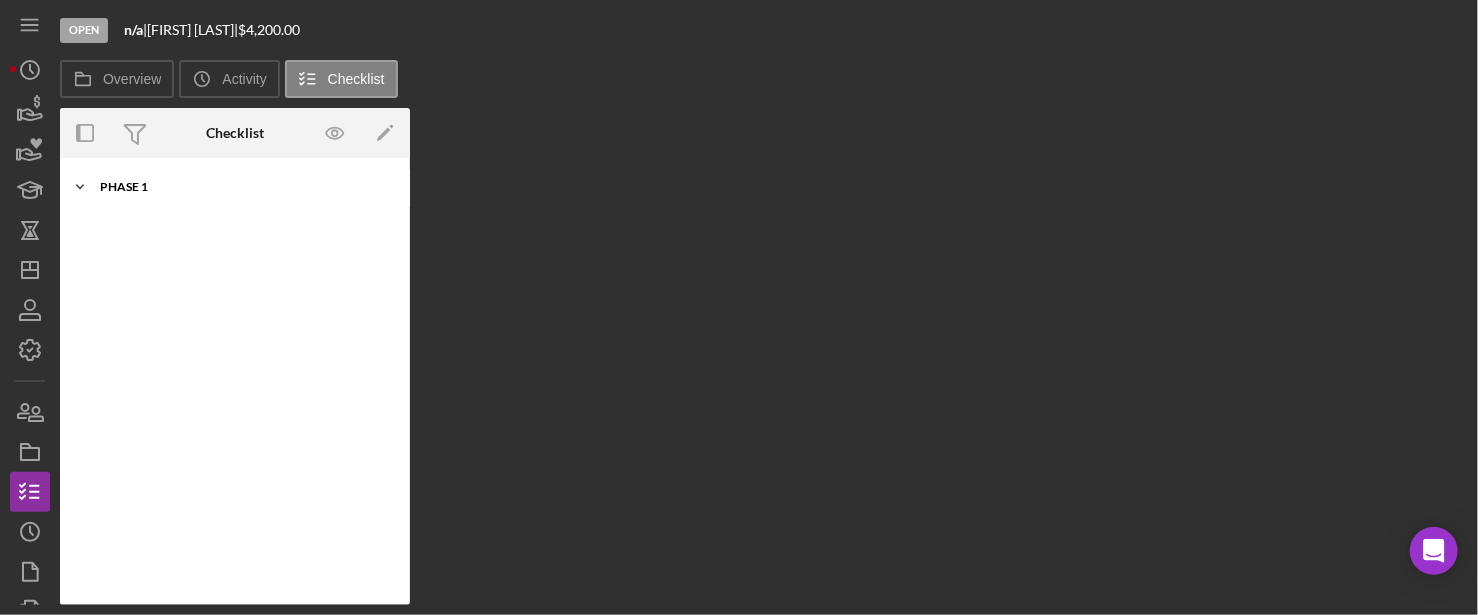 click on "Phase 1" at bounding box center (242, 187) 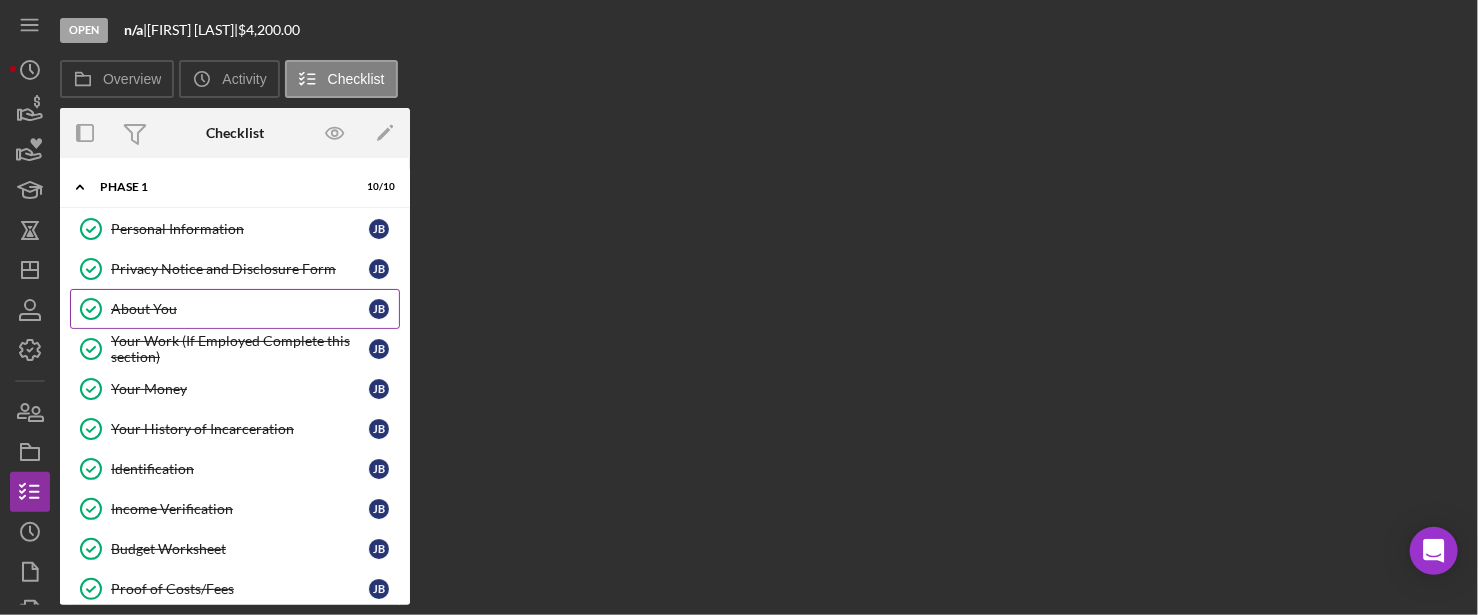 click on "About You About You J B" at bounding box center (235, 309) 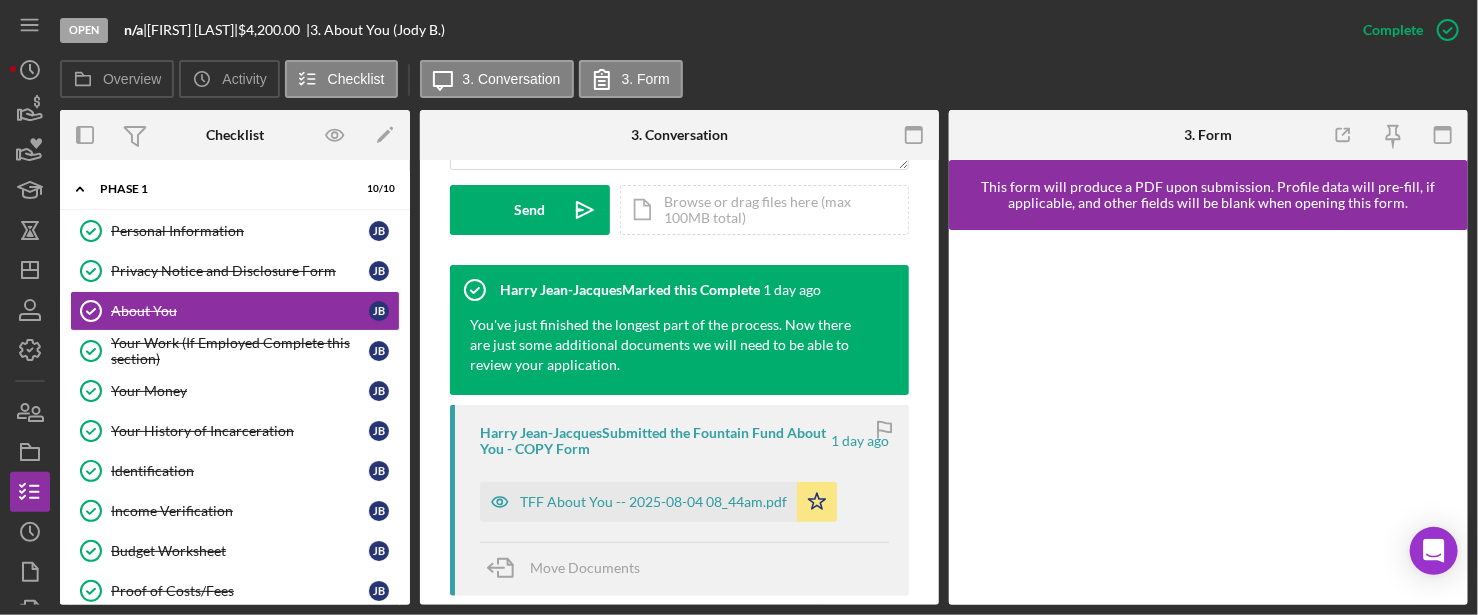 scroll, scrollTop: 700, scrollLeft: 0, axis: vertical 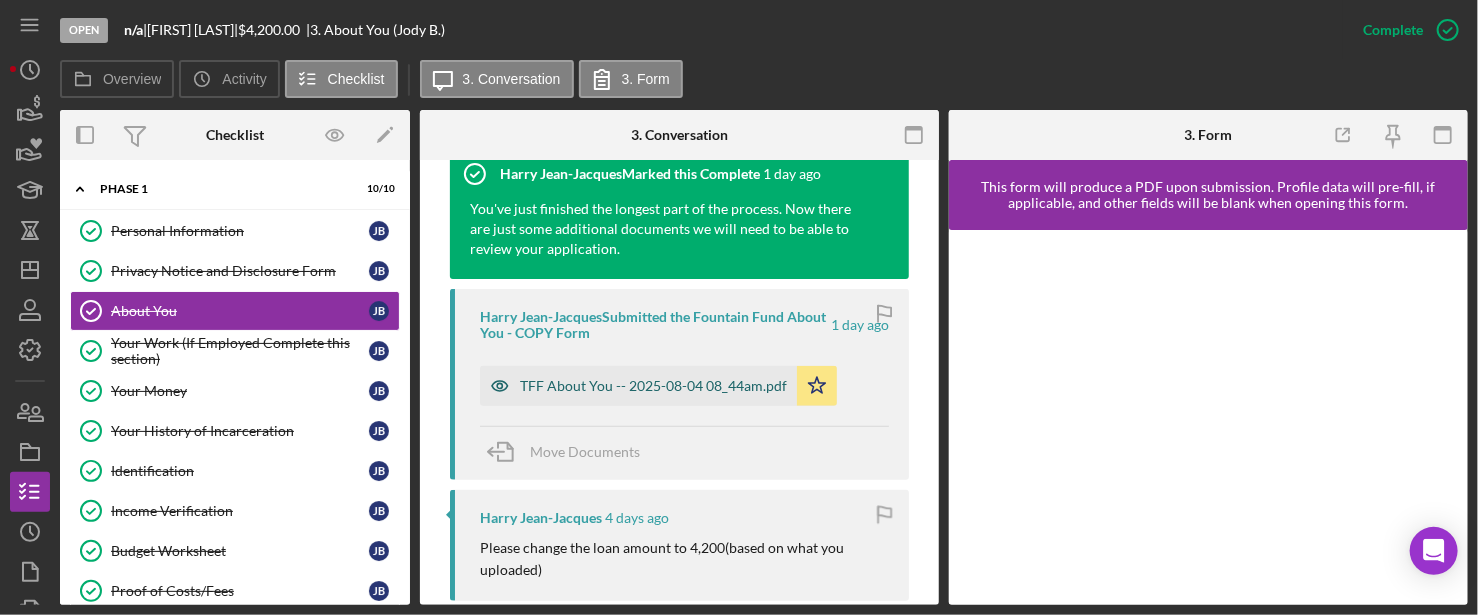 click on "TFF About You -- 2025-08-04 08_44am.pdf" at bounding box center (653, 386) 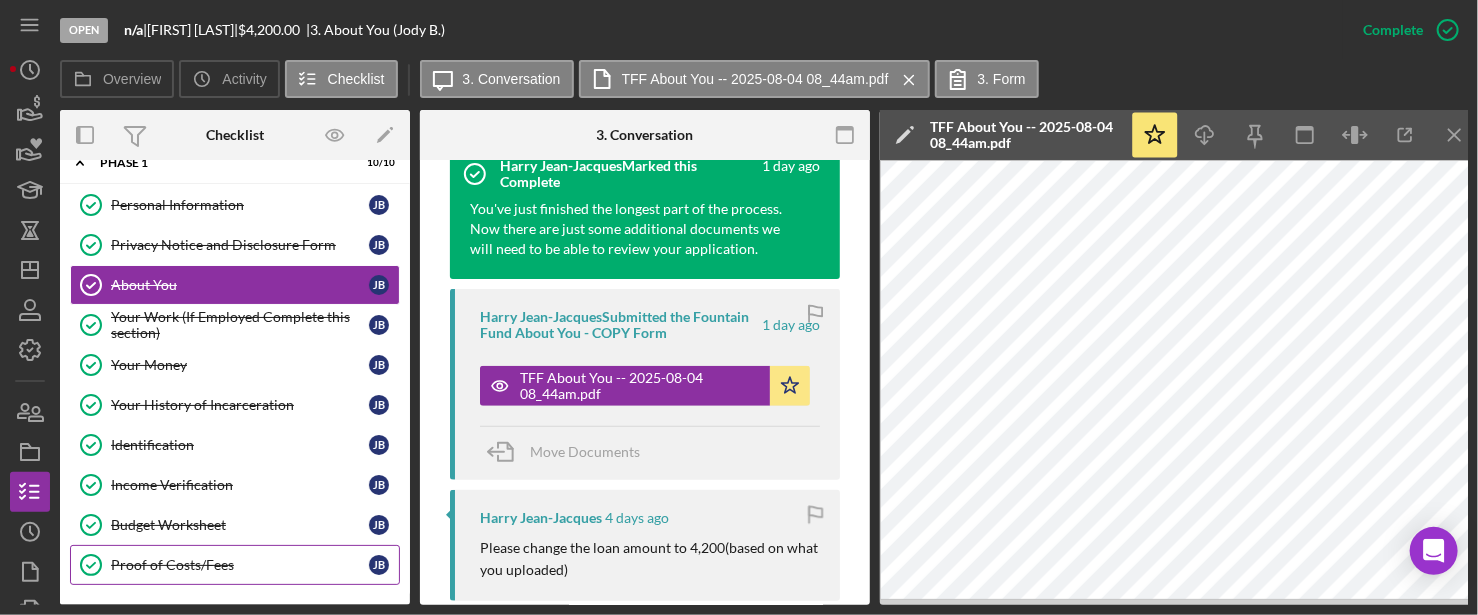 click on "Proof of Costs/Fees" at bounding box center [240, 565] 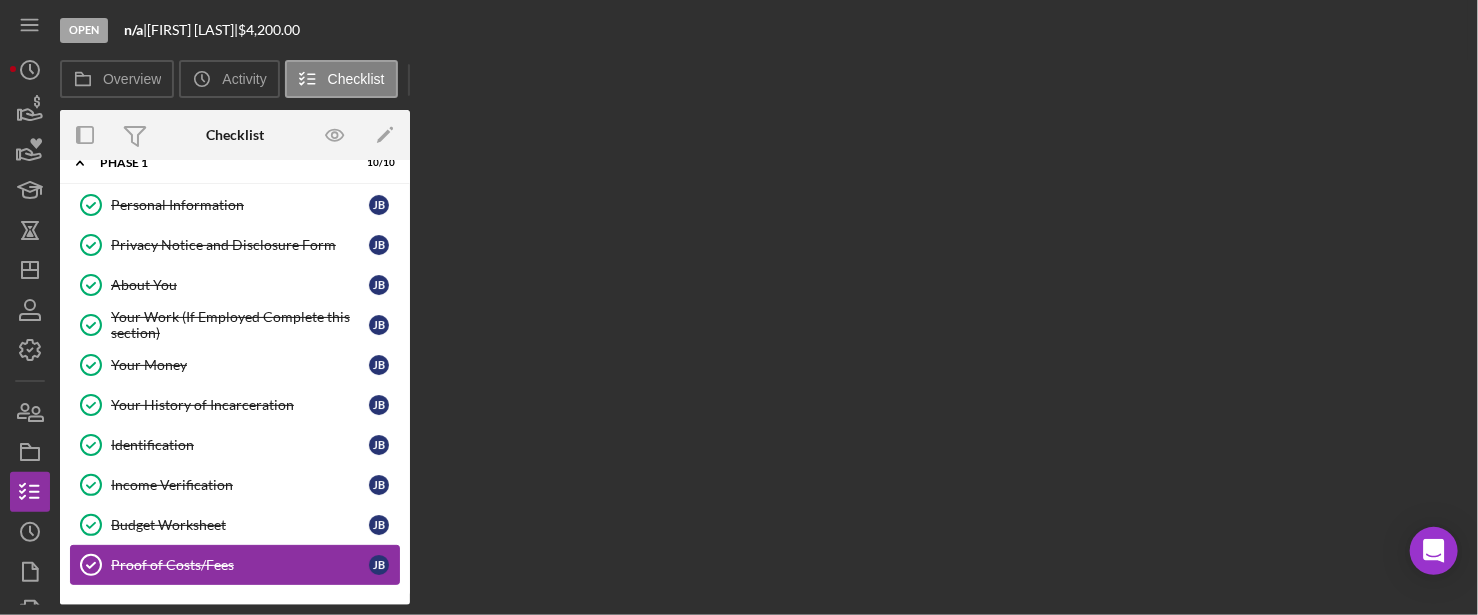 scroll, scrollTop: 20, scrollLeft: 0, axis: vertical 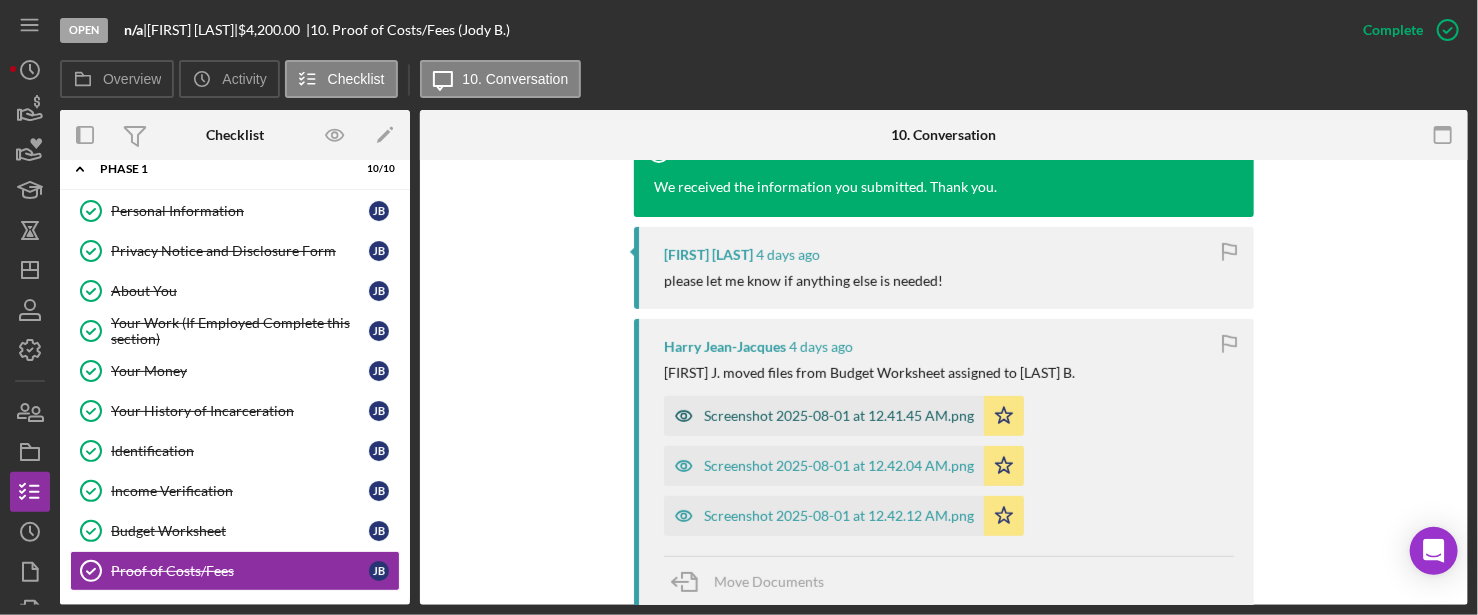 click on "Screenshot 2025-08-01 at 12.41.45 AM.png" at bounding box center (839, 416) 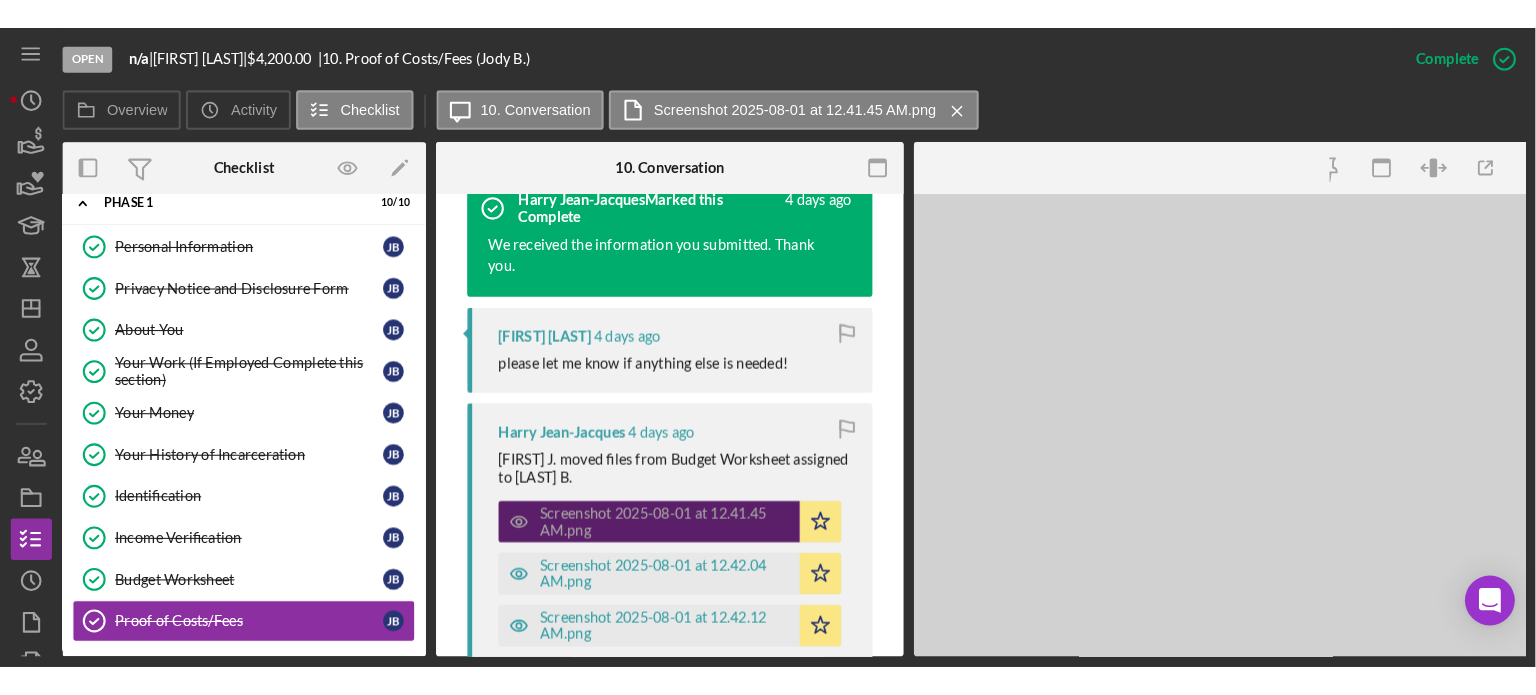 scroll, scrollTop: 722, scrollLeft: 0, axis: vertical 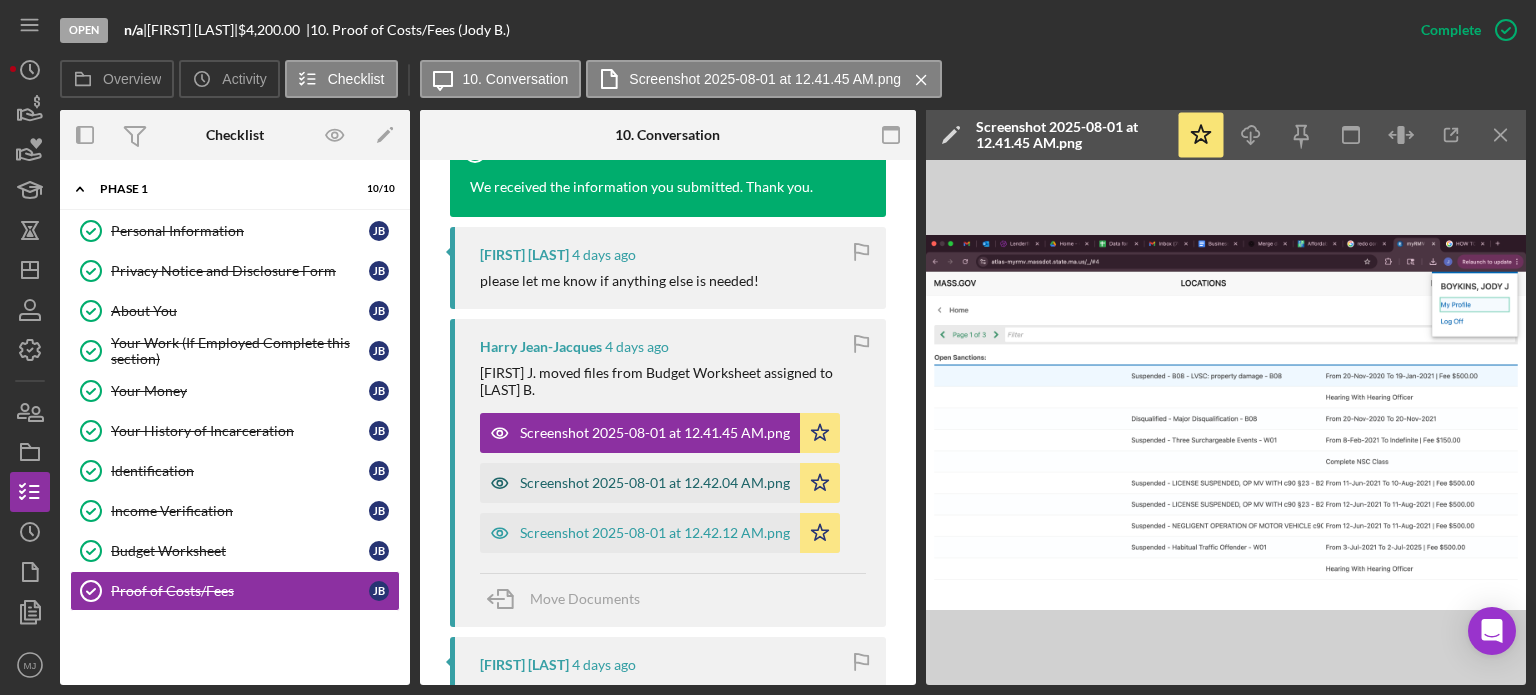 click on "Screenshot 2025-08-01 at 12.42.04 AM.png" at bounding box center (655, 483) 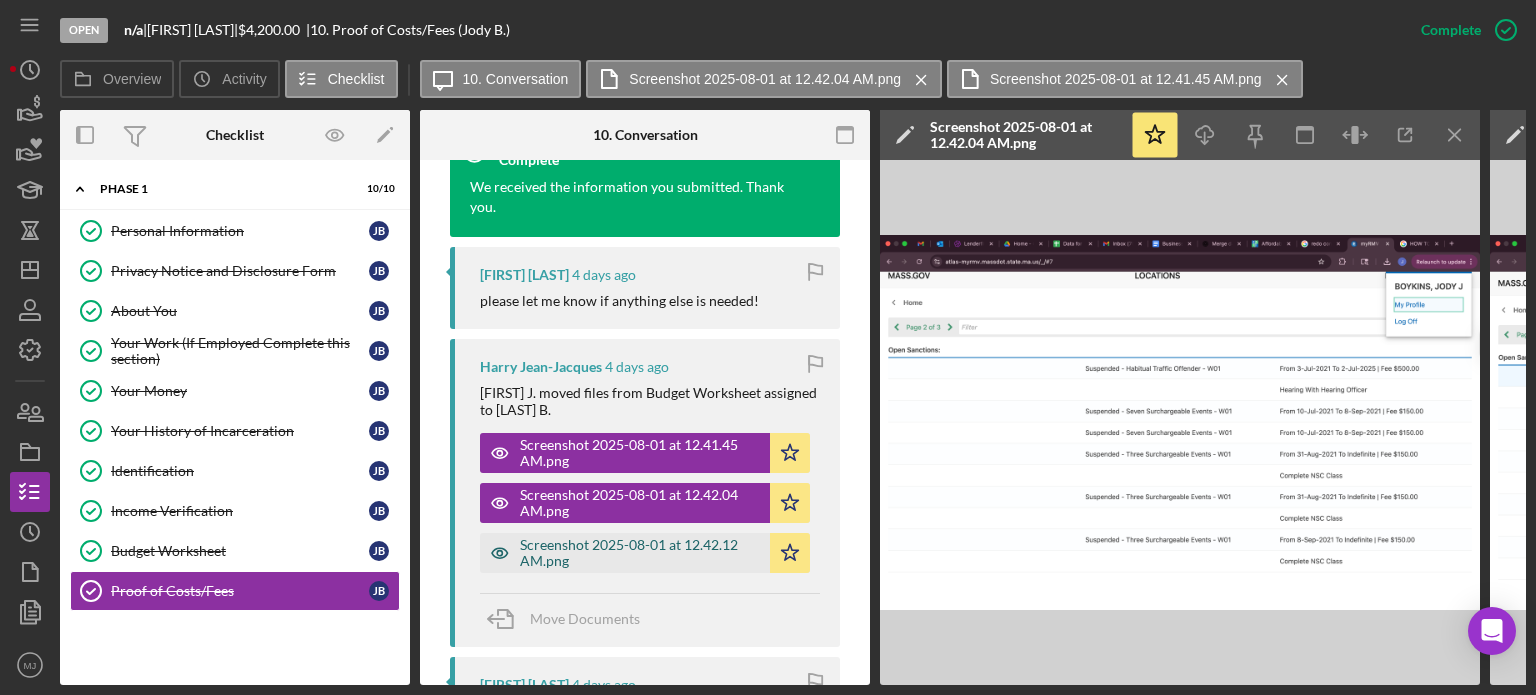 click on "Screenshot 2025-08-01 at 12.42.12 AM.png" at bounding box center [640, 553] 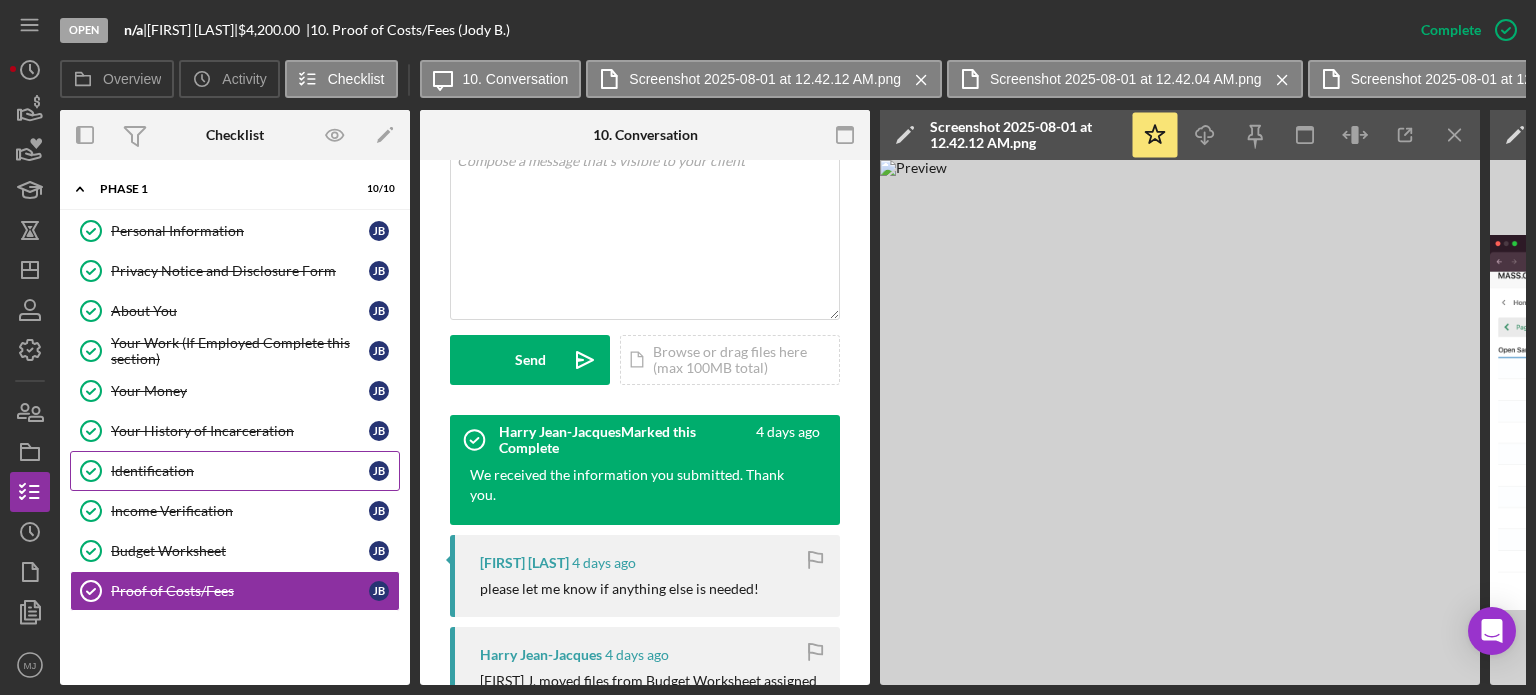 scroll, scrollTop: 422, scrollLeft: 0, axis: vertical 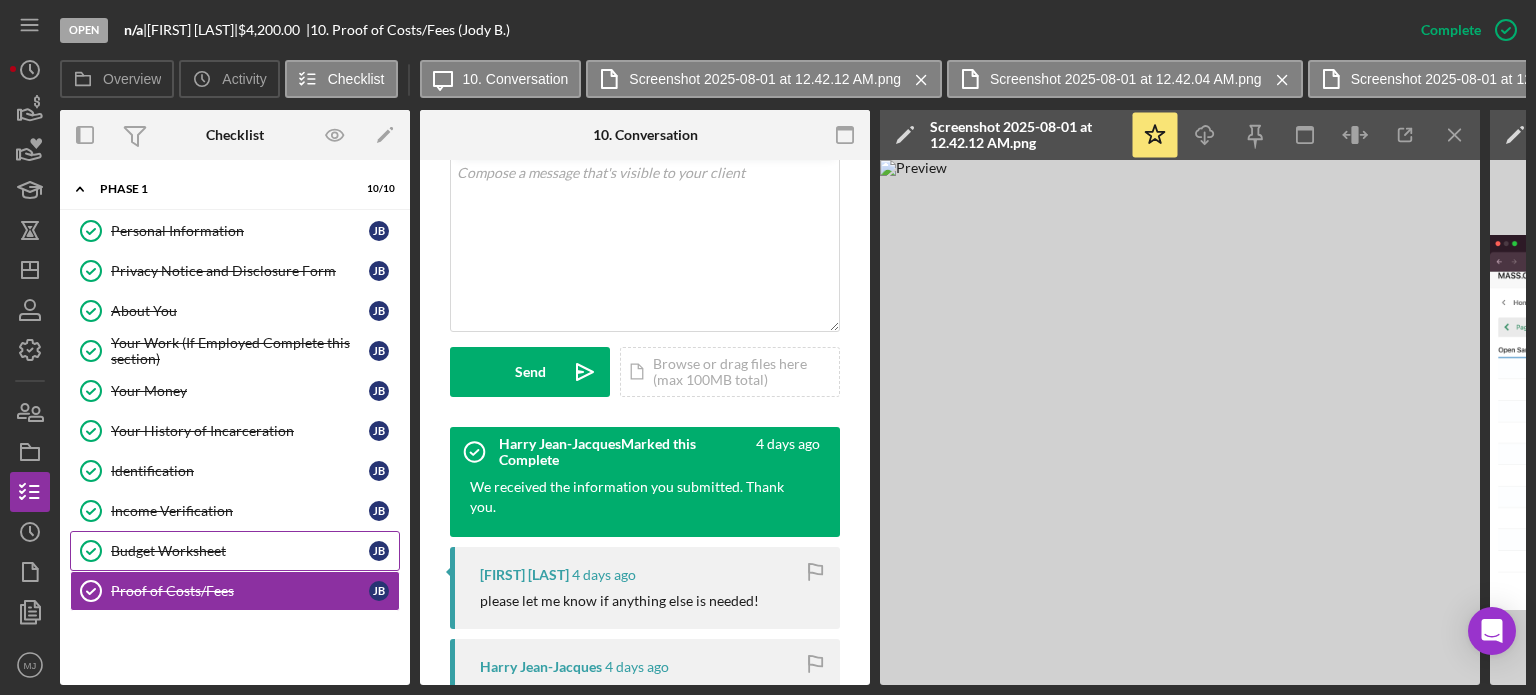 click on "Budget Worksheet Budget Worksheet J B" at bounding box center [235, 551] 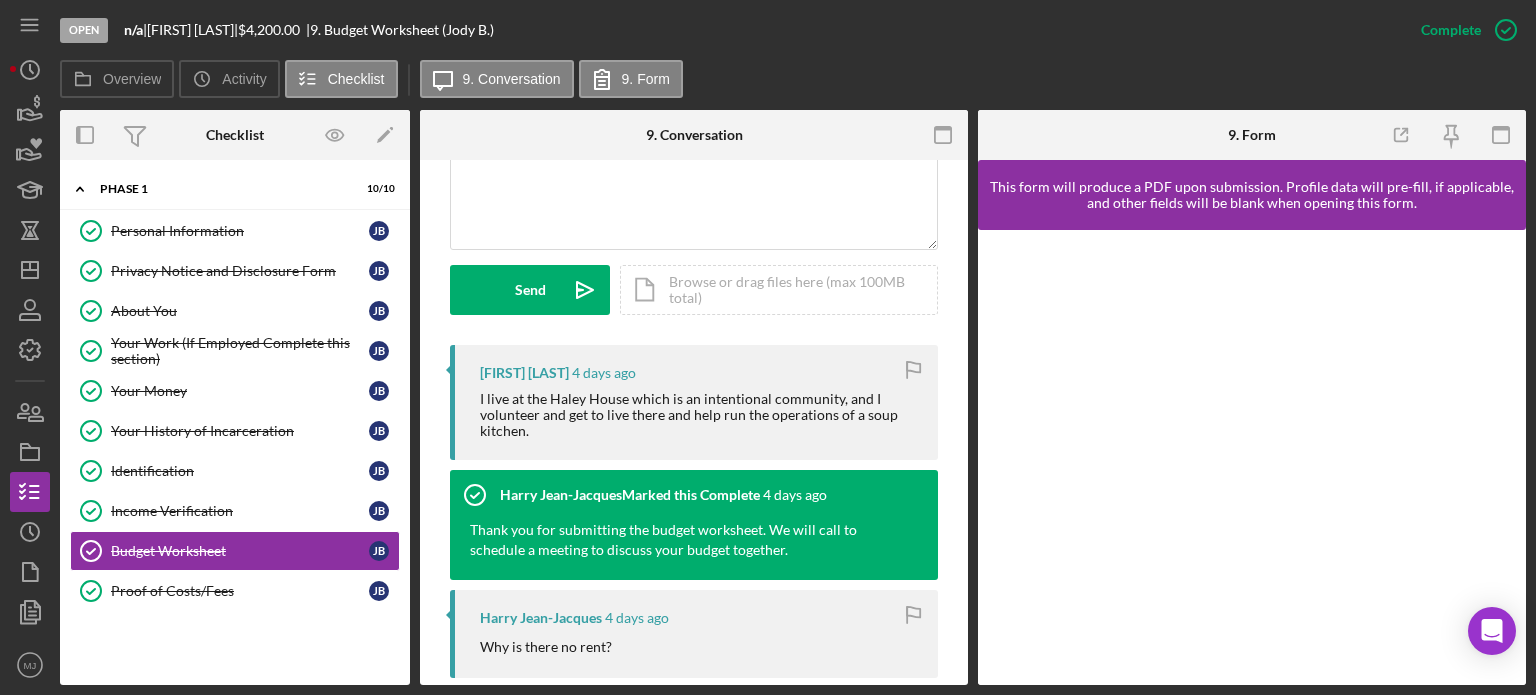 scroll, scrollTop: 500, scrollLeft: 0, axis: vertical 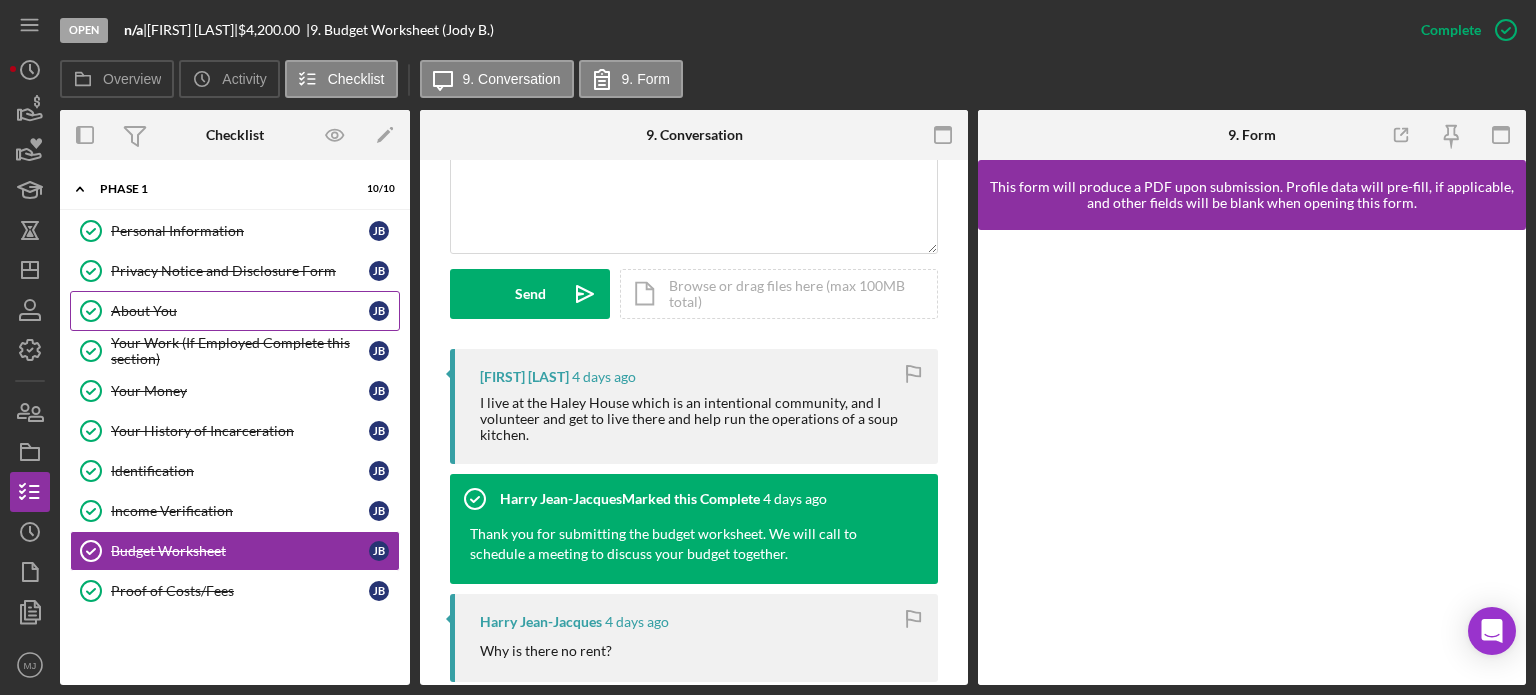 click on "About You About You J B" at bounding box center (235, 311) 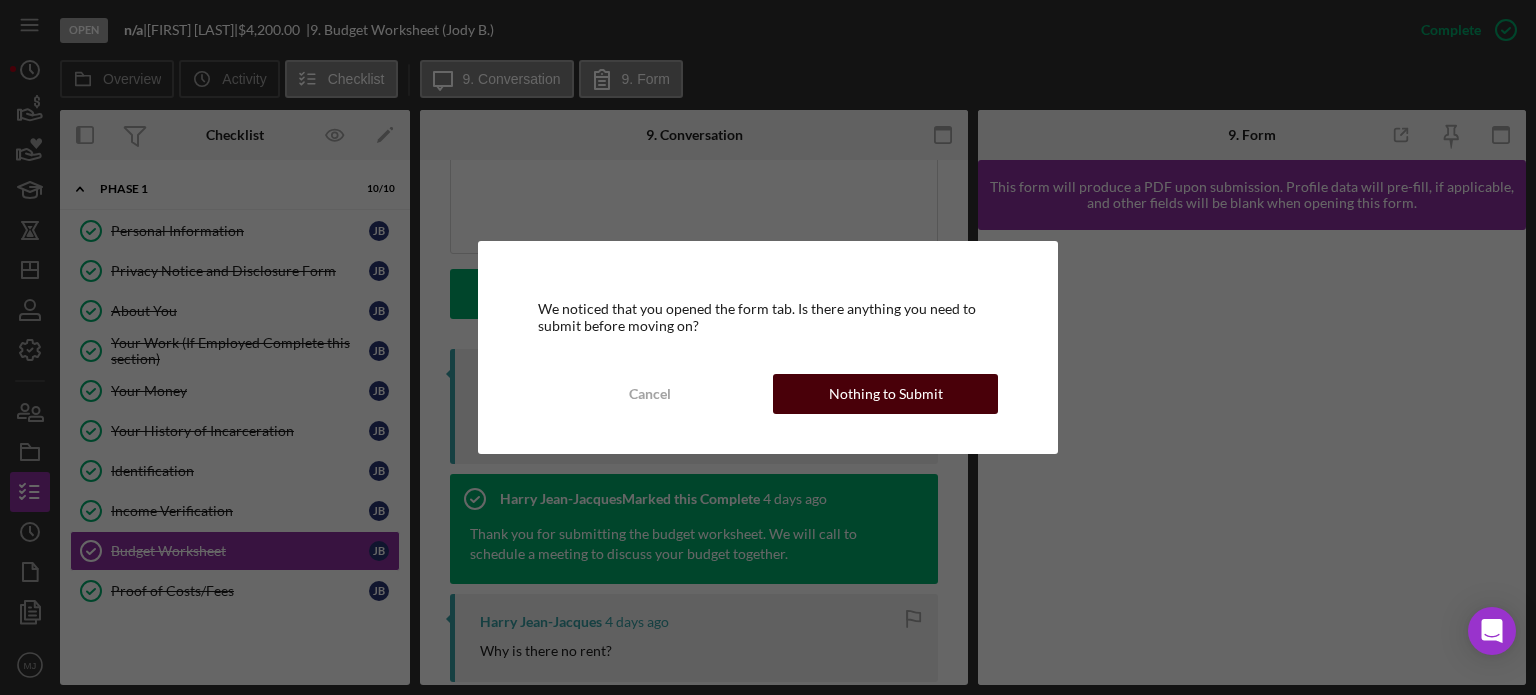 click on "Nothing to Submit" at bounding box center (886, 394) 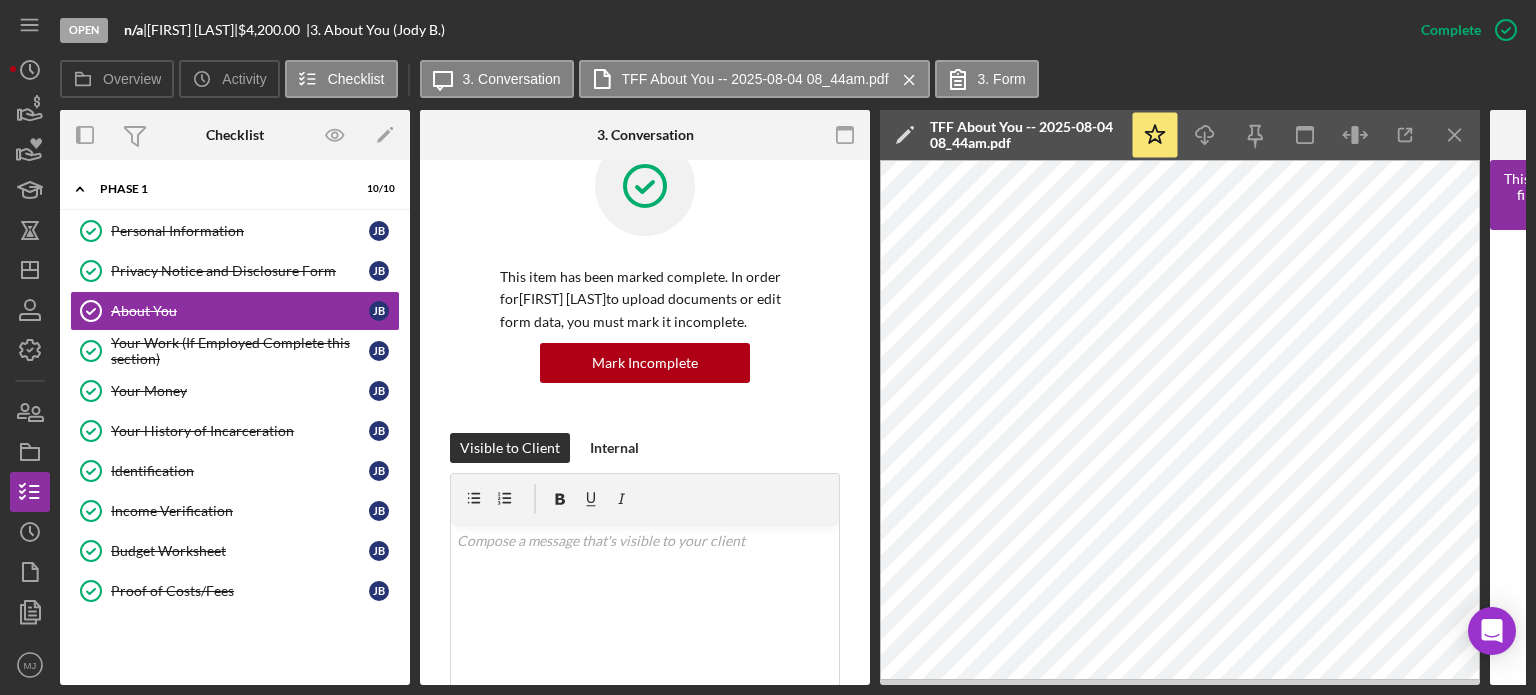 scroll, scrollTop: 100, scrollLeft: 0, axis: vertical 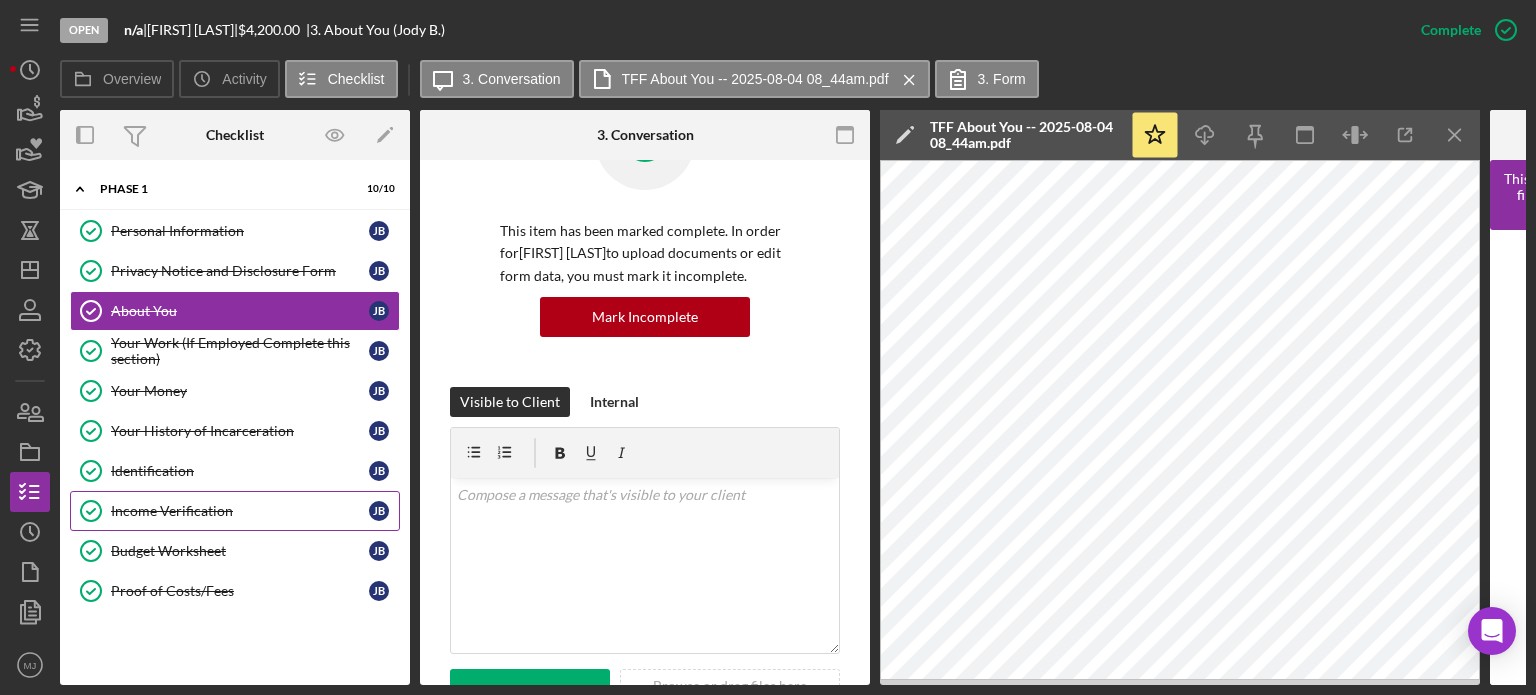 click on "Income Verification" at bounding box center (240, 511) 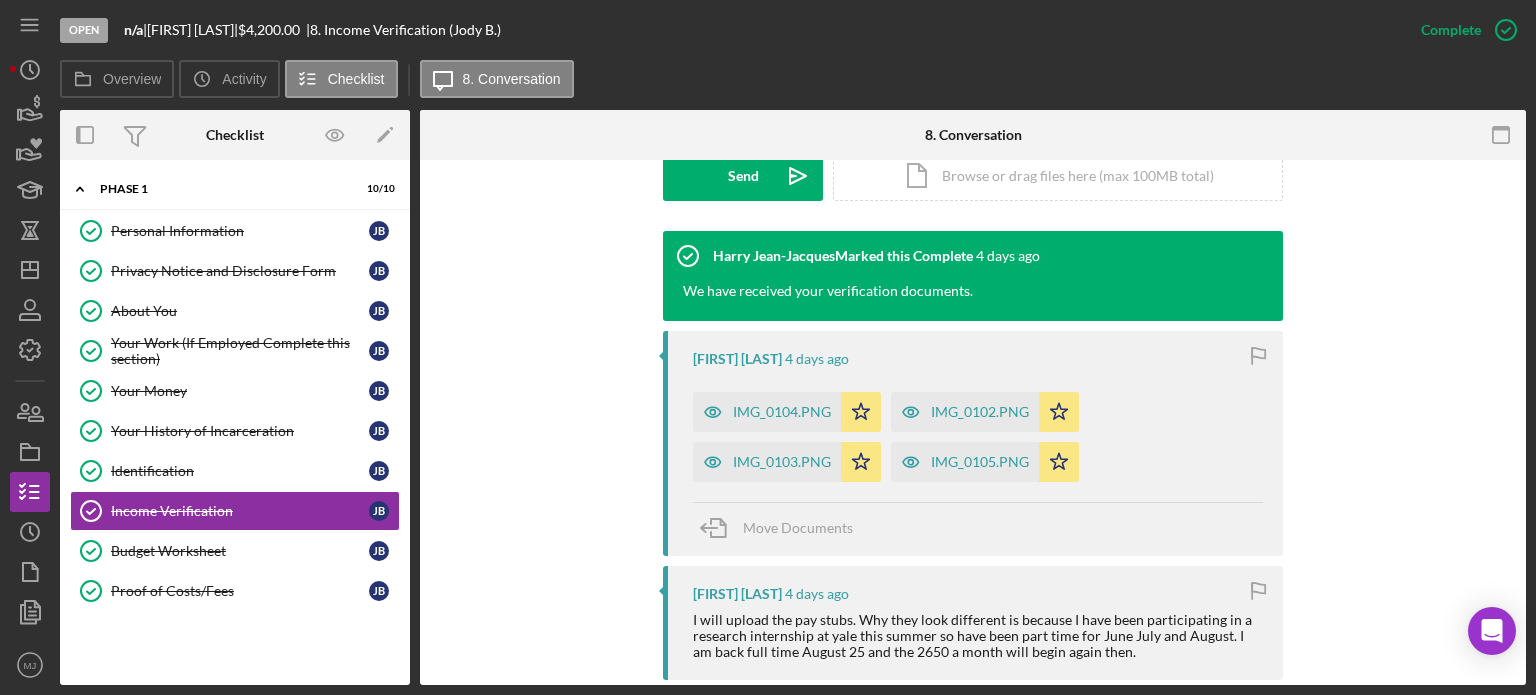 scroll, scrollTop: 700, scrollLeft: 0, axis: vertical 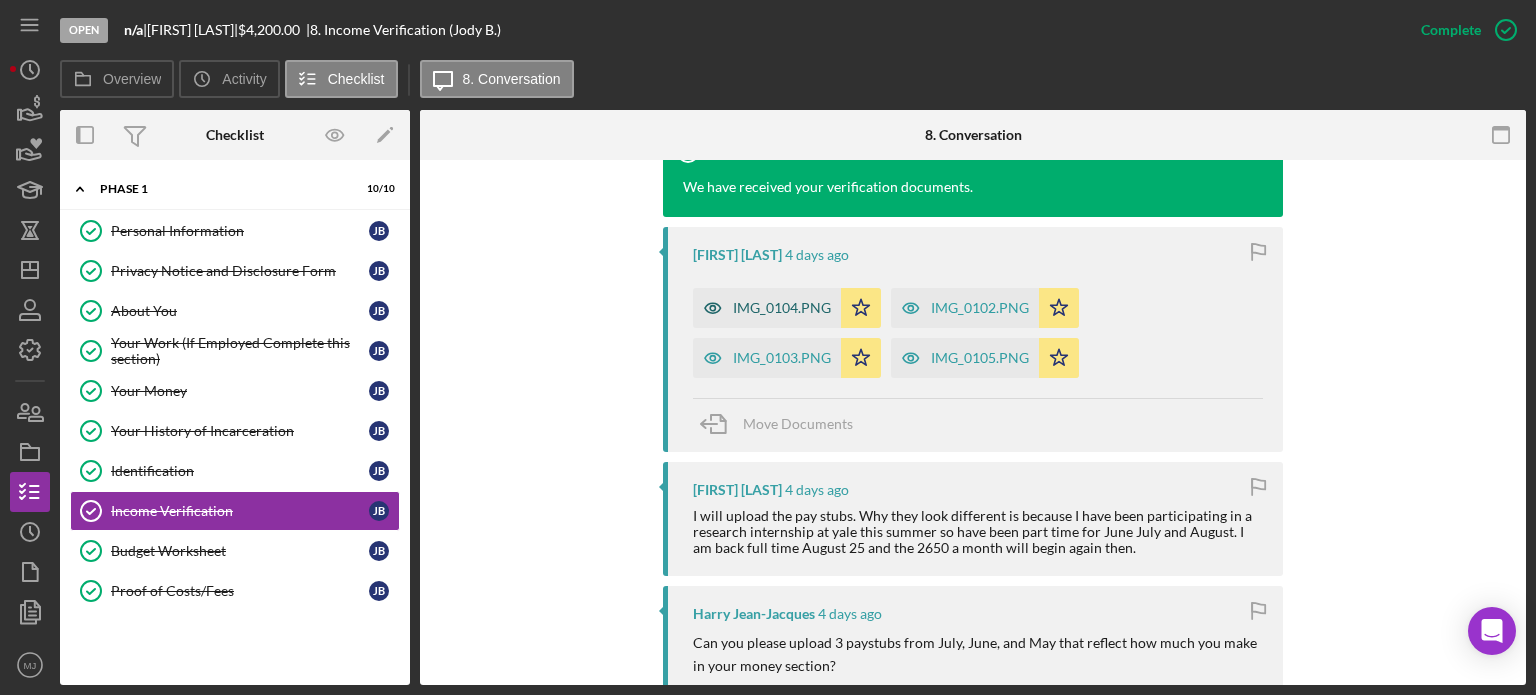 click on "IMG_0104.PNG" at bounding box center (767, 308) 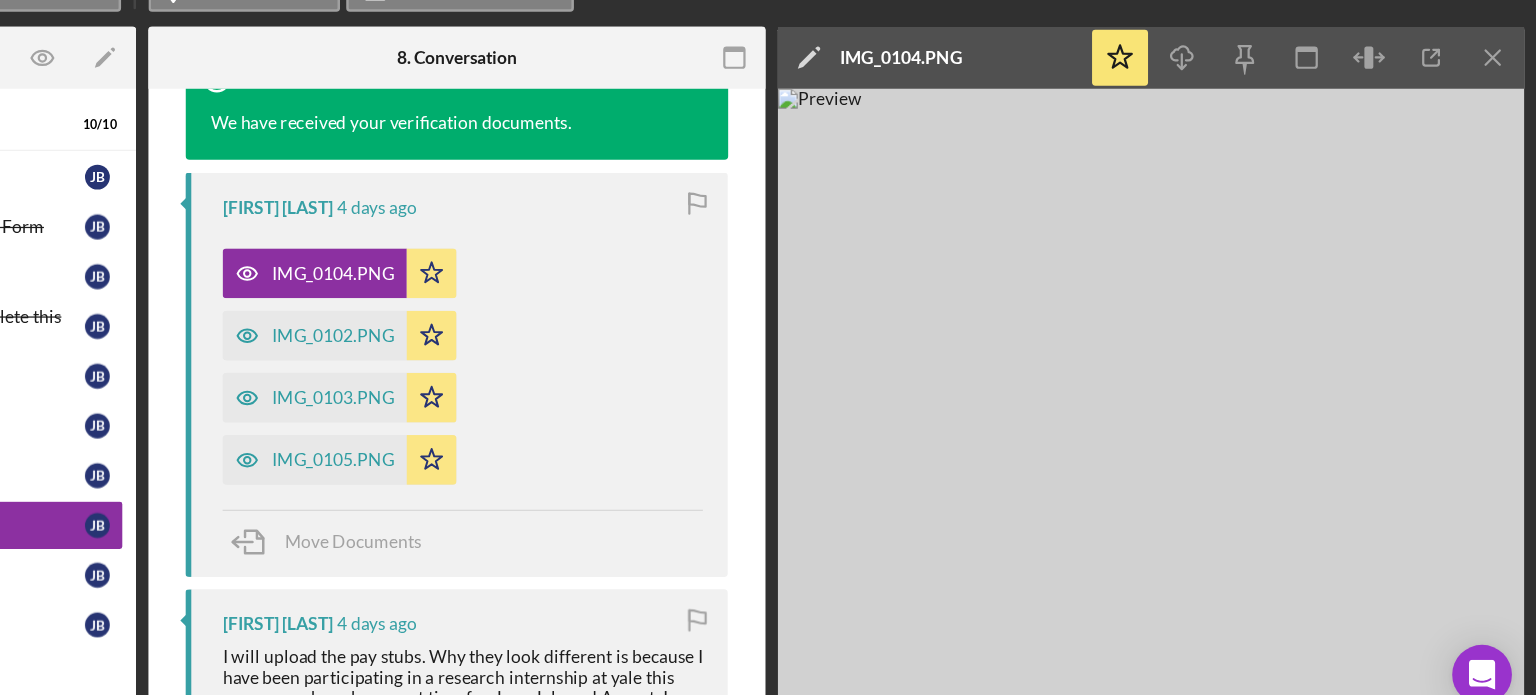 scroll, scrollTop: 0, scrollLeft: 0, axis: both 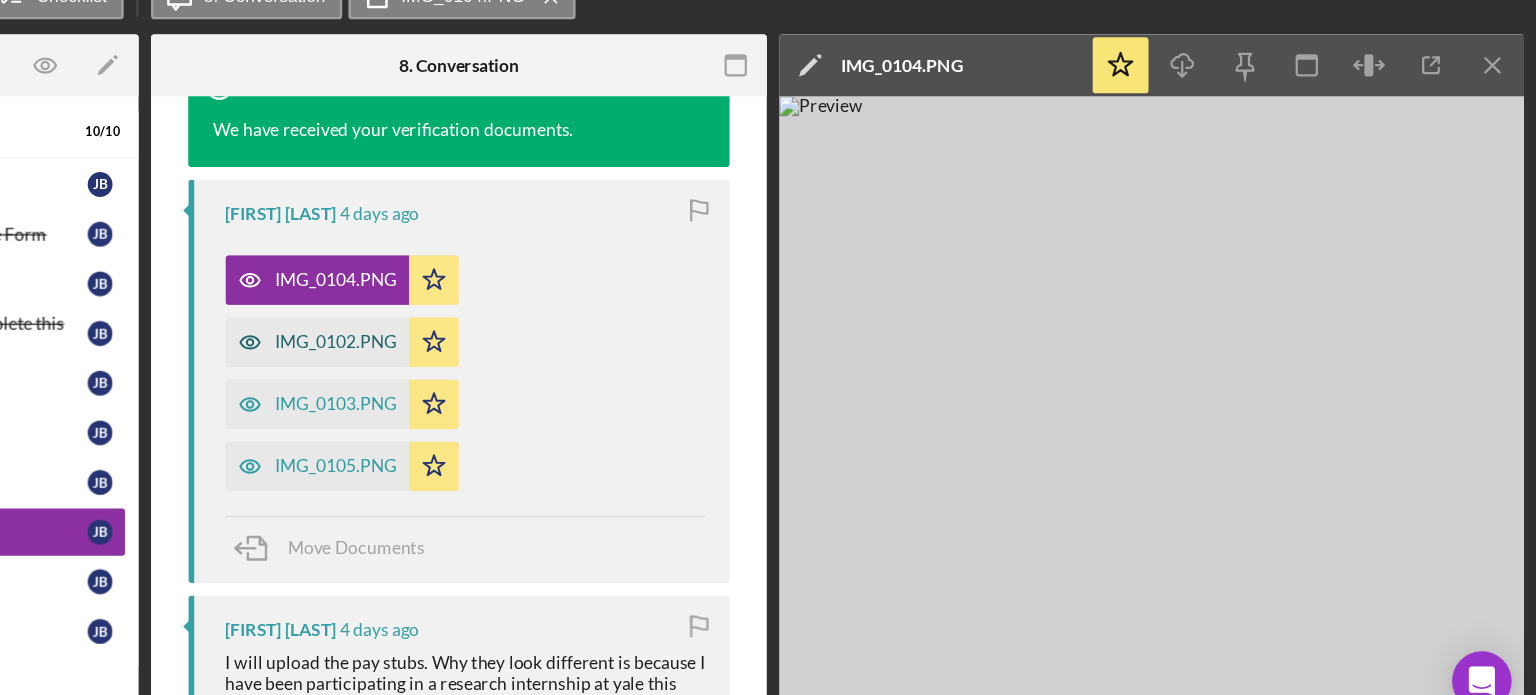 click on "IMG_0102.PNG" at bounding box center [554, 358] 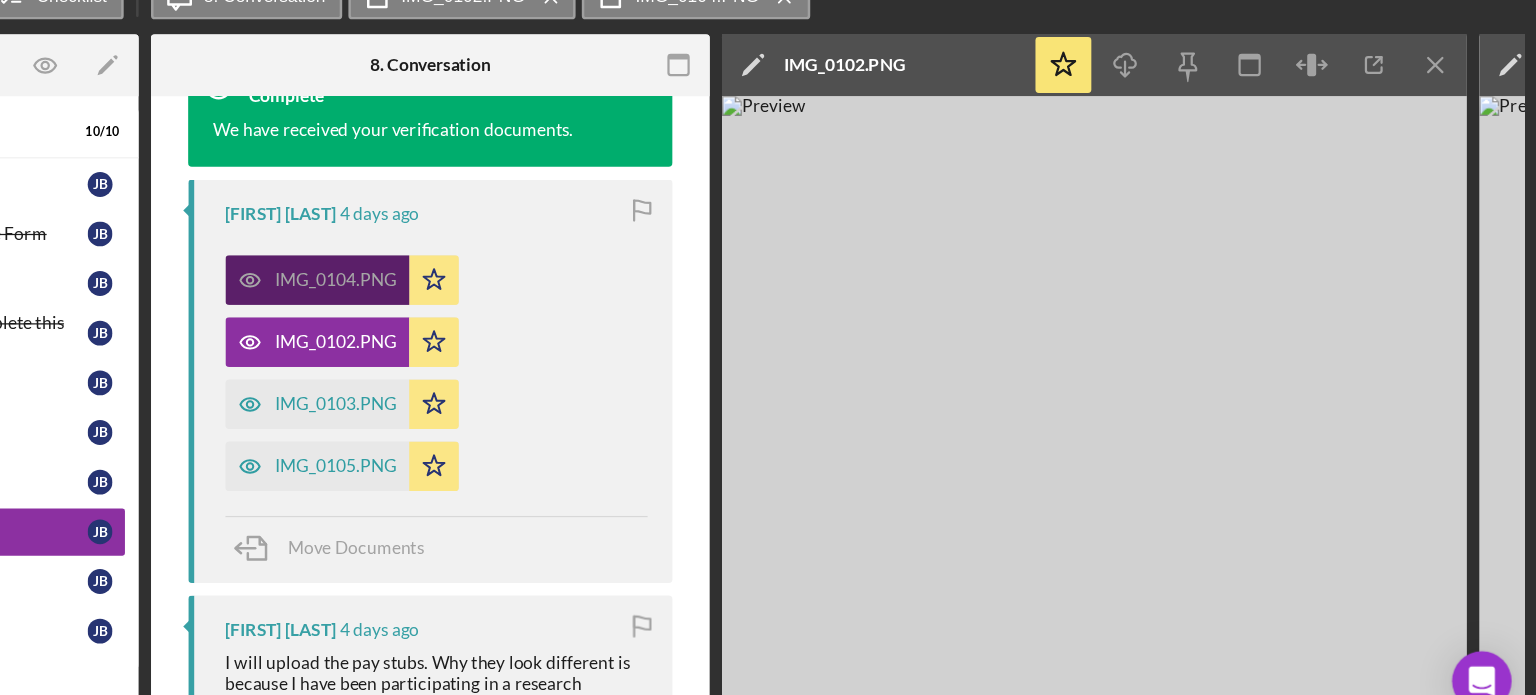 scroll, scrollTop: 0, scrollLeft: 0, axis: both 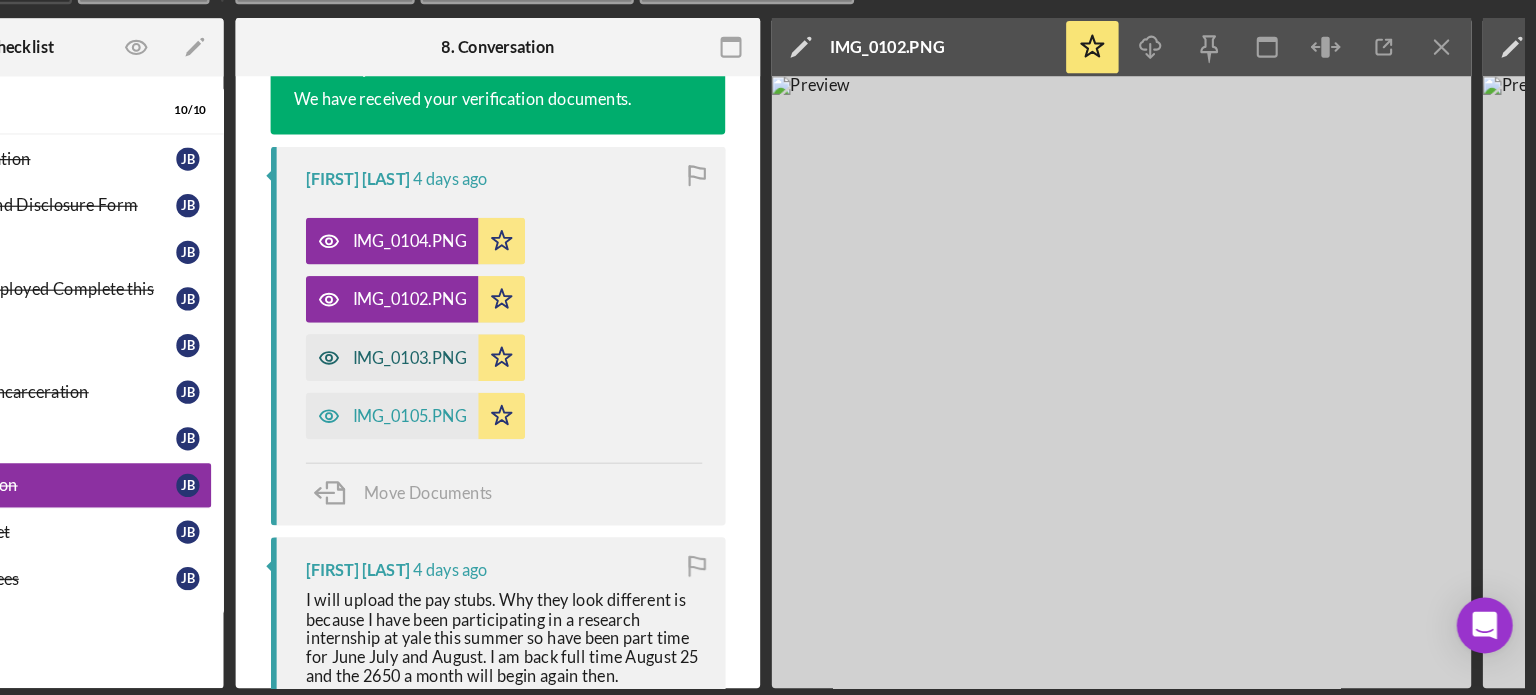 click on "IMG_0103.PNG" at bounding box center [554, 401] 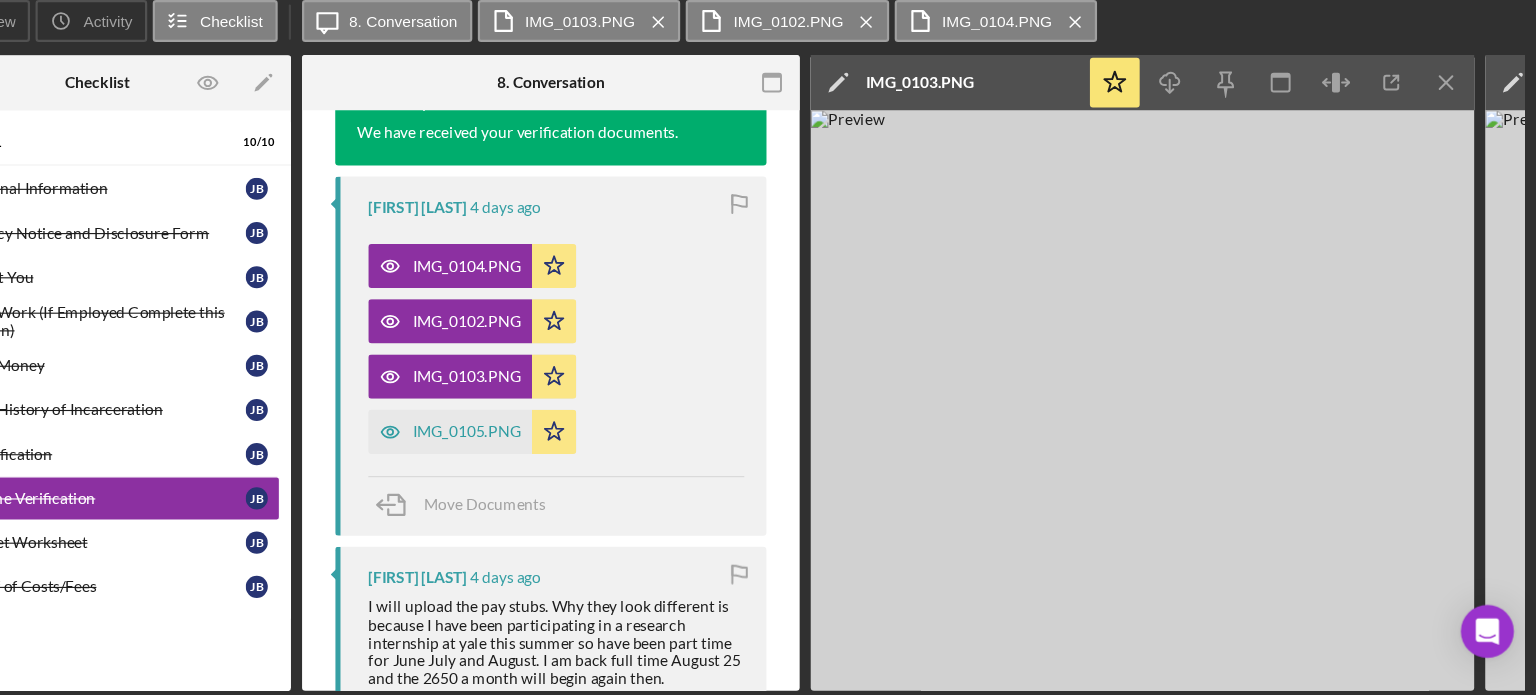 scroll, scrollTop: 0, scrollLeft: 0, axis: both 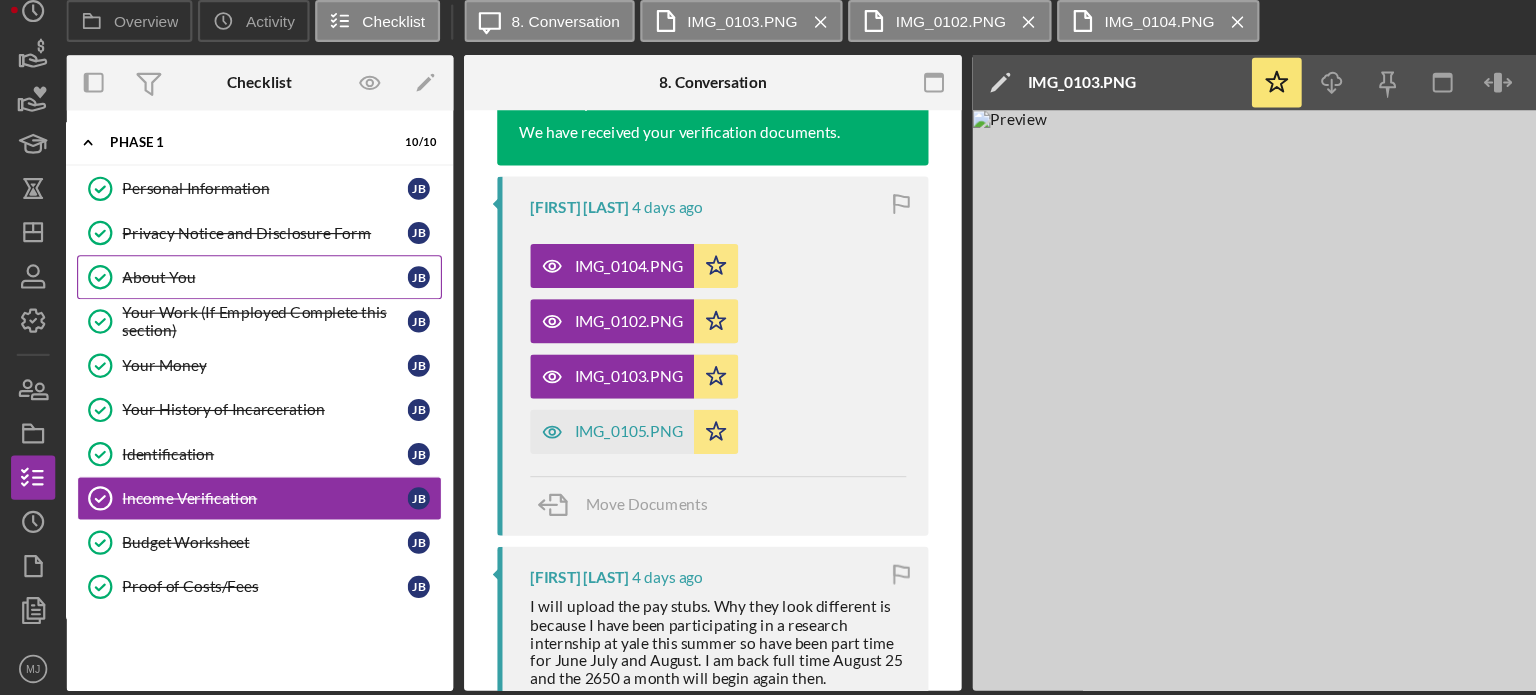 drag, startPoint x: 148, startPoint y: 295, endPoint x: 148, endPoint y: 310, distance: 15 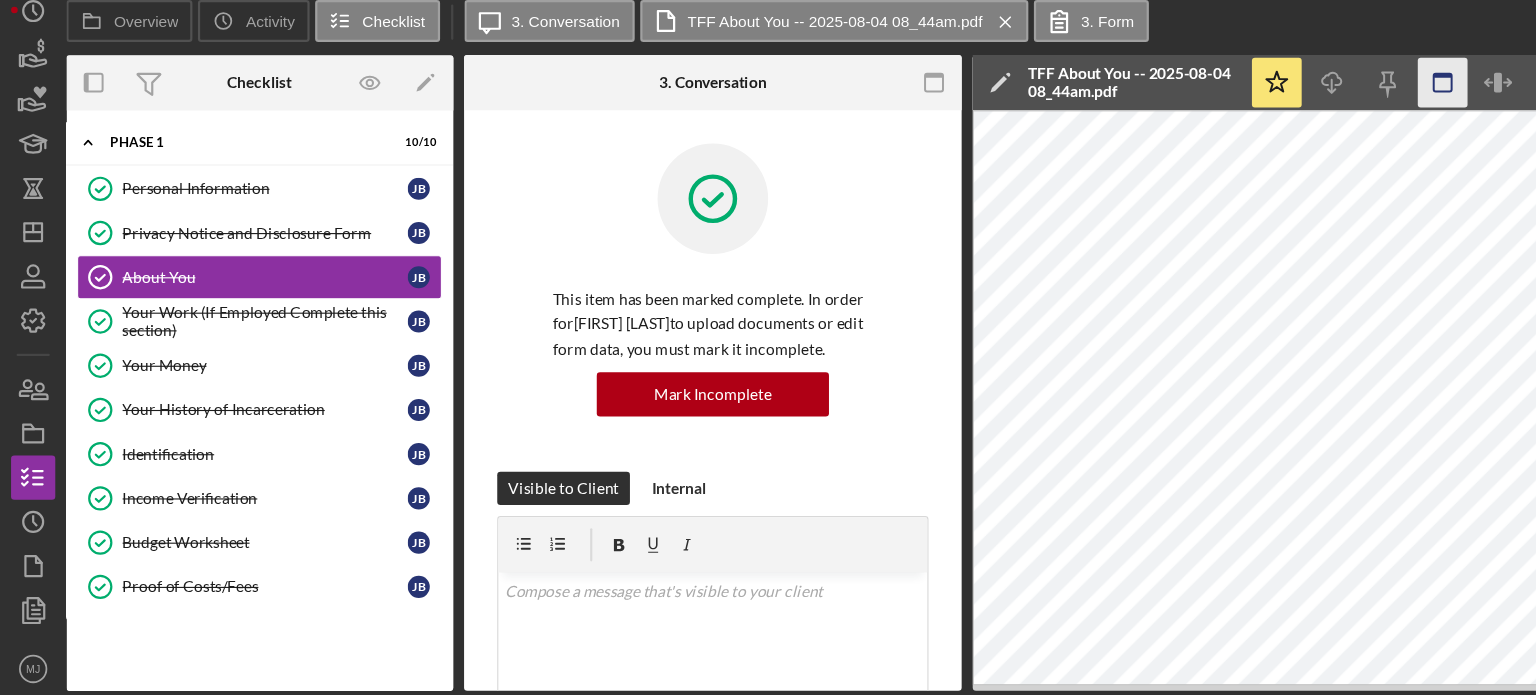 drag, startPoint x: 860, startPoint y: 131, endPoint x: 849, endPoint y: 131, distance: 11 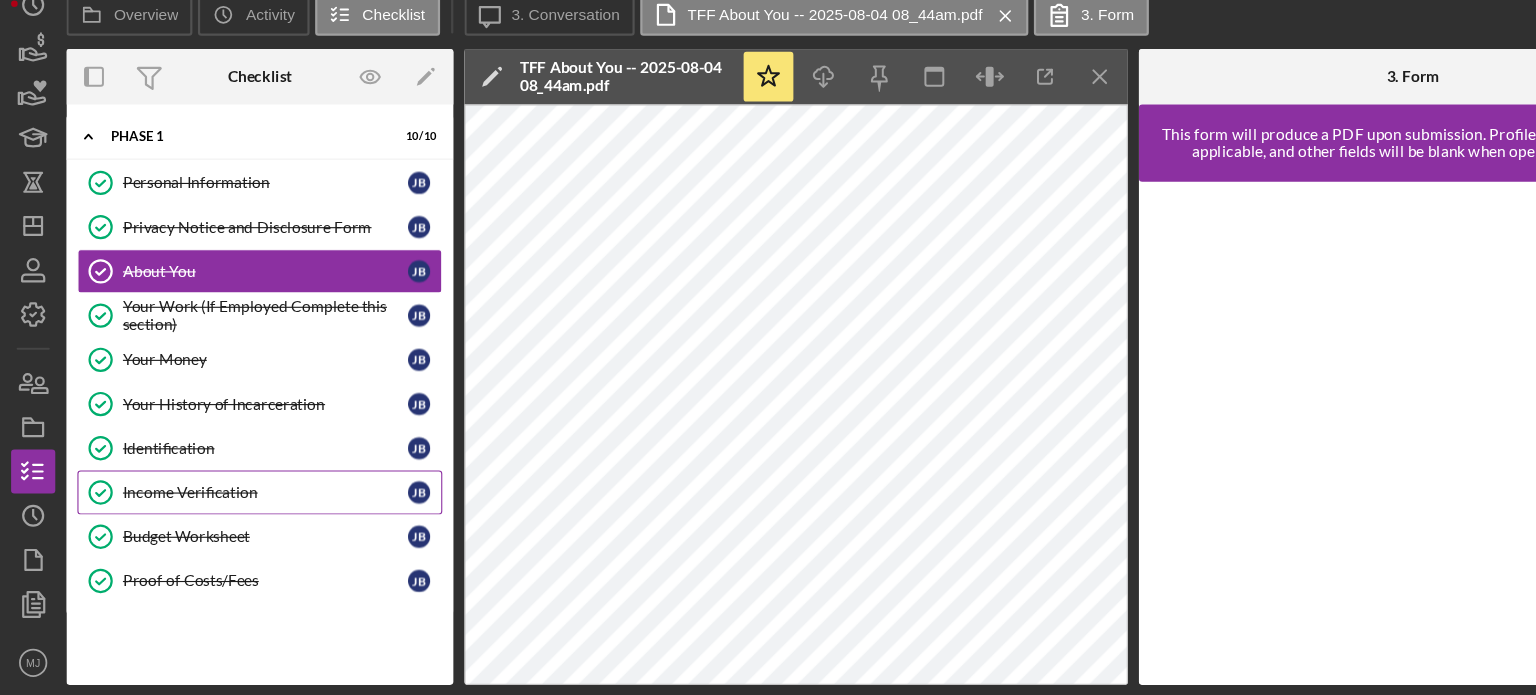 click on "Income Verification" at bounding box center [240, 511] 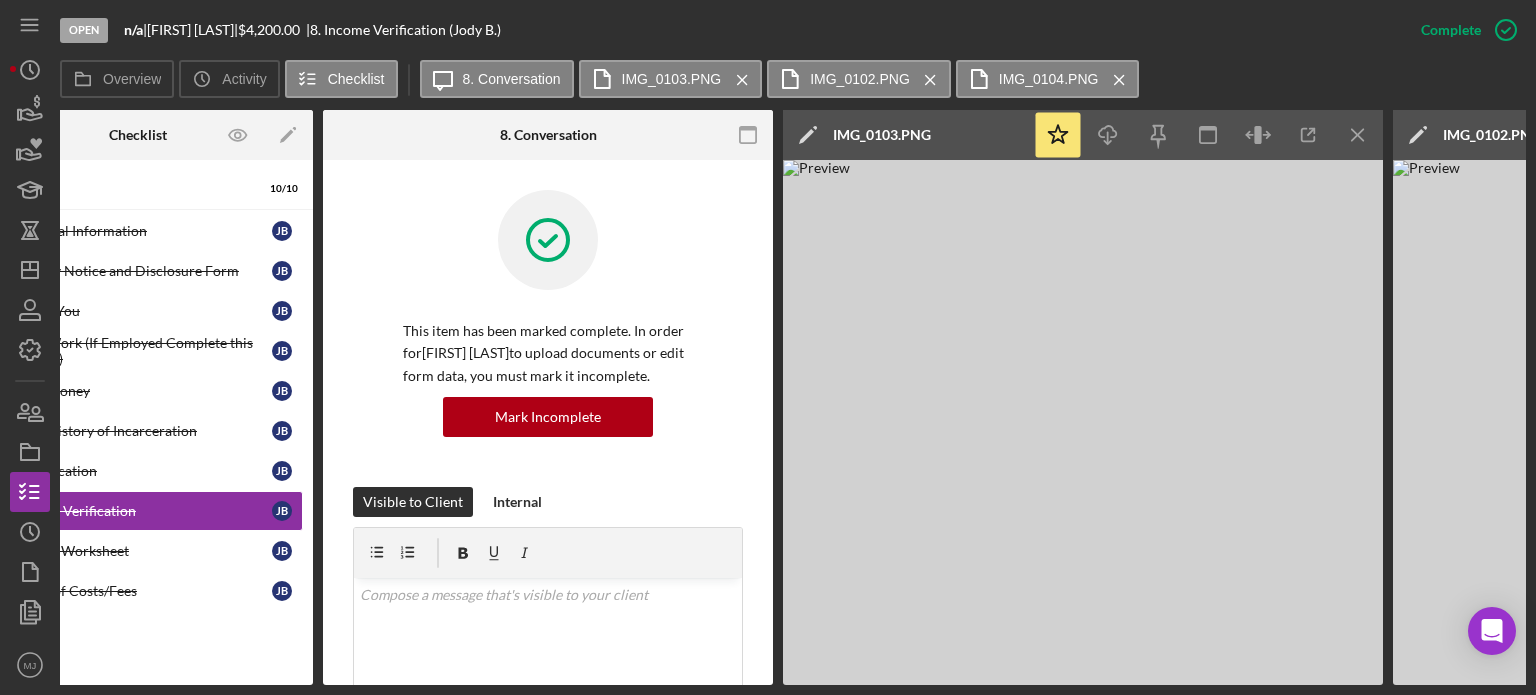 scroll, scrollTop: 0, scrollLeft: 0, axis: both 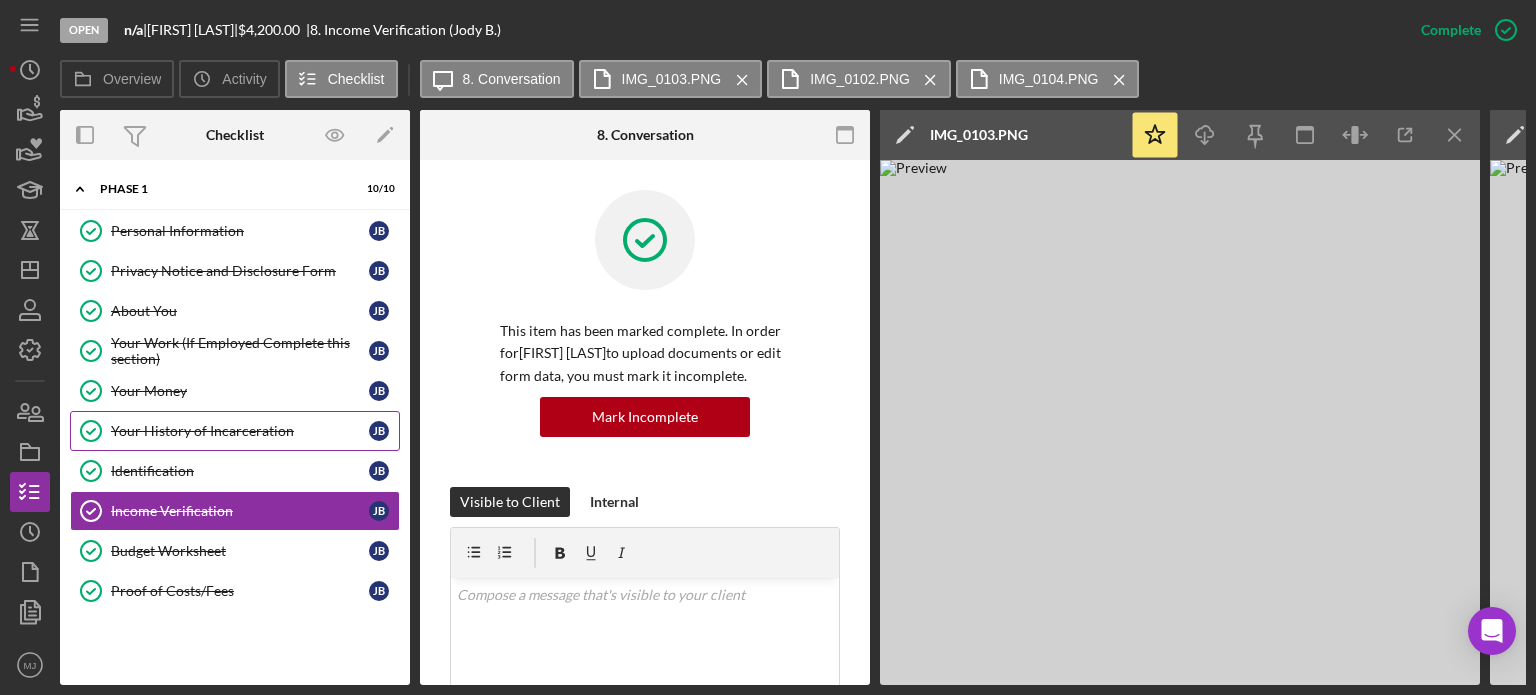 click on "Your History of Incarceration" at bounding box center (240, 431) 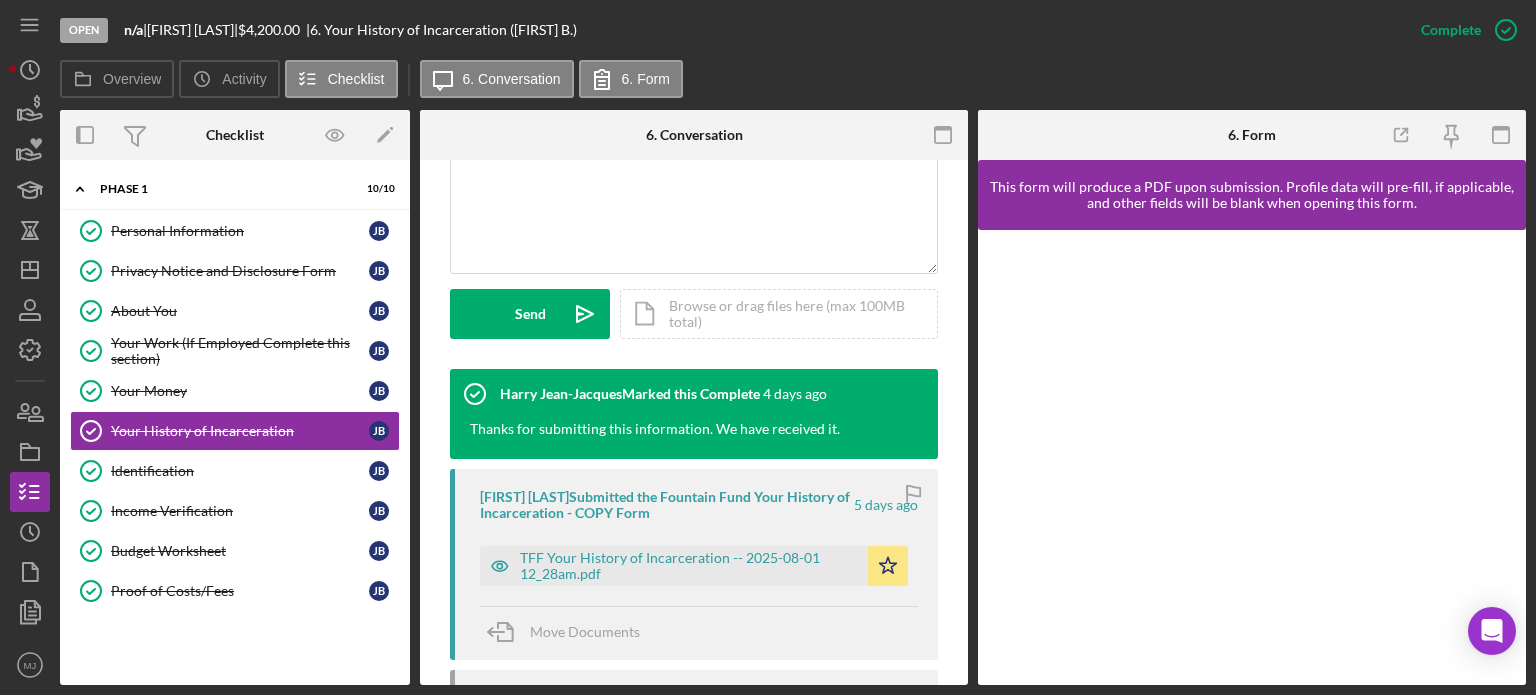 scroll, scrollTop: 600, scrollLeft: 0, axis: vertical 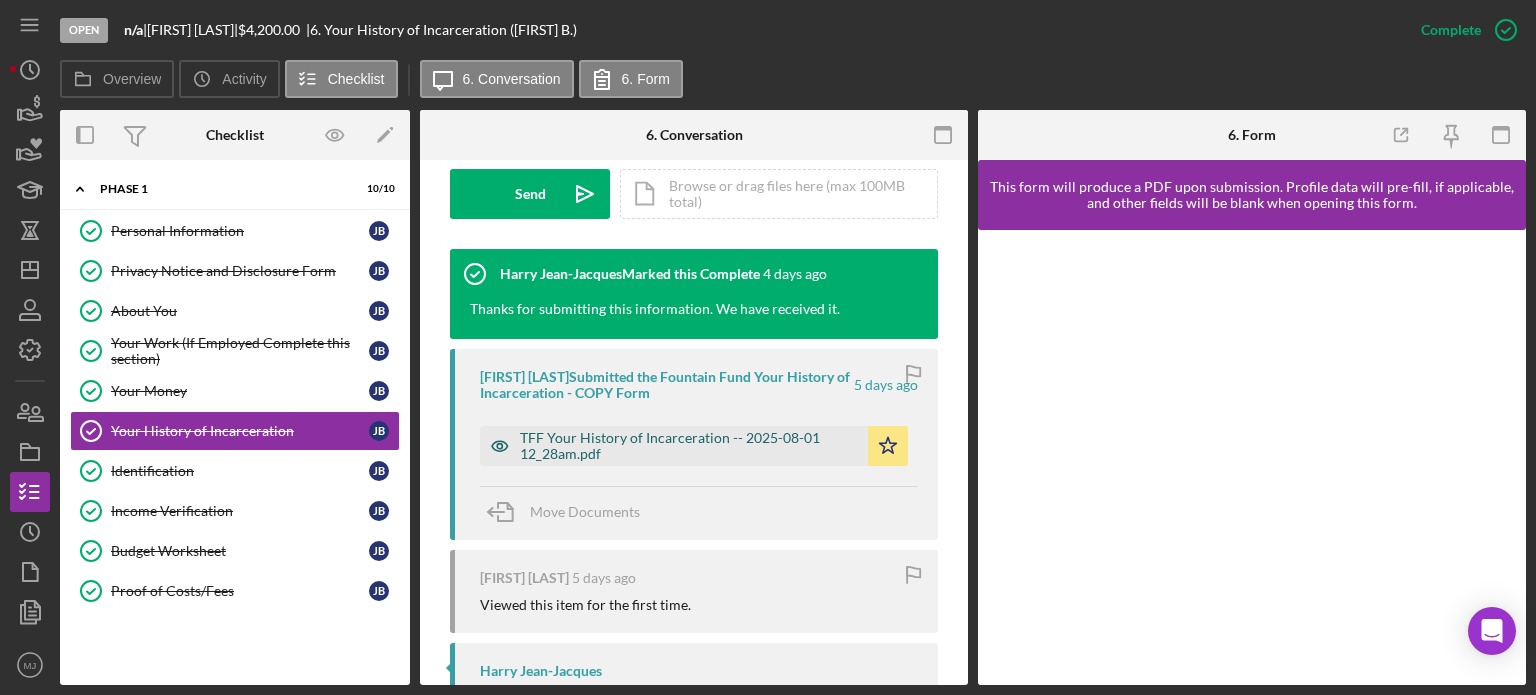 click on "TFF Your History of Incarceration -- 2025-08-01 12_28am.pdf" at bounding box center (689, 446) 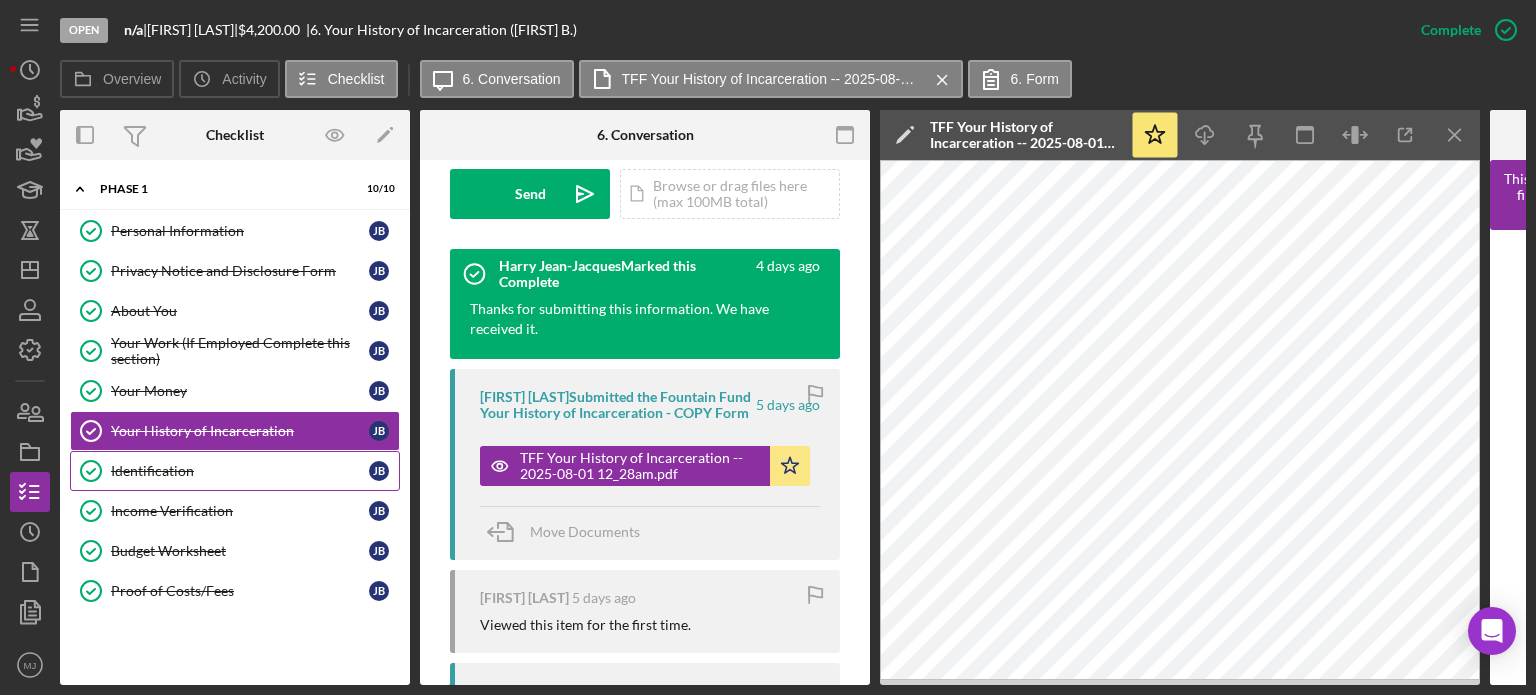click on "Identification" at bounding box center [240, 471] 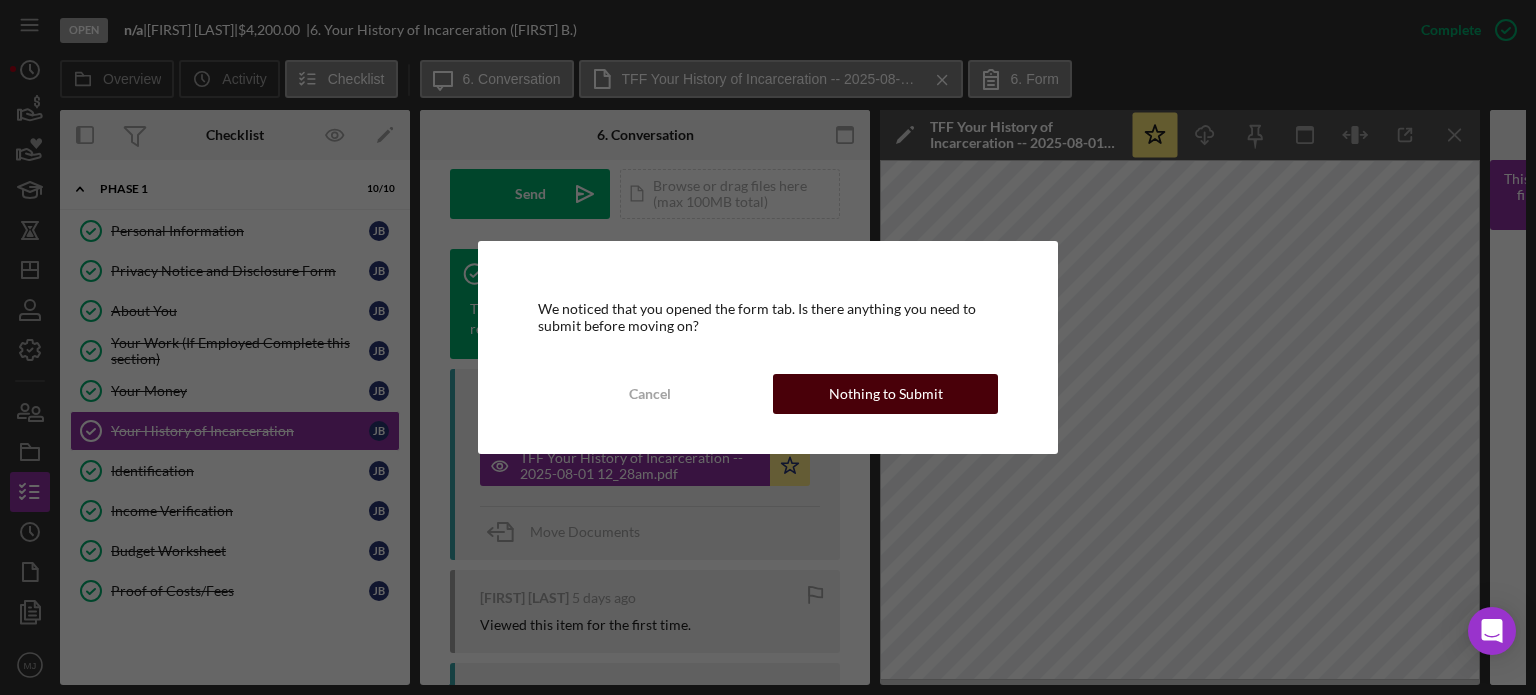 click on "Nothing to Submit" at bounding box center [886, 394] 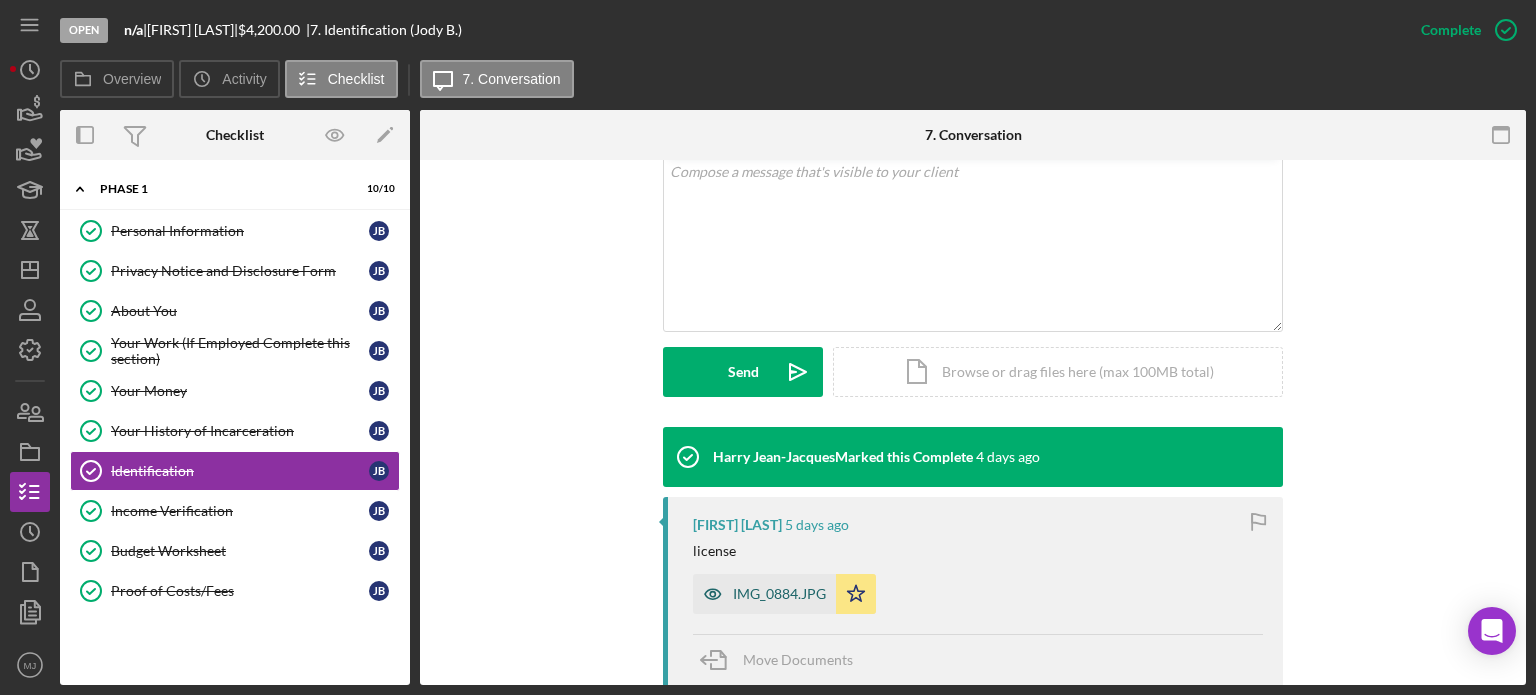 click on "IMG_0884.JPG" at bounding box center (764, 594) 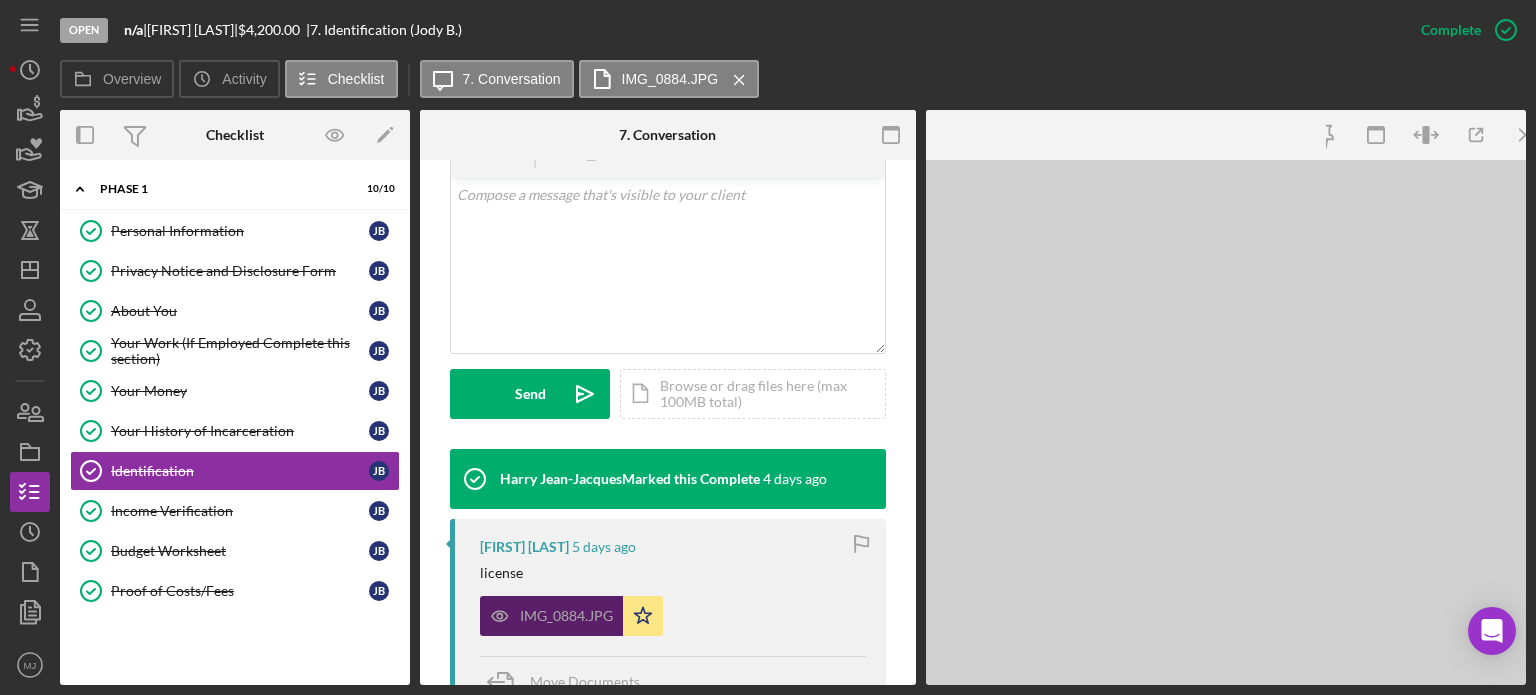 scroll, scrollTop: 422, scrollLeft: 0, axis: vertical 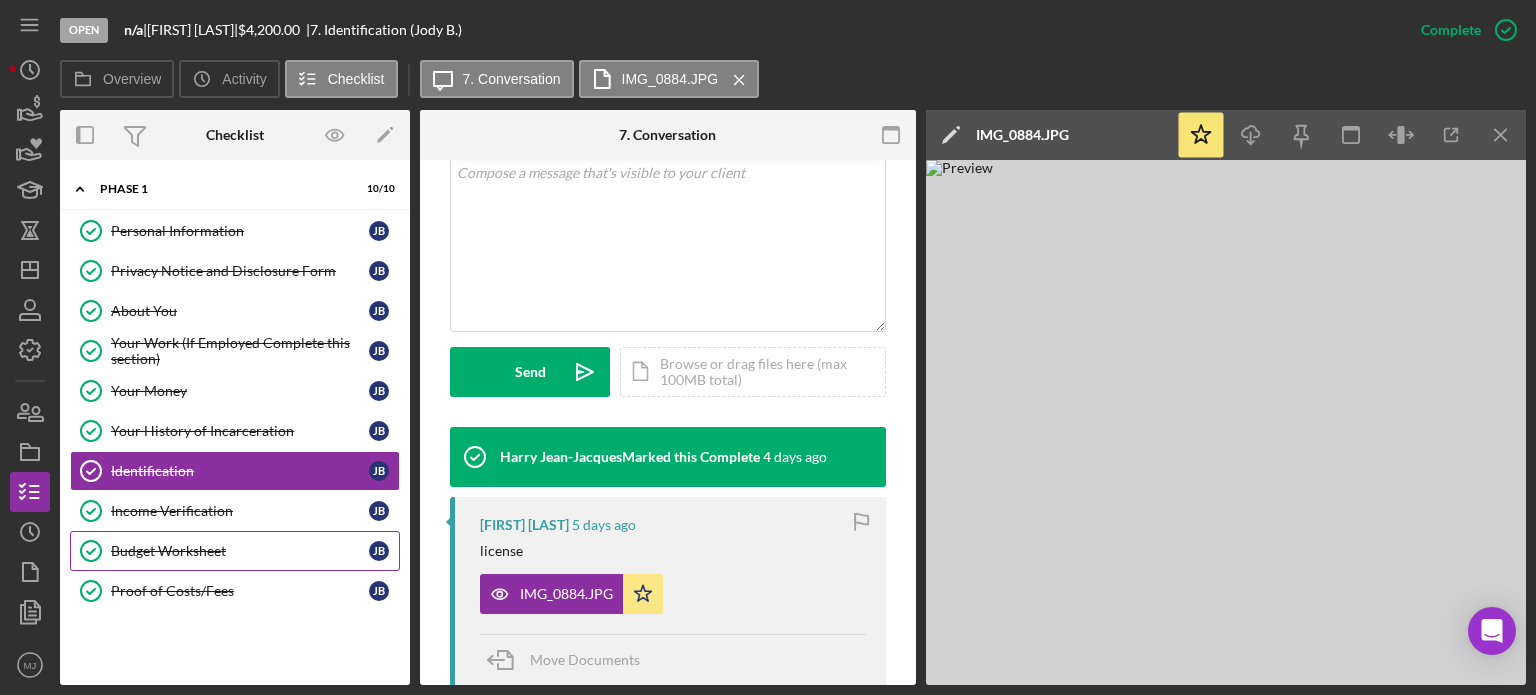 click on "Budget Worksheet Budget Worksheet J B" at bounding box center [235, 551] 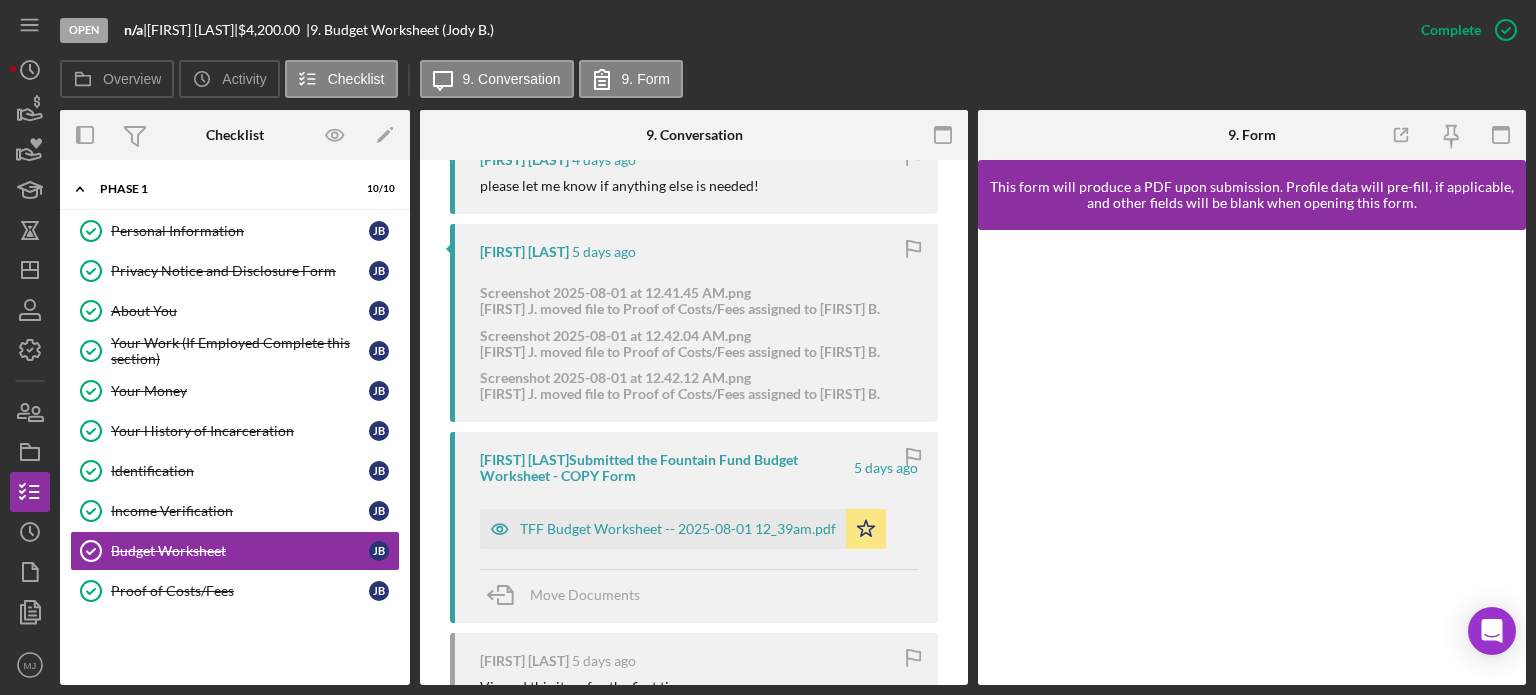 scroll, scrollTop: 1300, scrollLeft: 0, axis: vertical 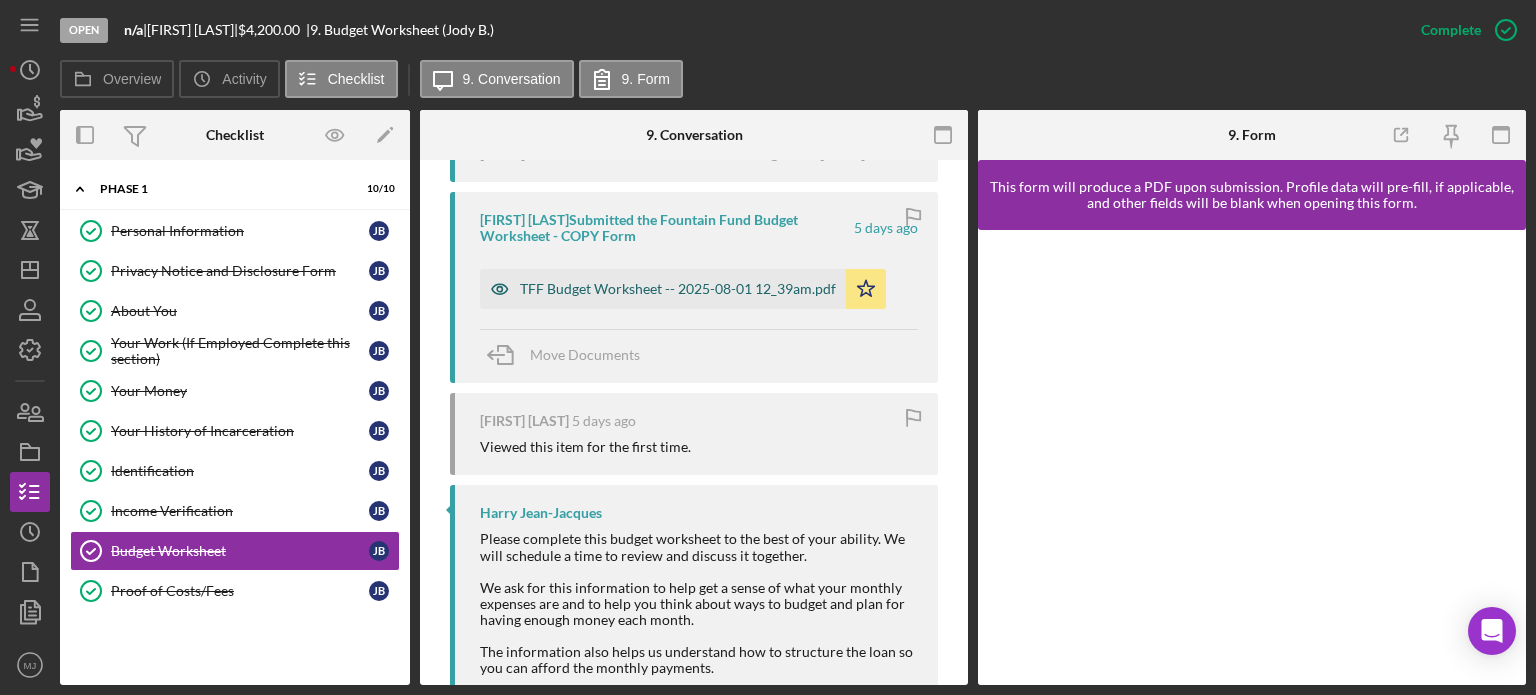 click on "TFF Budget Worksheet -- 2025-08-01 12_39am.pdf" at bounding box center (678, 289) 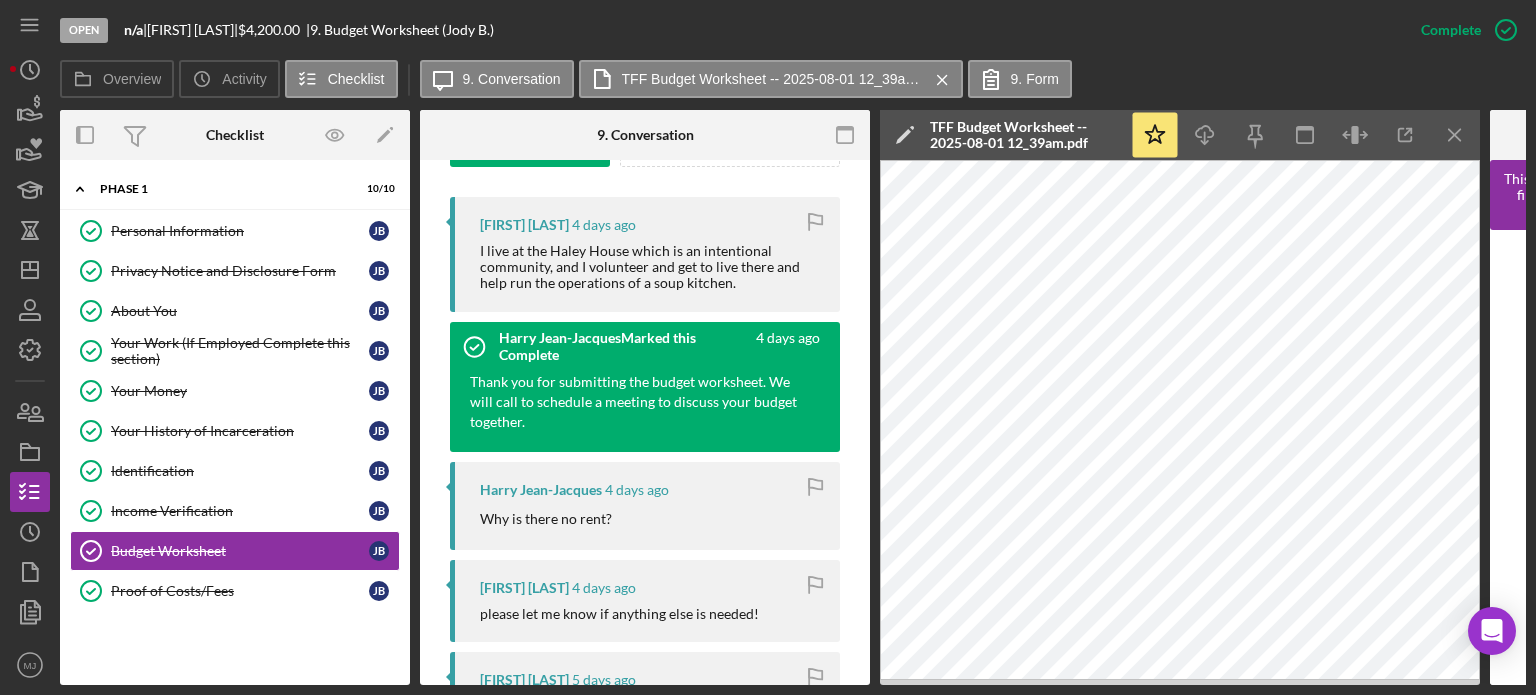 scroll, scrollTop: 552, scrollLeft: 0, axis: vertical 